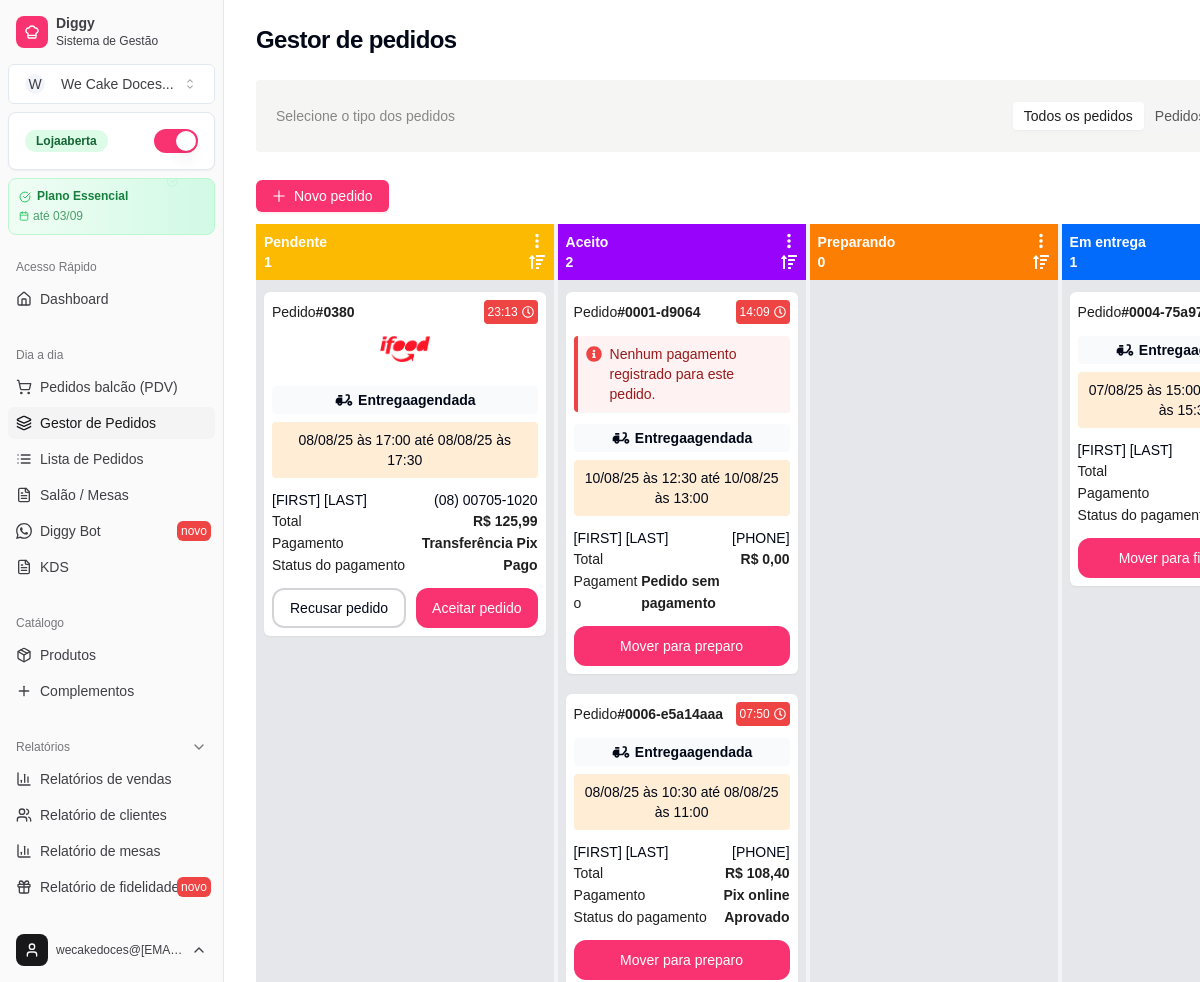 scroll, scrollTop: 0, scrollLeft: 0, axis: both 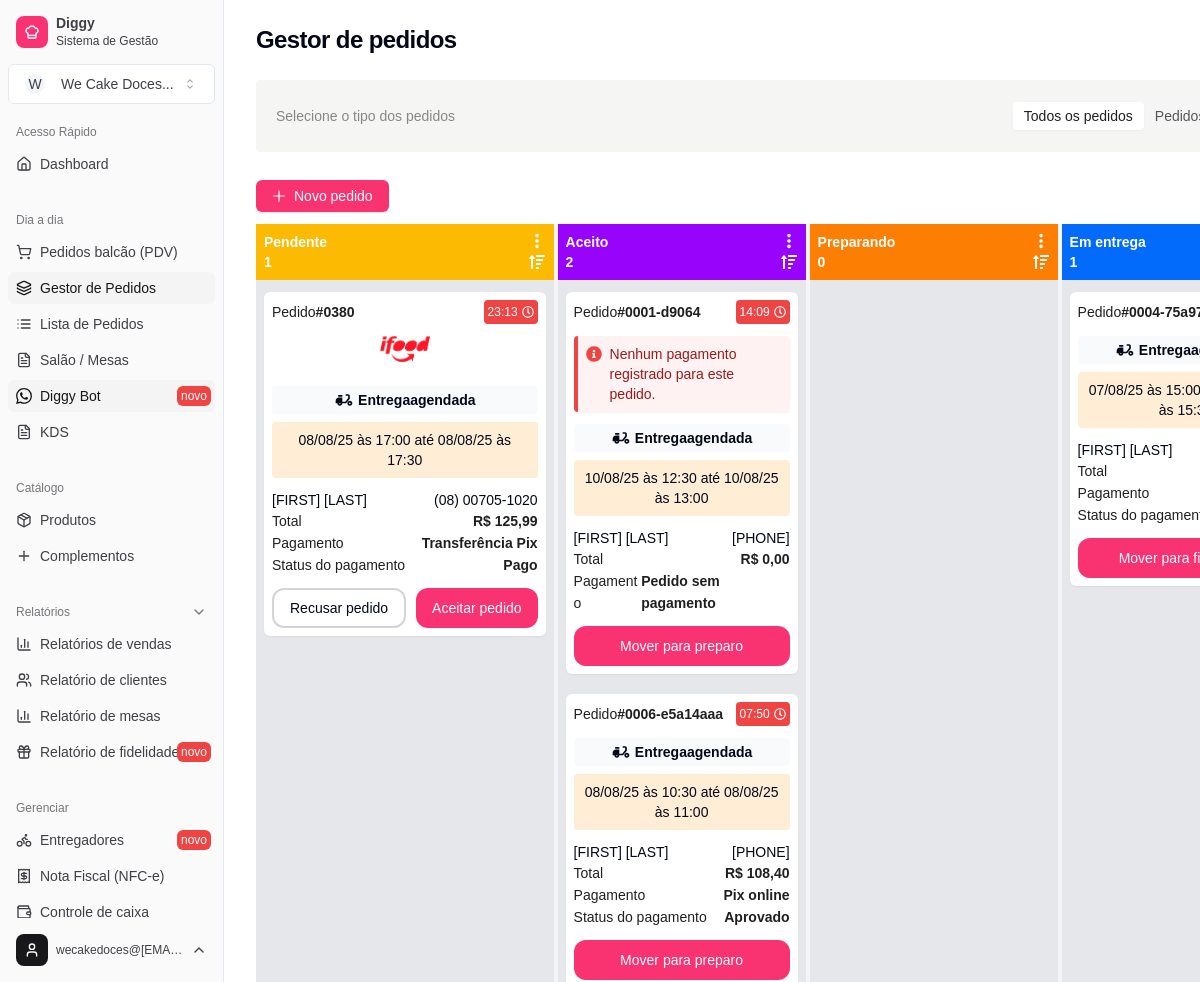 click on "Diggy Bot novo" at bounding box center [111, 396] 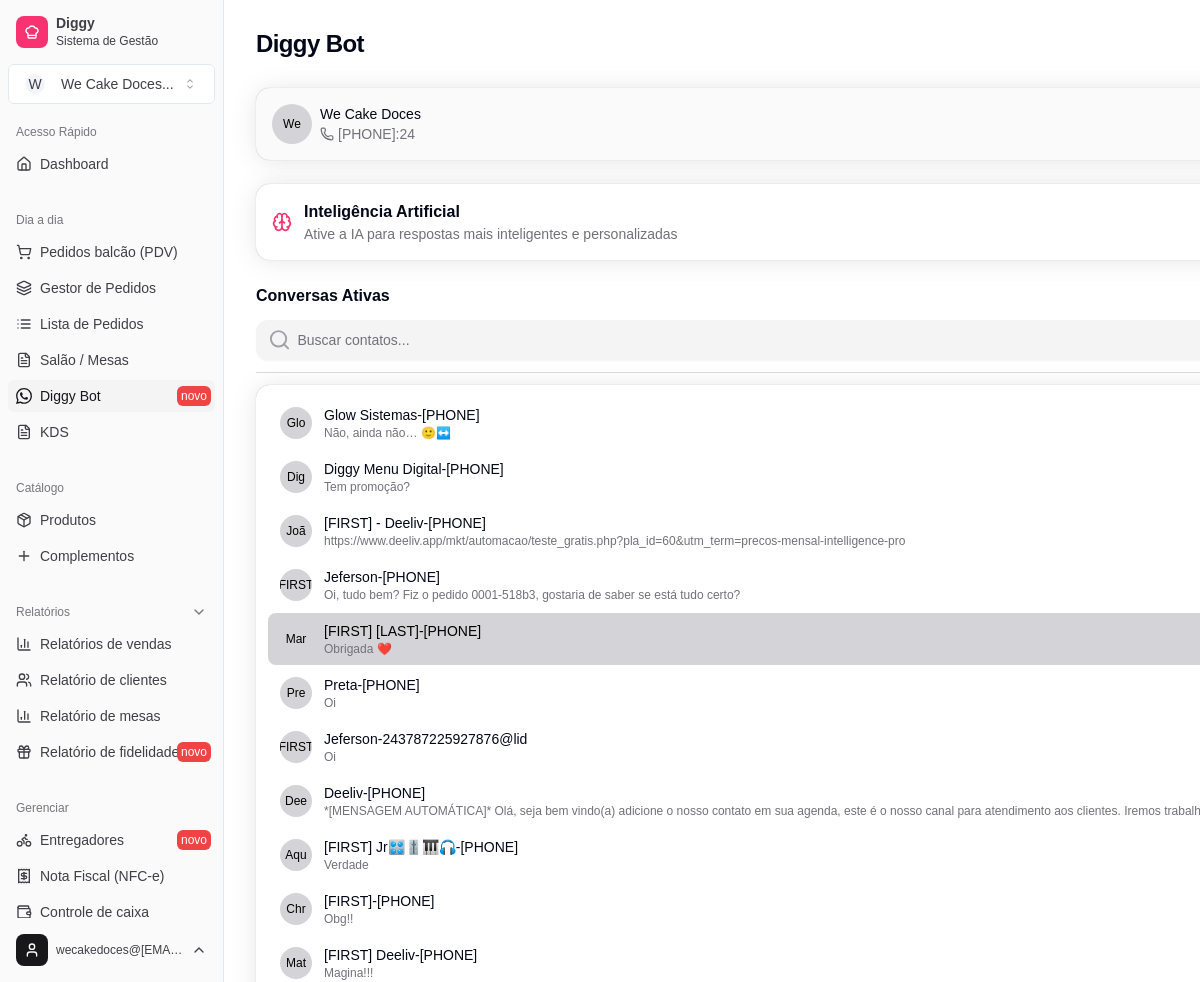 scroll, scrollTop: 424, scrollLeft: 0, axis: vertical 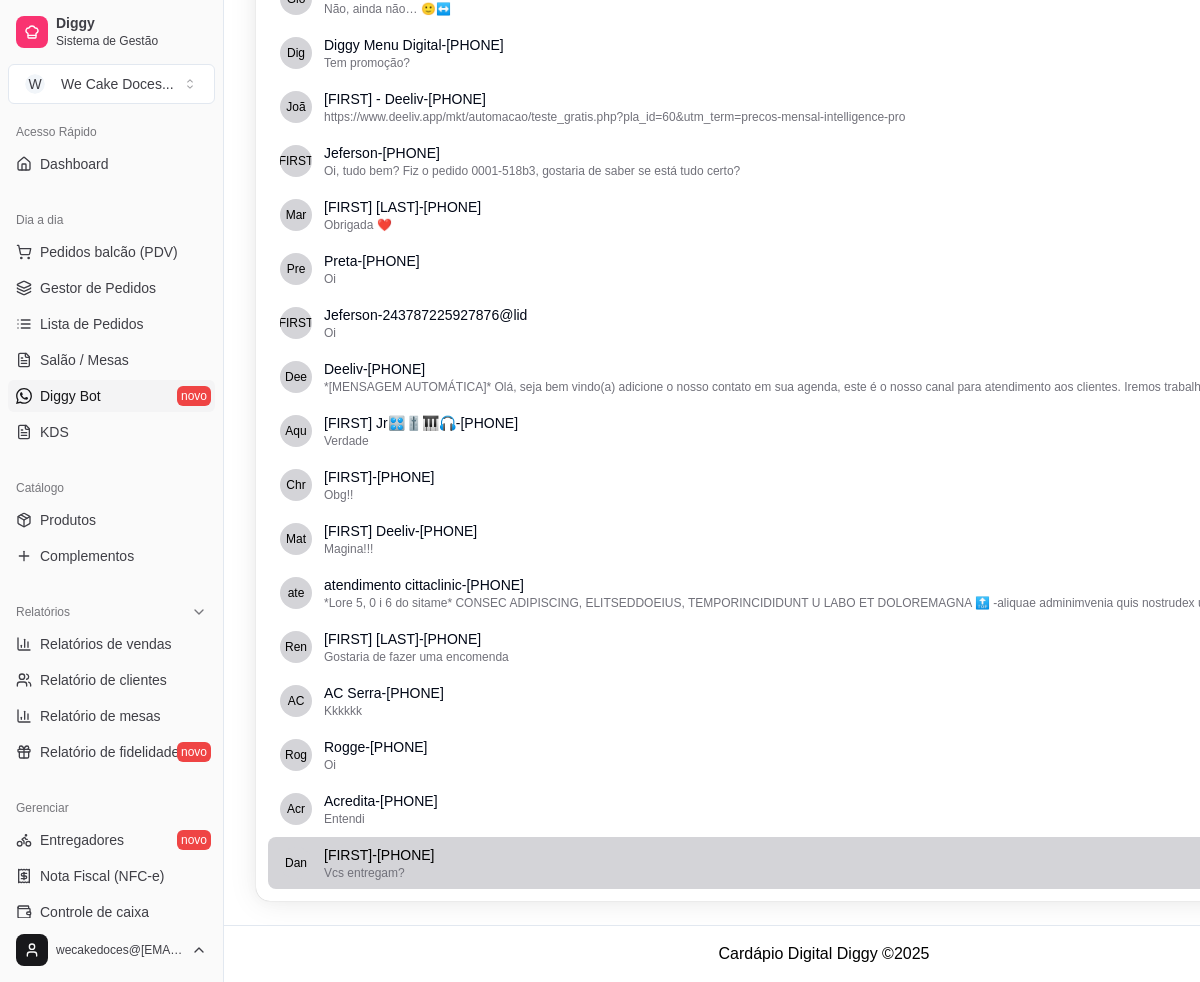 click on "Vcs entregam?" at bounding box center [826, 873] 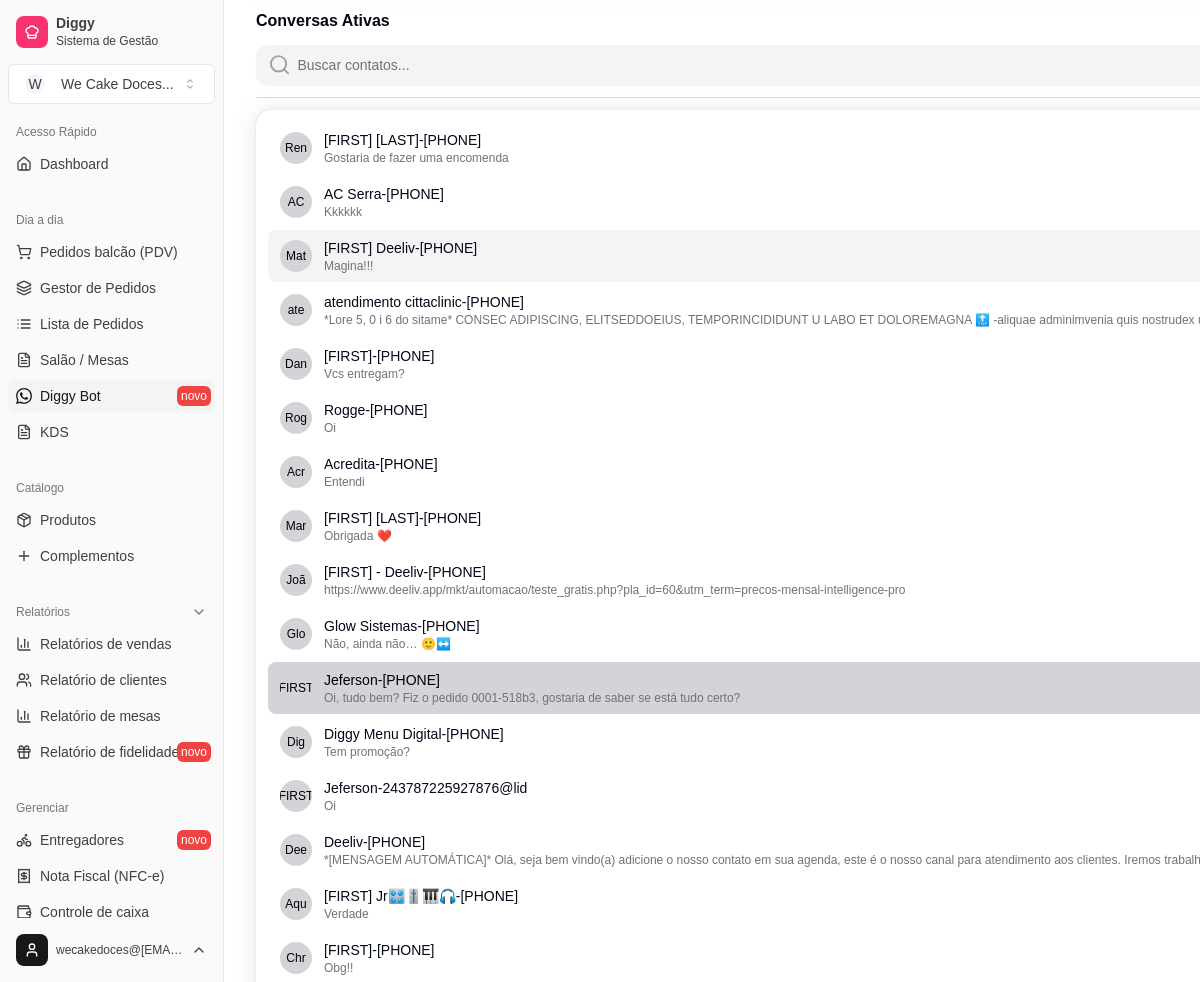 scroll, scrollTop: 424, scrollLeft: 0, axis: vertical 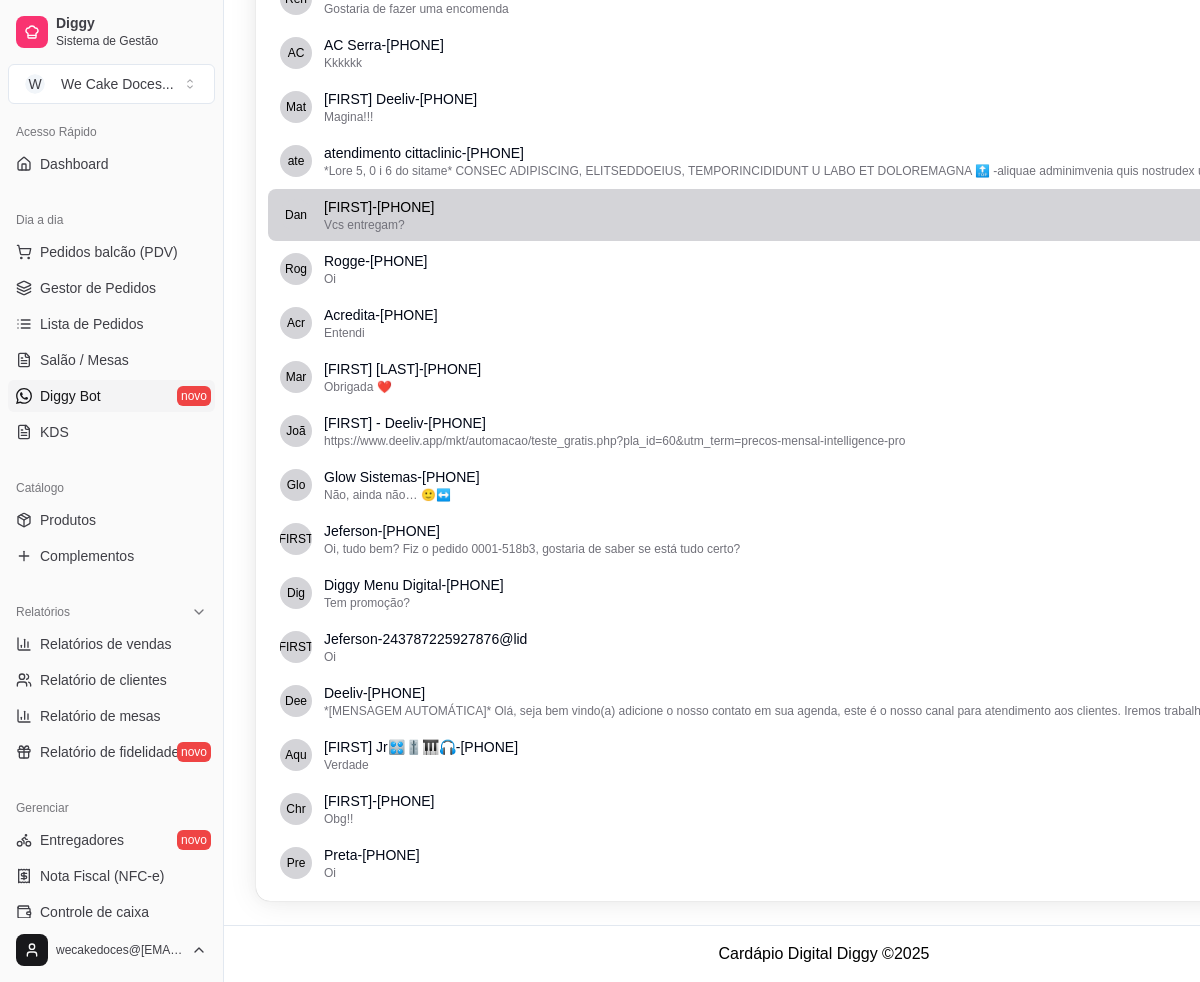 click on "[NAME]  -  [PHONE]" at bounding box center (826, 207) 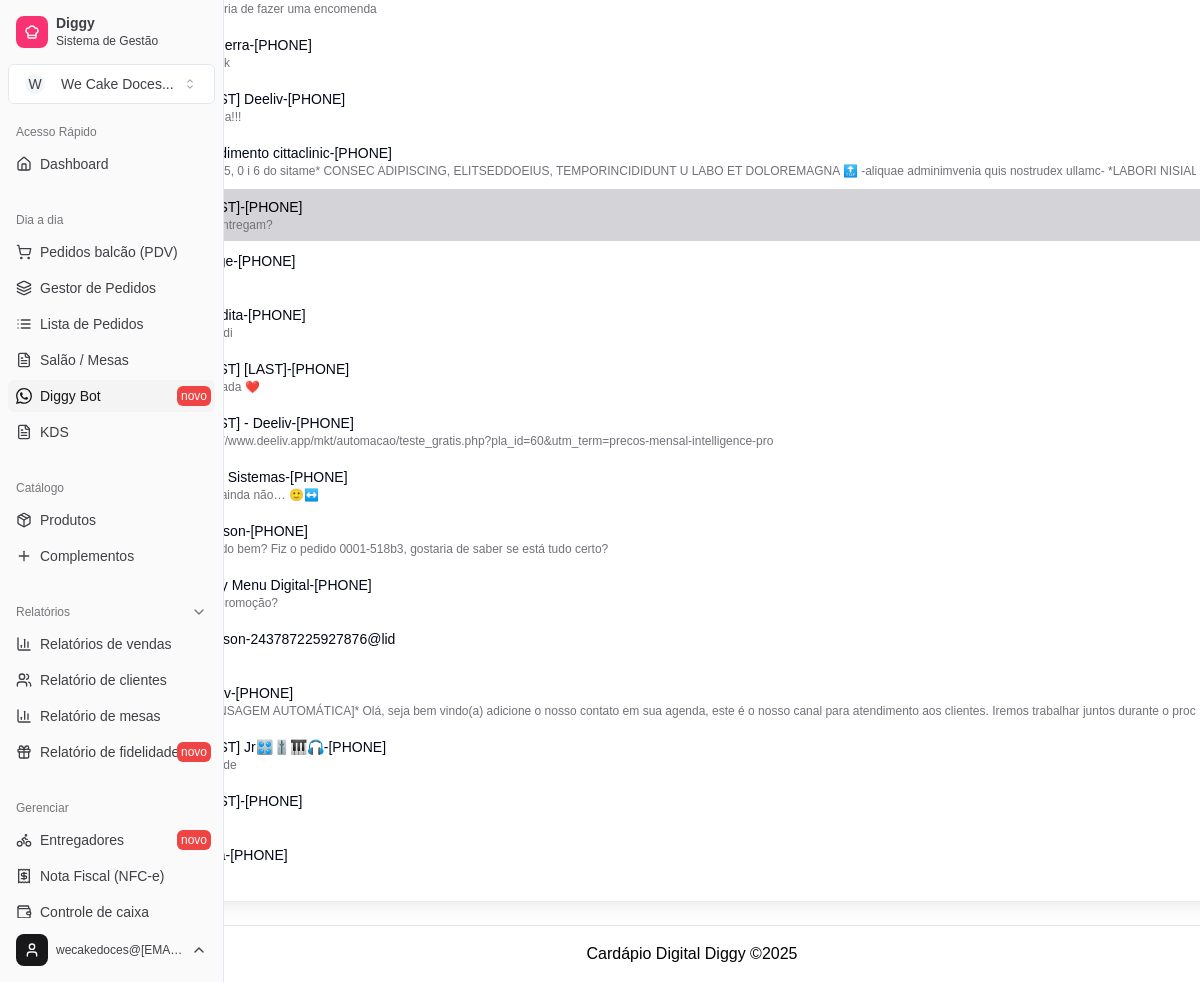 scroll, scrollTop: 424, scrollLeft: 224, axis: both 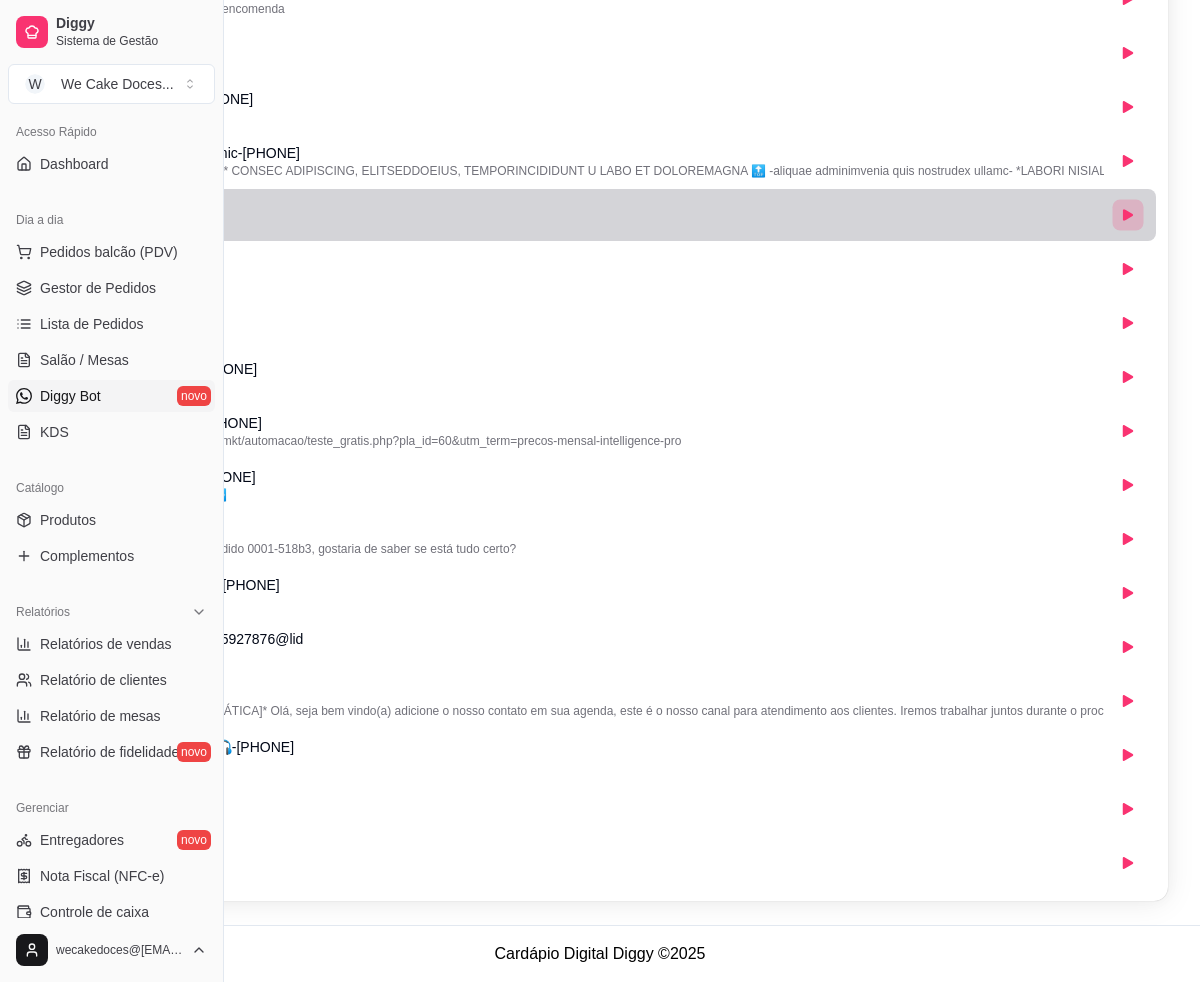 click at bounding box center (1127, 214) 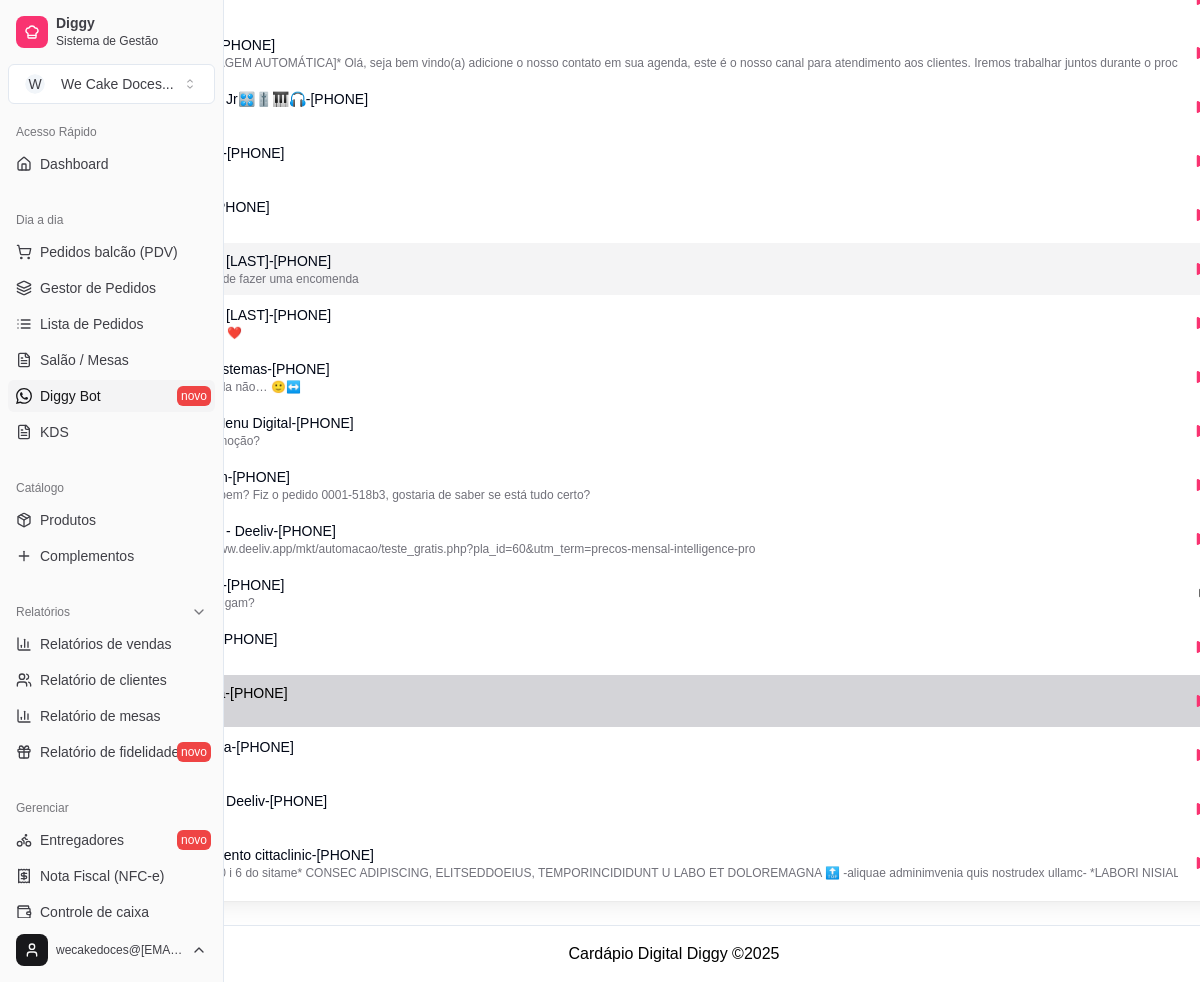 scroll, scrollTop: 424, scrollLeft: 224, axis: both 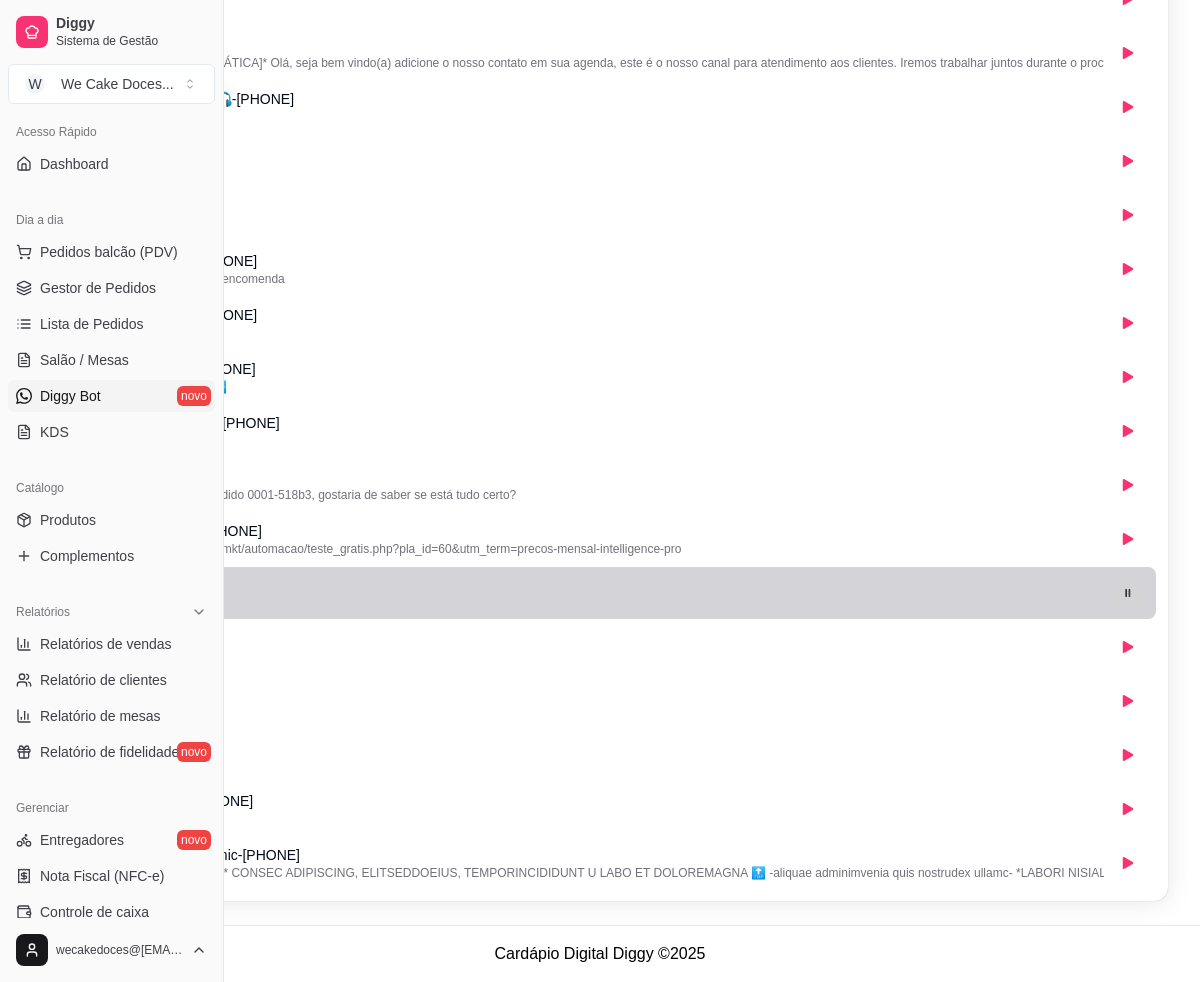 click 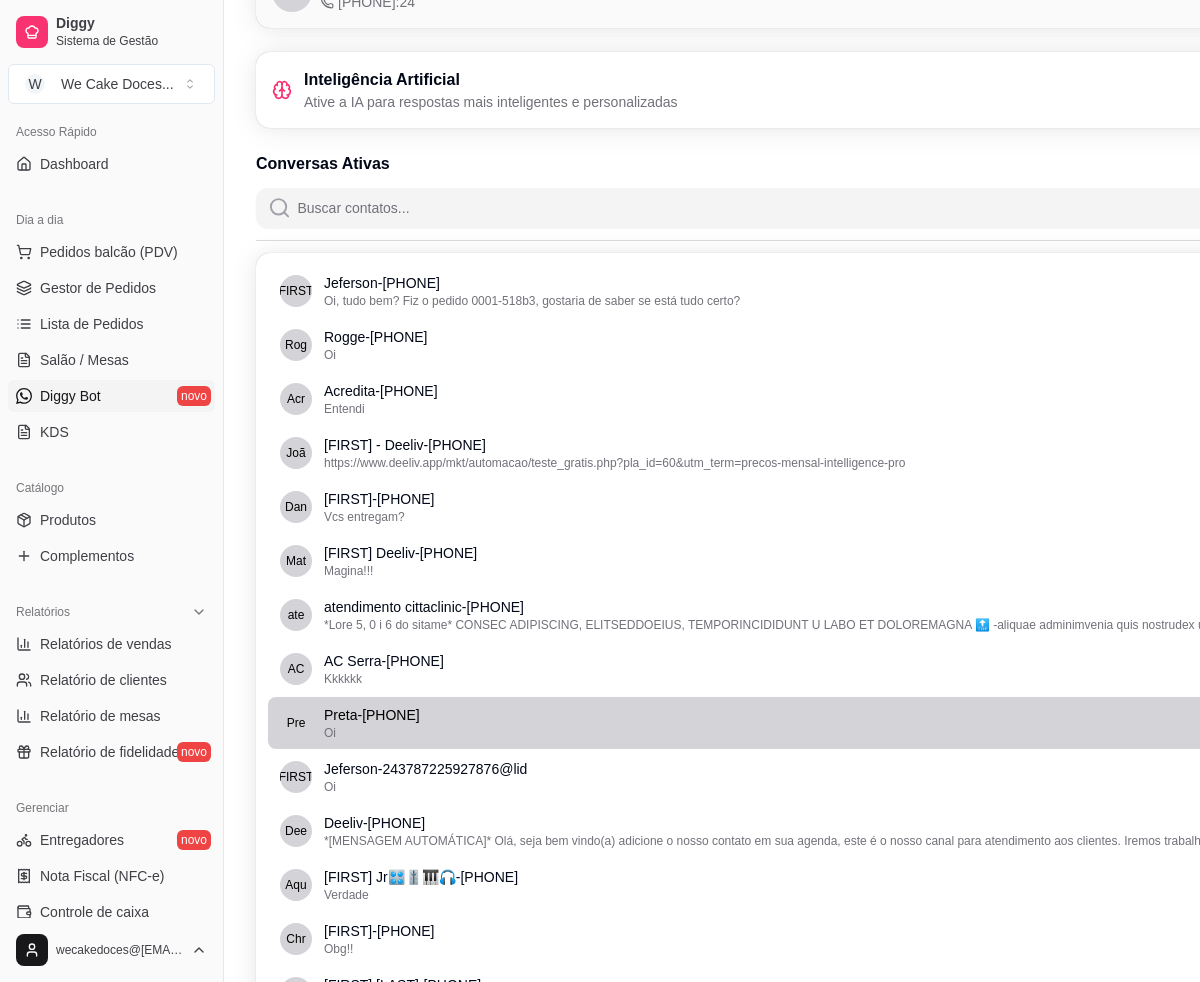scroll, scrollTop: 147, scrollLeft: 0, axis: vertical 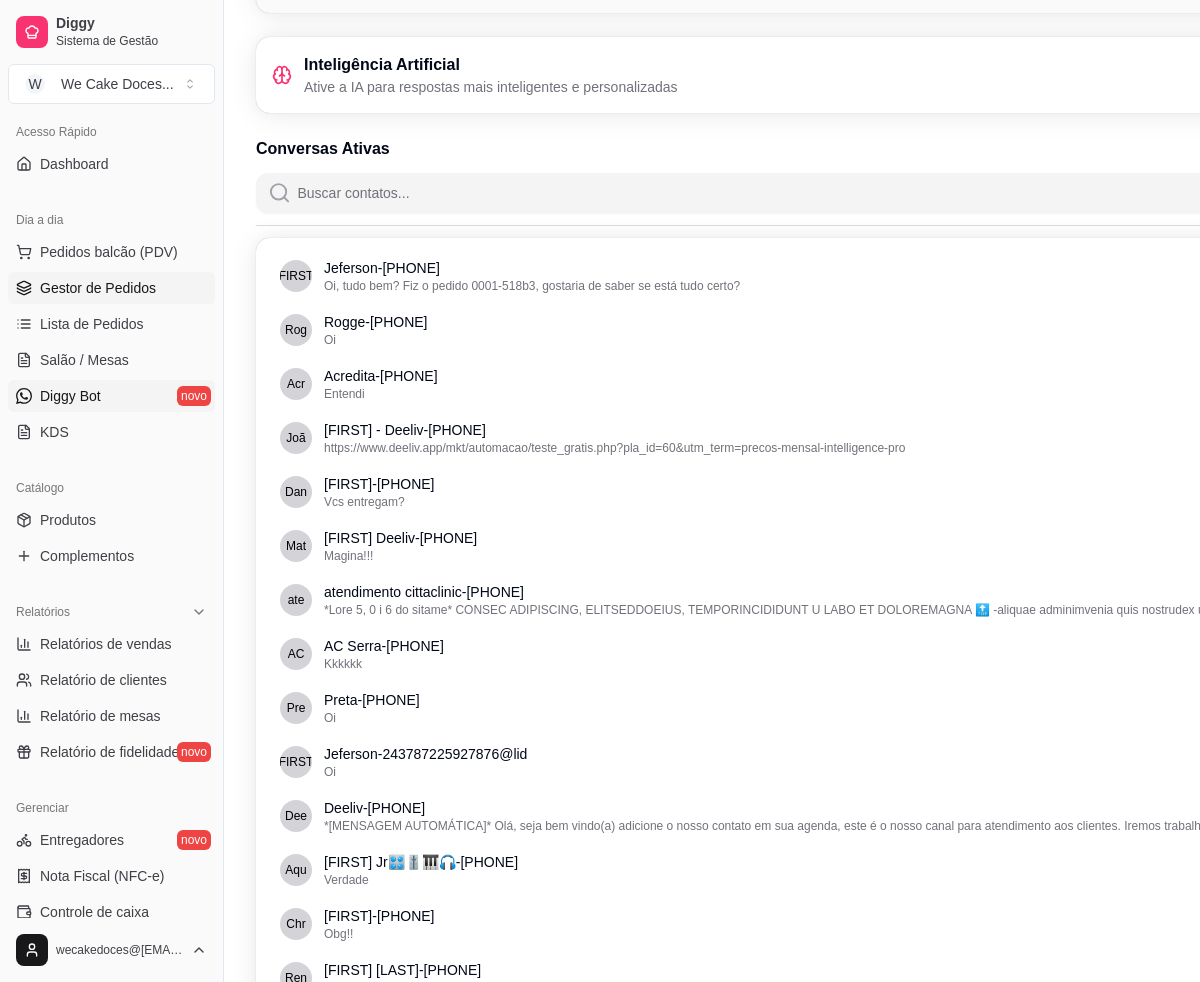 click on "Gestor de Pedidos" at bounding box center [98, 288] 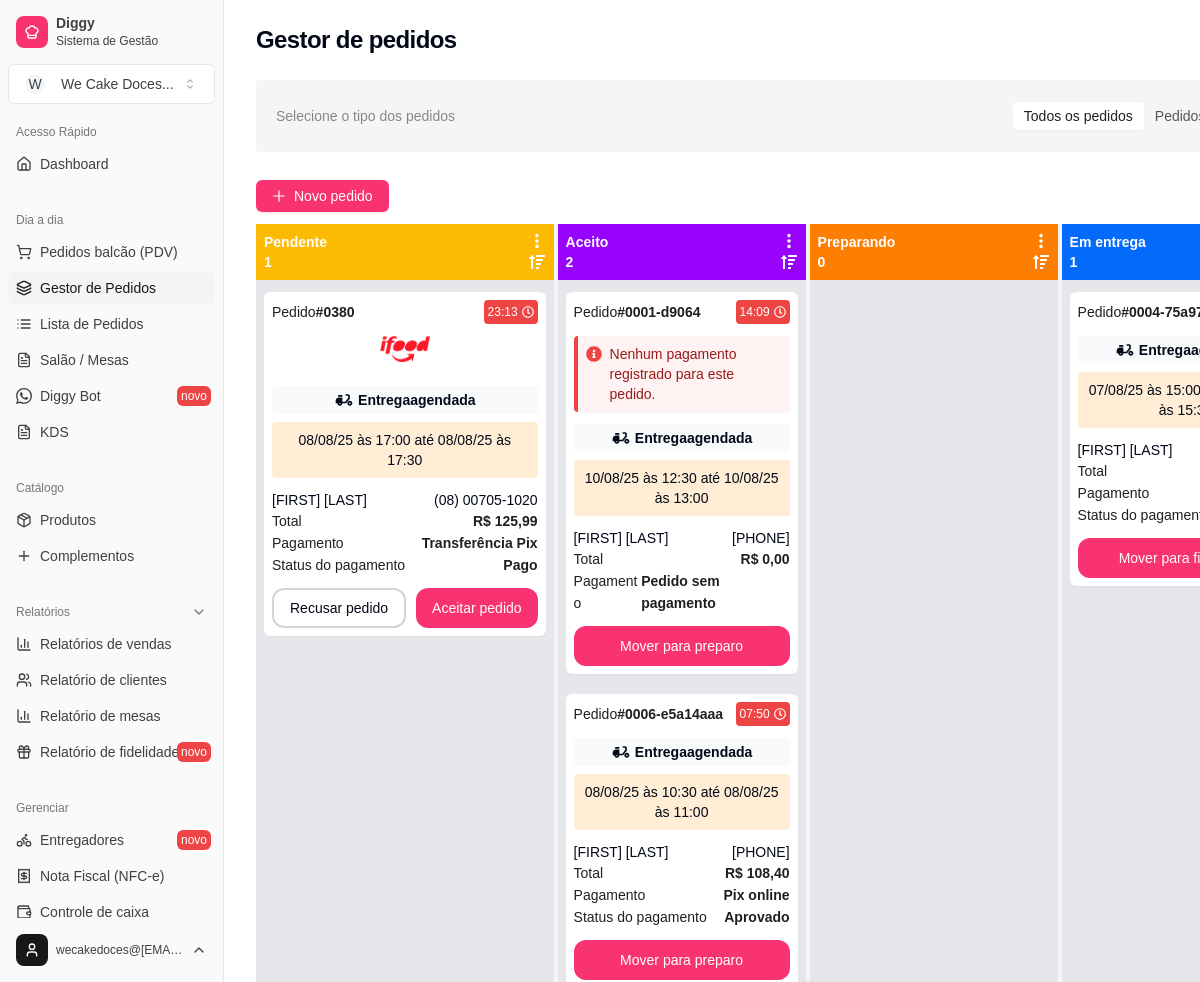 scroll, scrollTop: 56, scrollLeft: 0, axis: vertical 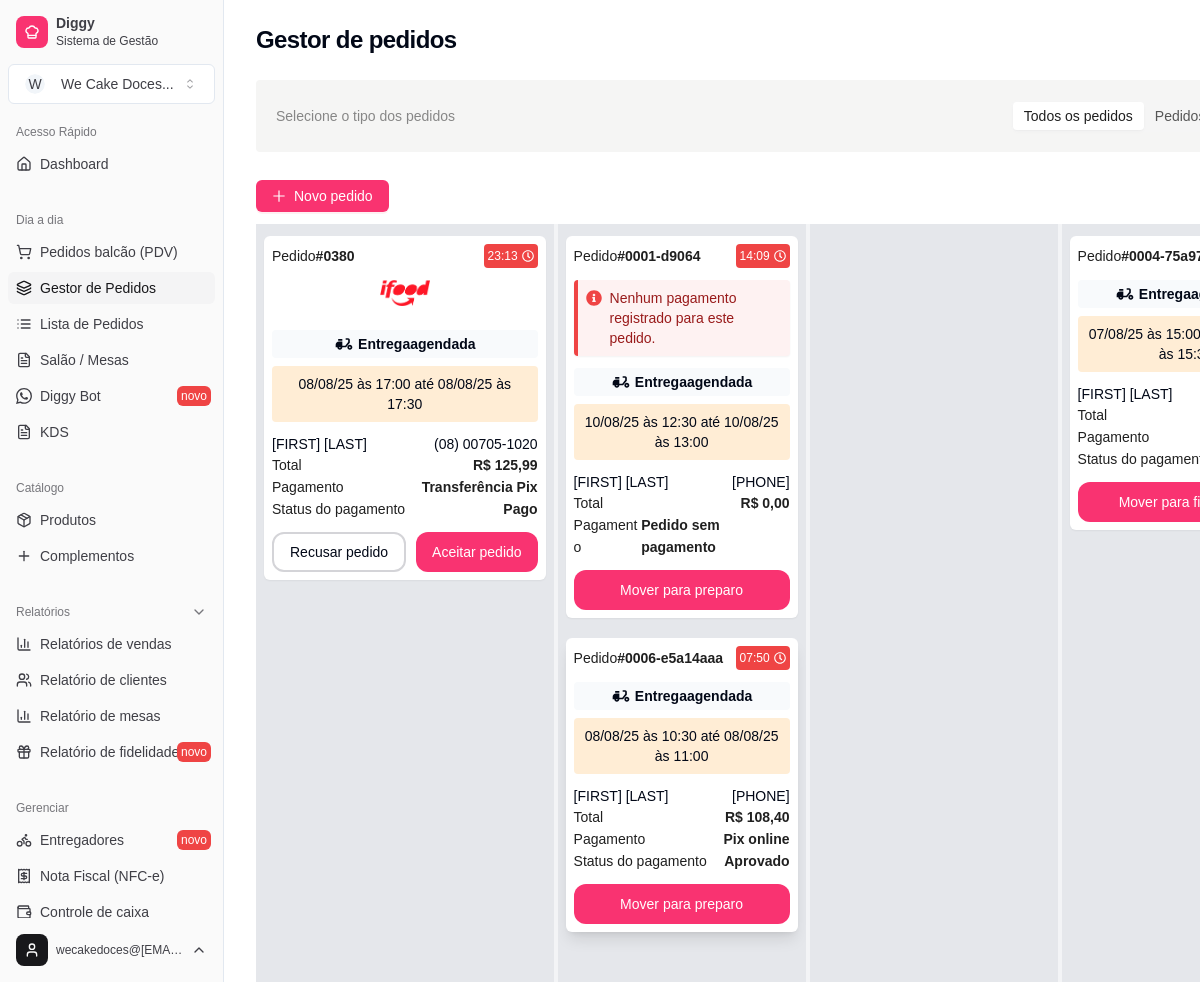 click on "Entrega  agendada" at bounding box center [693, 696] 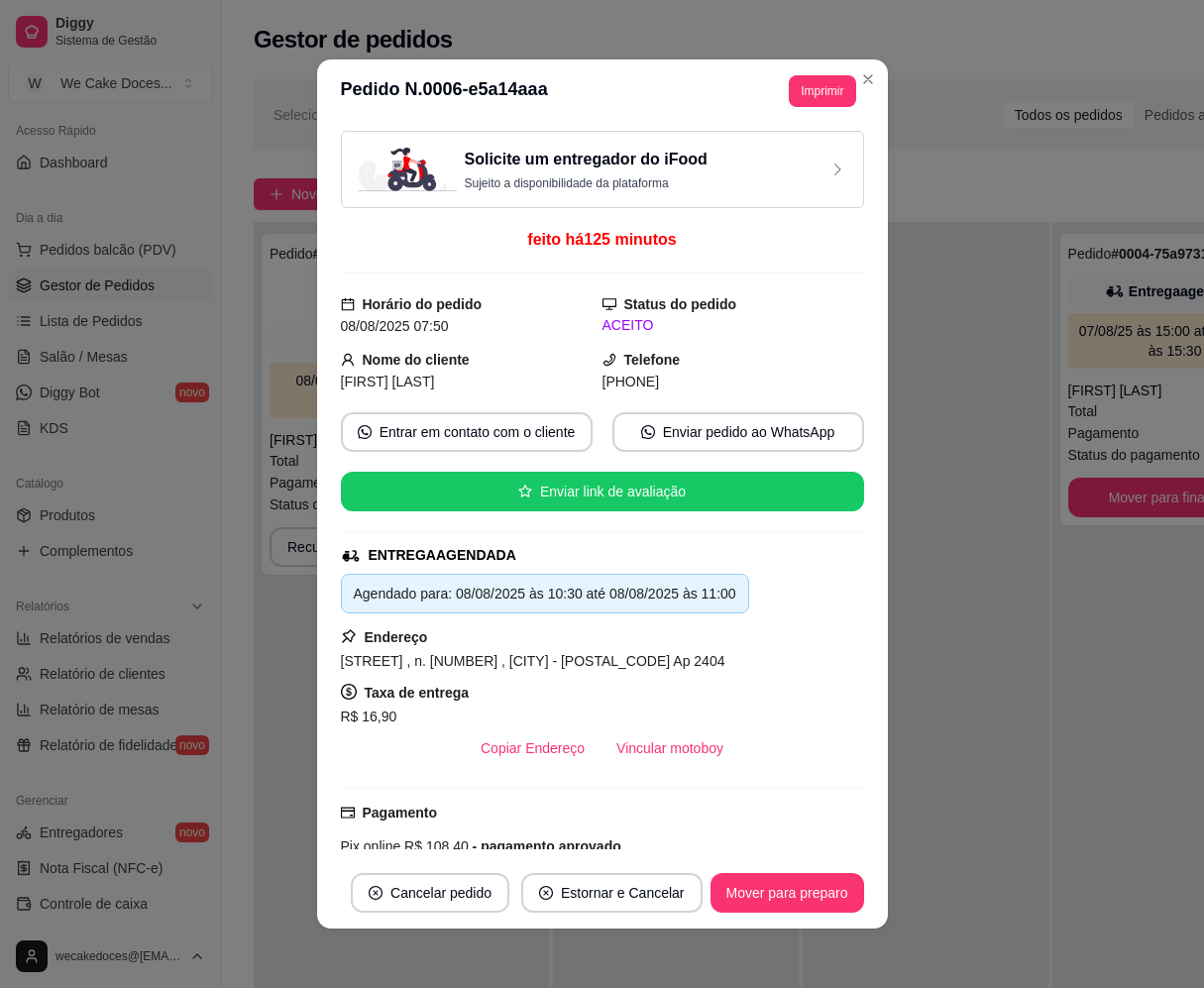 click on "Solicite um entregador do iFood" at bounding box center [586, 160] 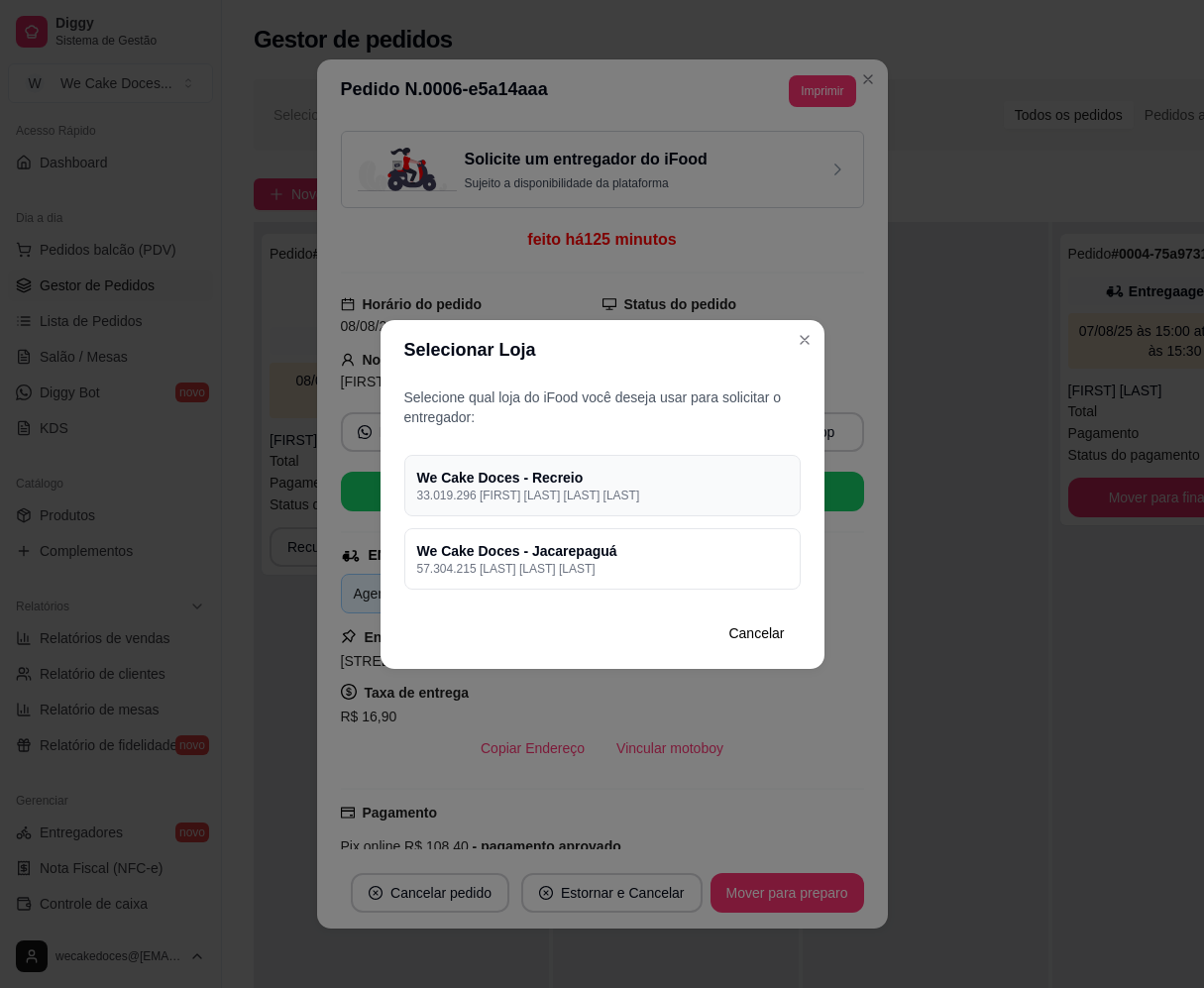 click on "33.019.296 [FIRST] [LAST] [LAST] [LAST]" at bounding box center (602, 495) 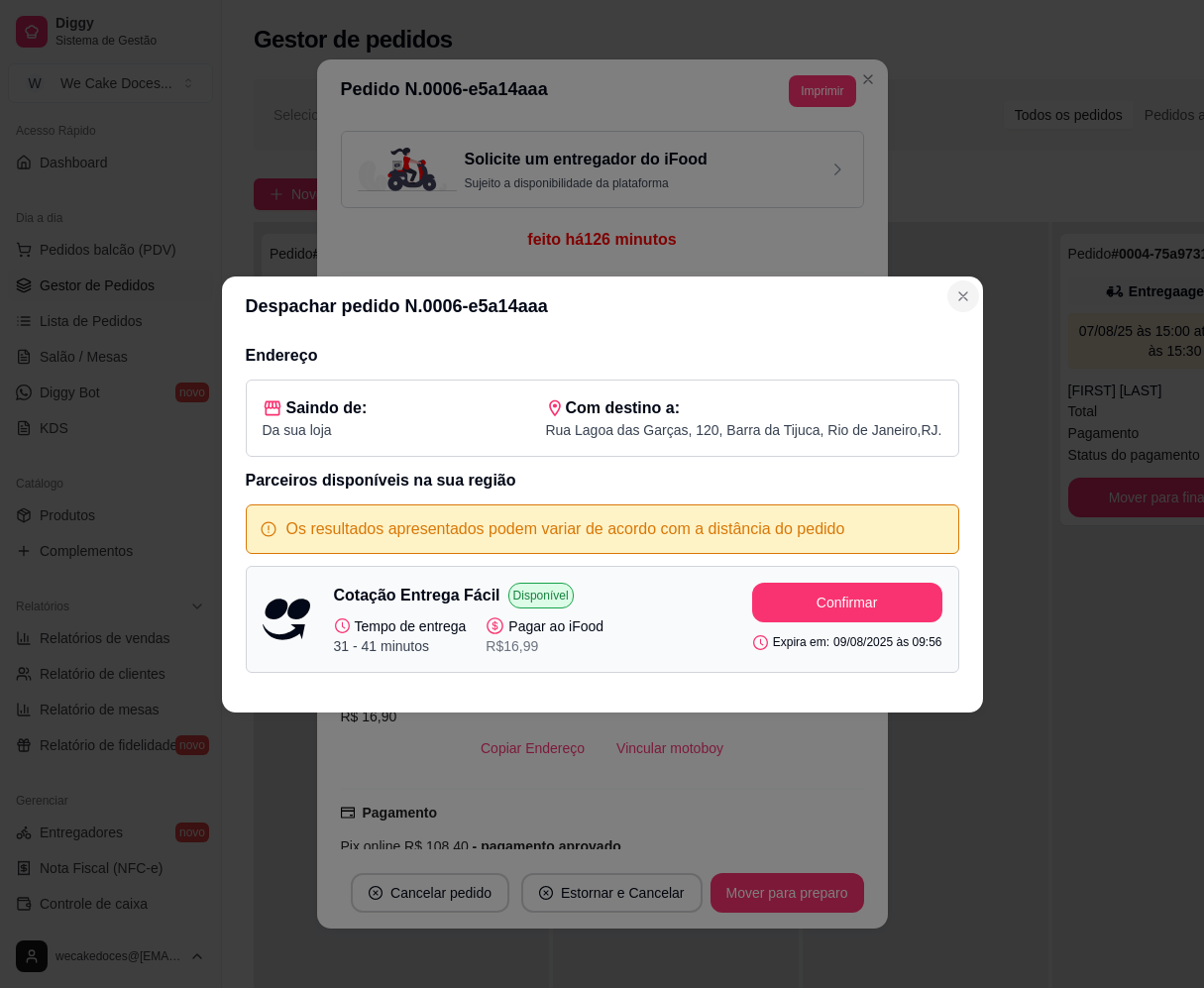 click 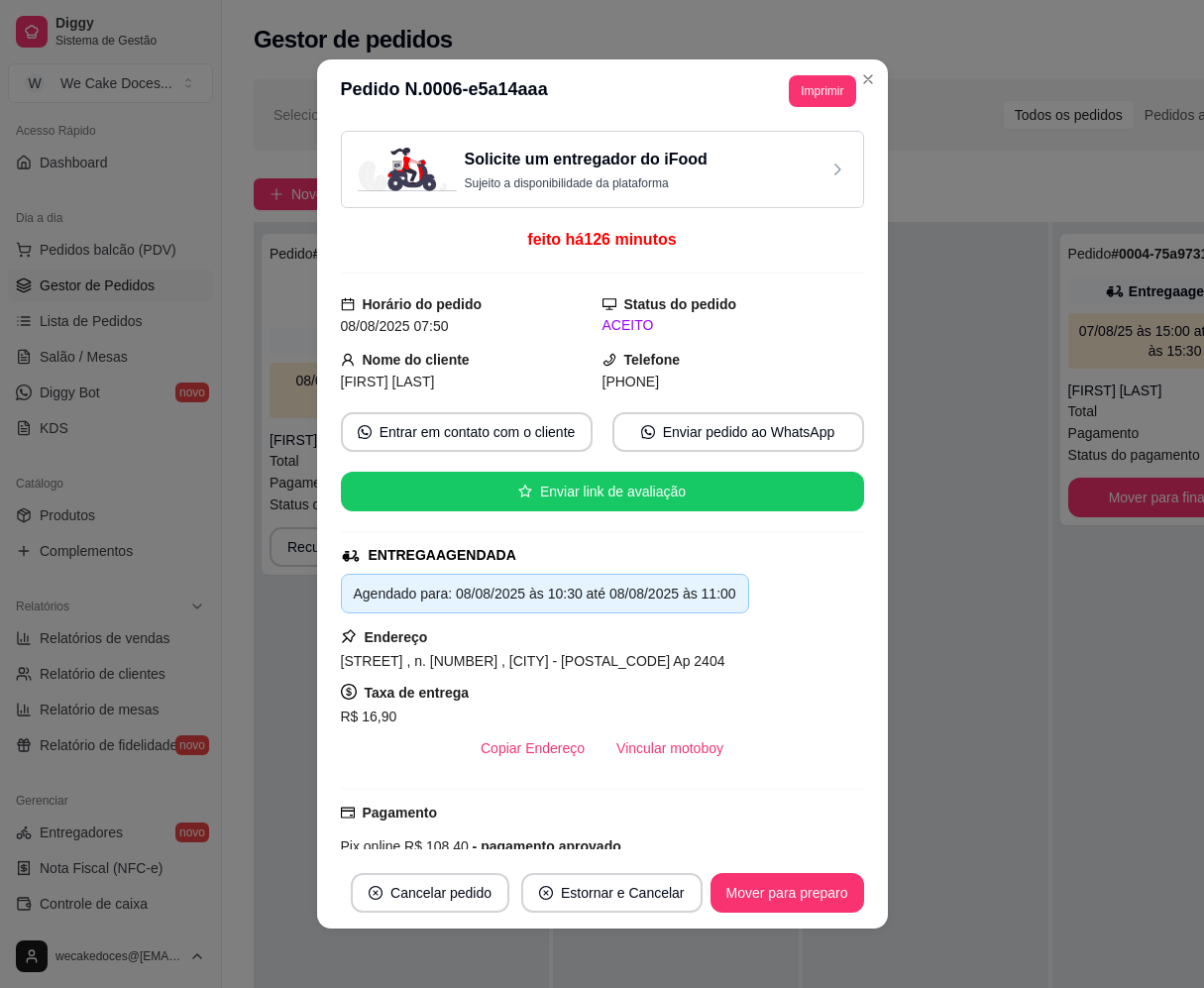 click on "Solicite um entregador do iFood" at bounding box center [586, 160] 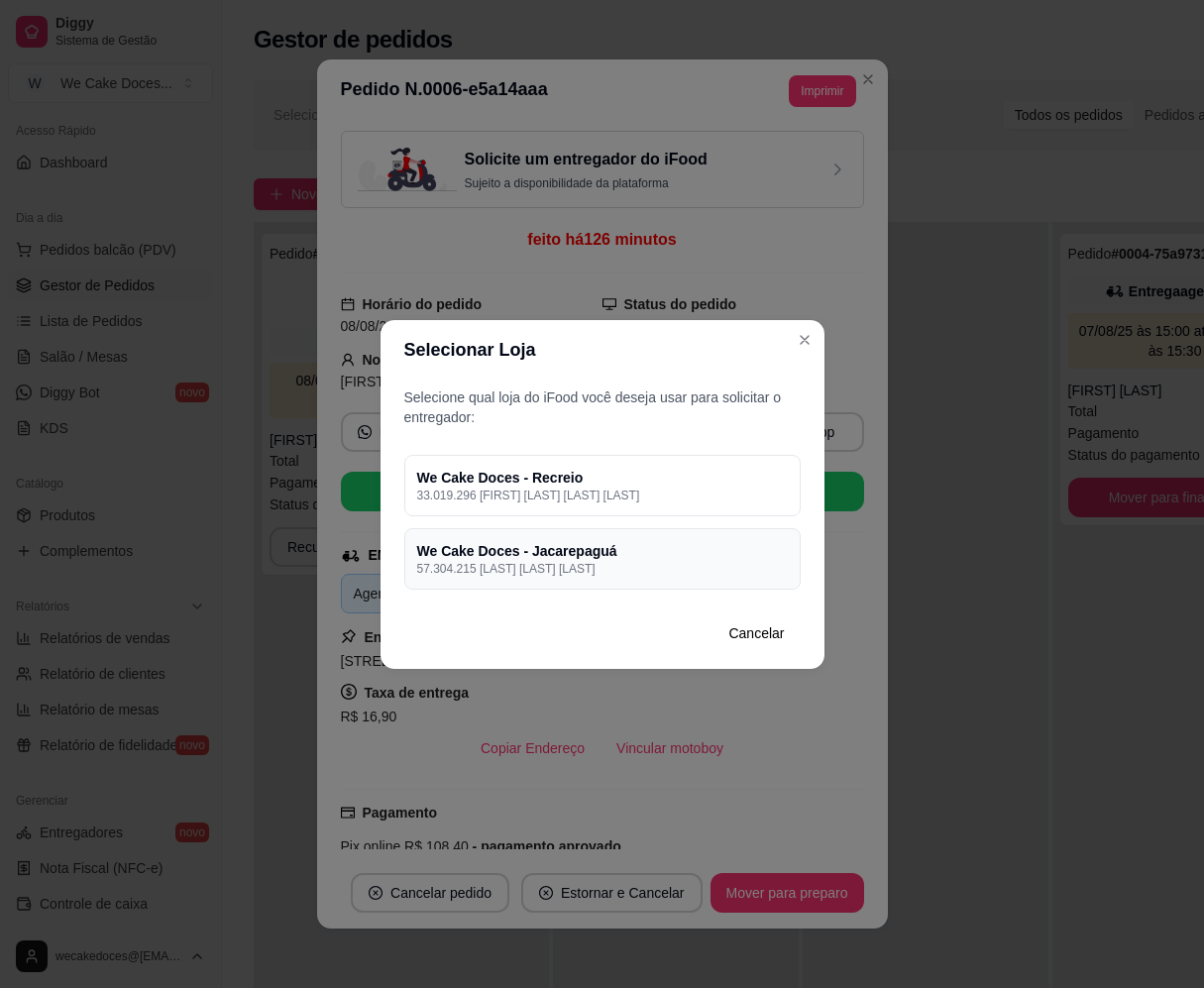 click on "57.304.215 [LAST] [LAST] [LAST]" at bounding box center (602, 569) 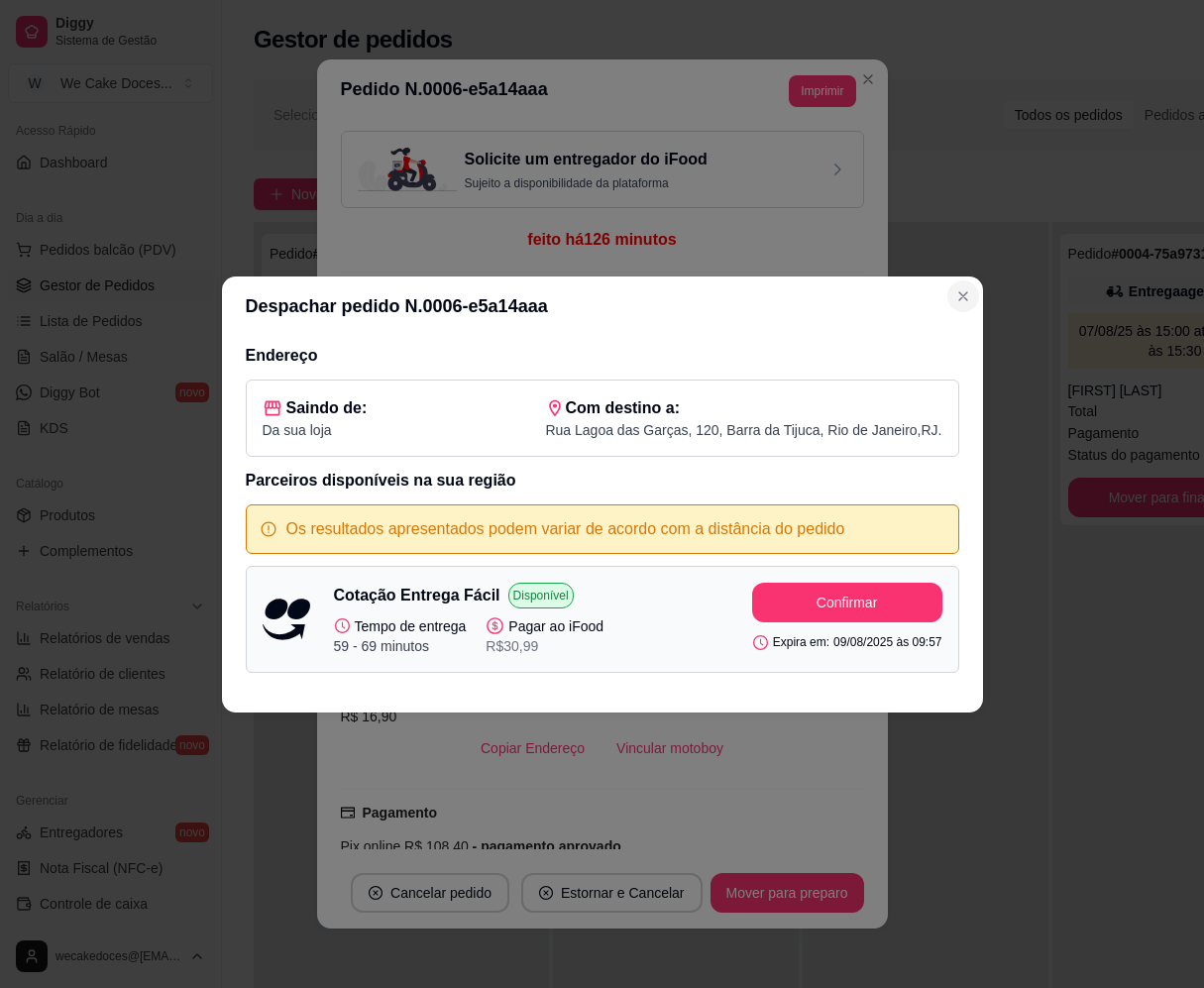 click 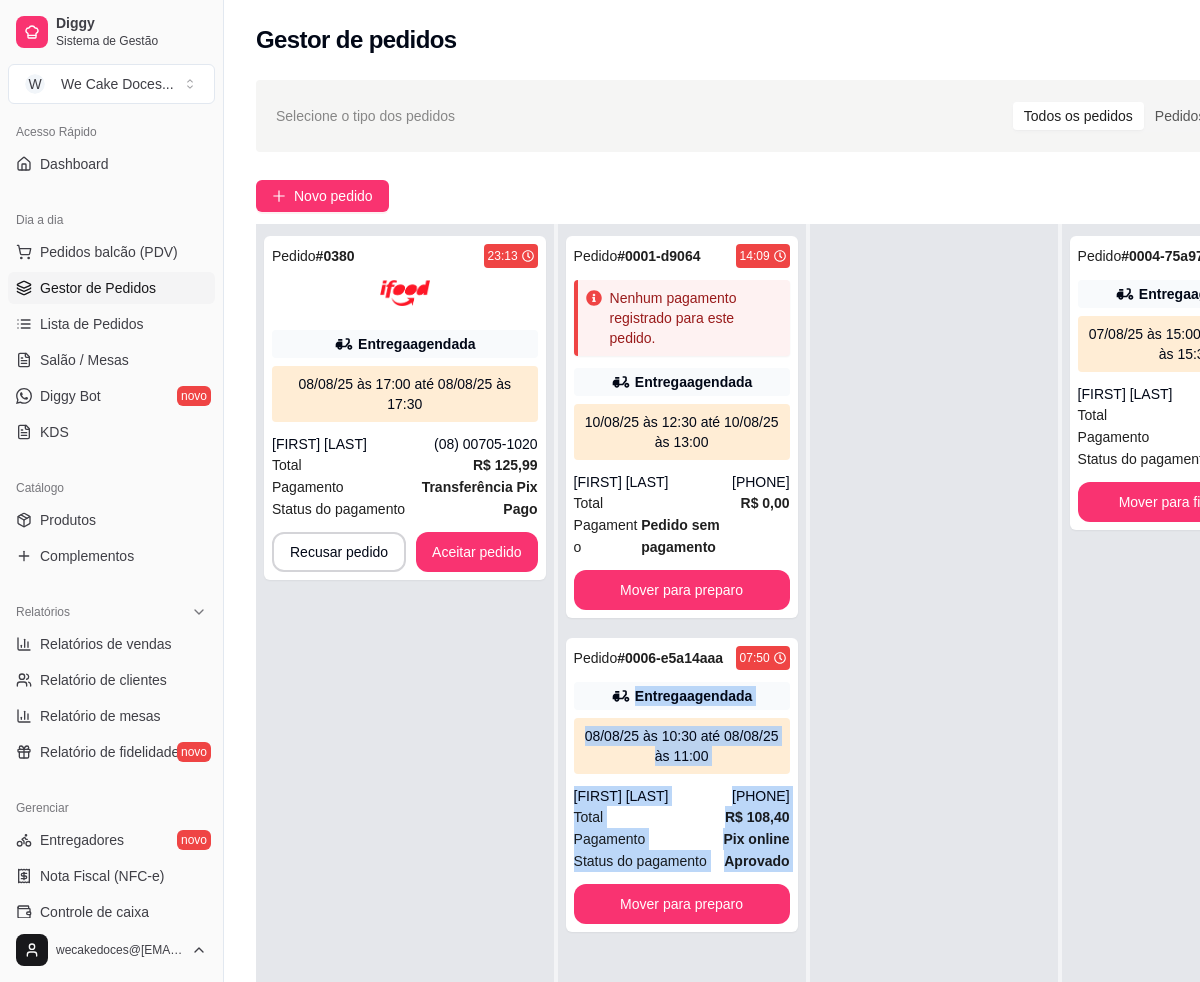 drag, startPoint x: 630, startPoint y: 678, endPoint x: 863, endPoint y: 684, distance: 233.07724 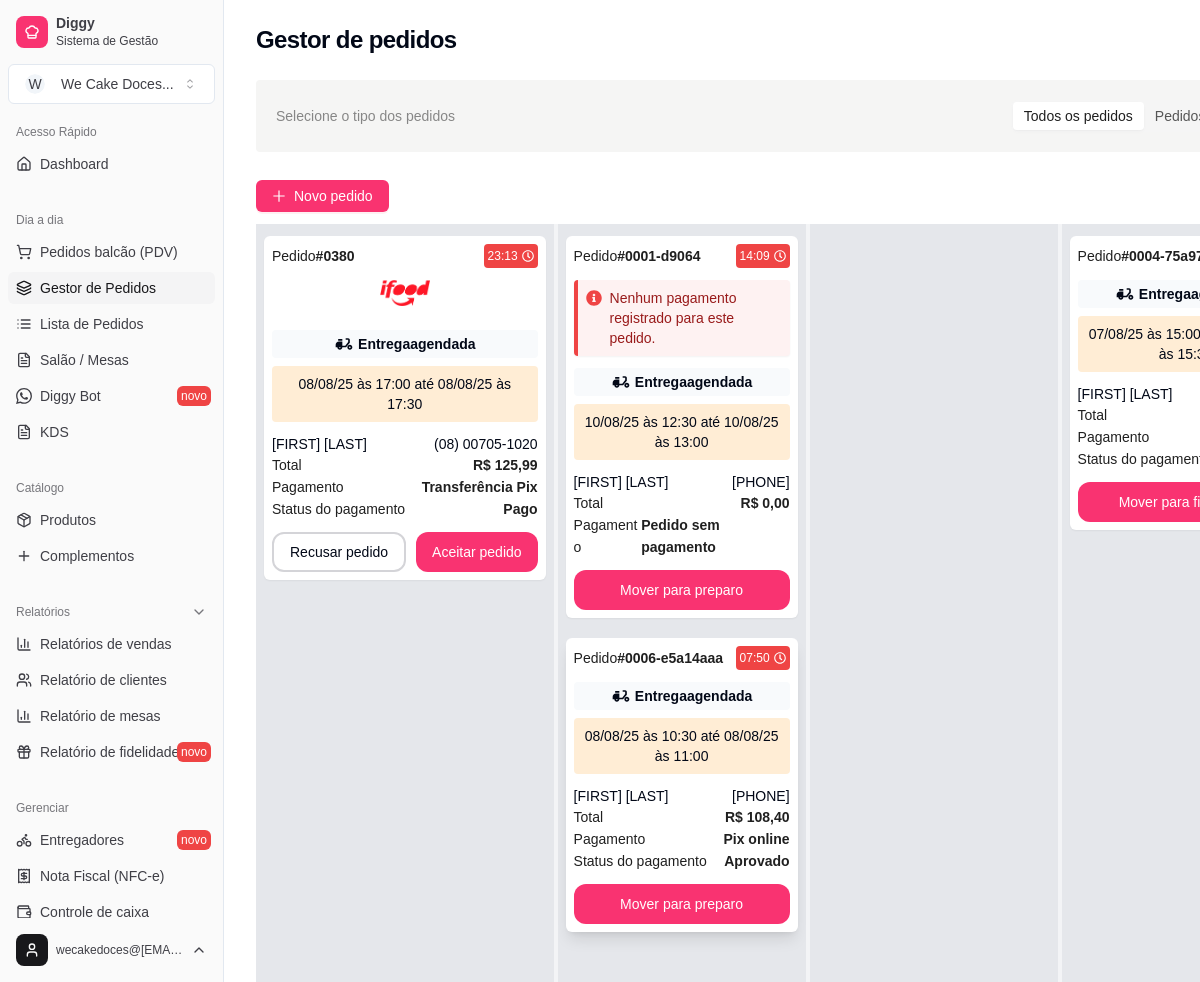 click on "Entrega  agendada" at bounding box center (682, 696) 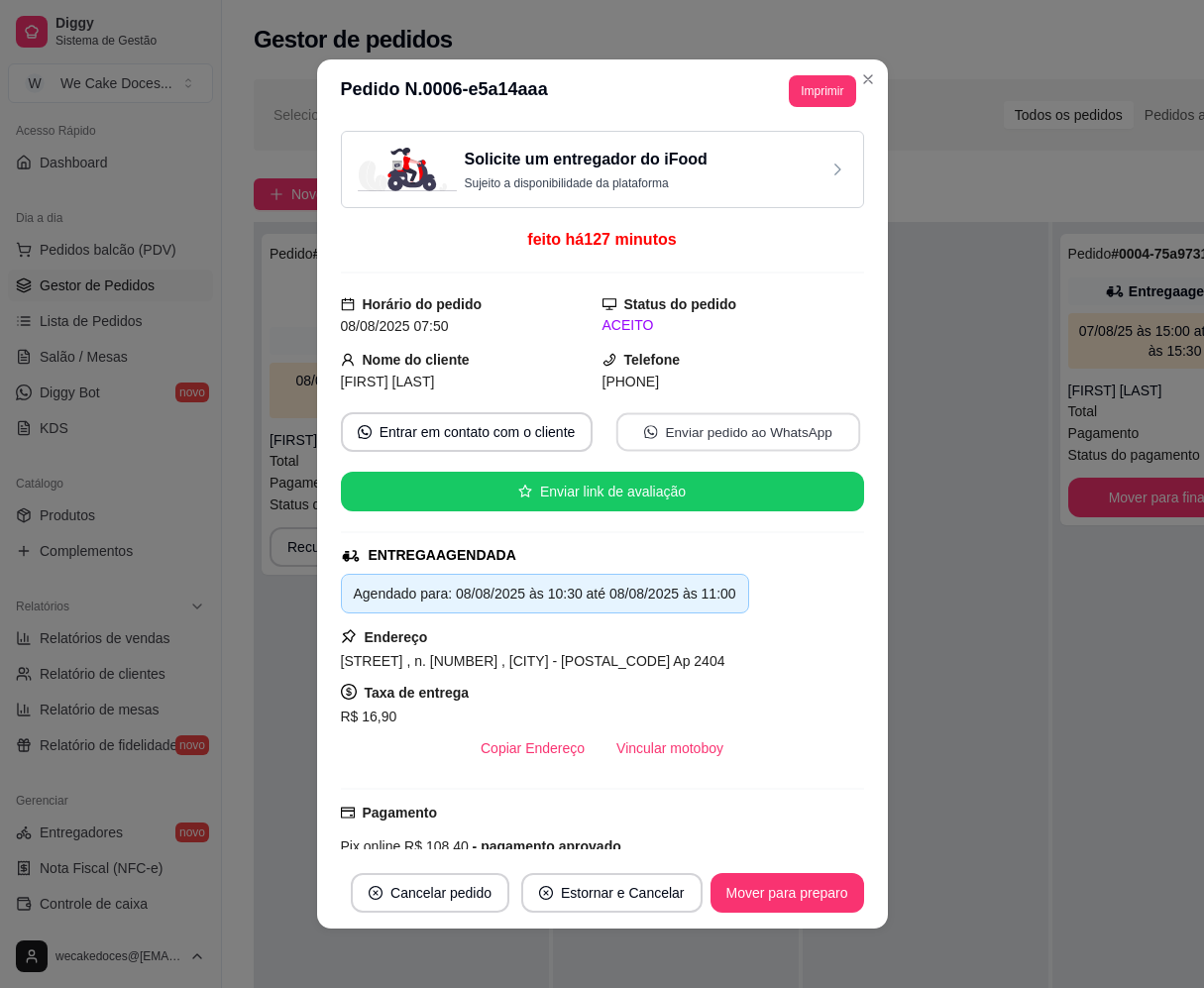 click on "Enviar pedido ao WhatsApp" at bounding box center [737, 432] 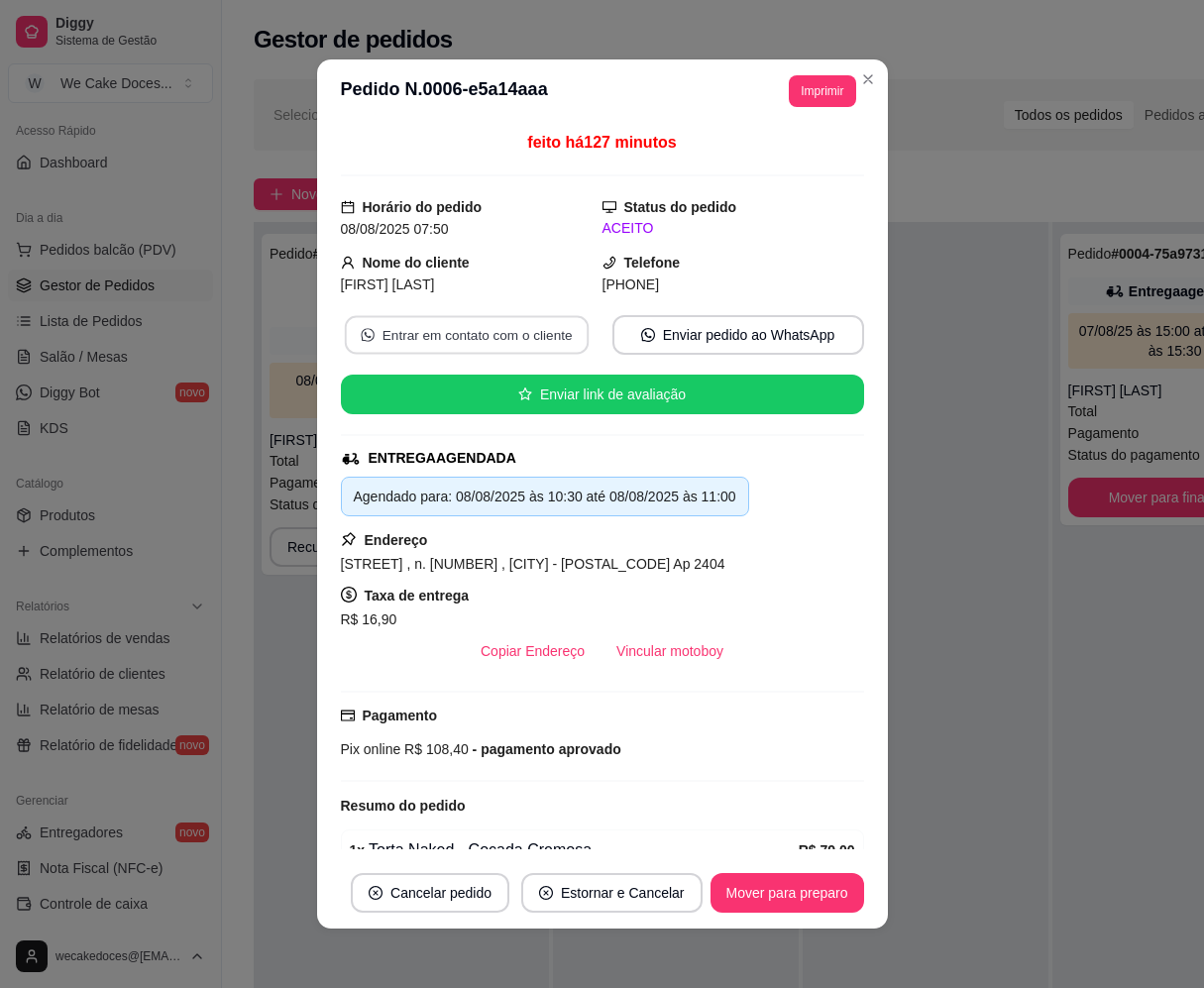 click on "Entrar em contato com o cliente" at bounding box center [466, 335] 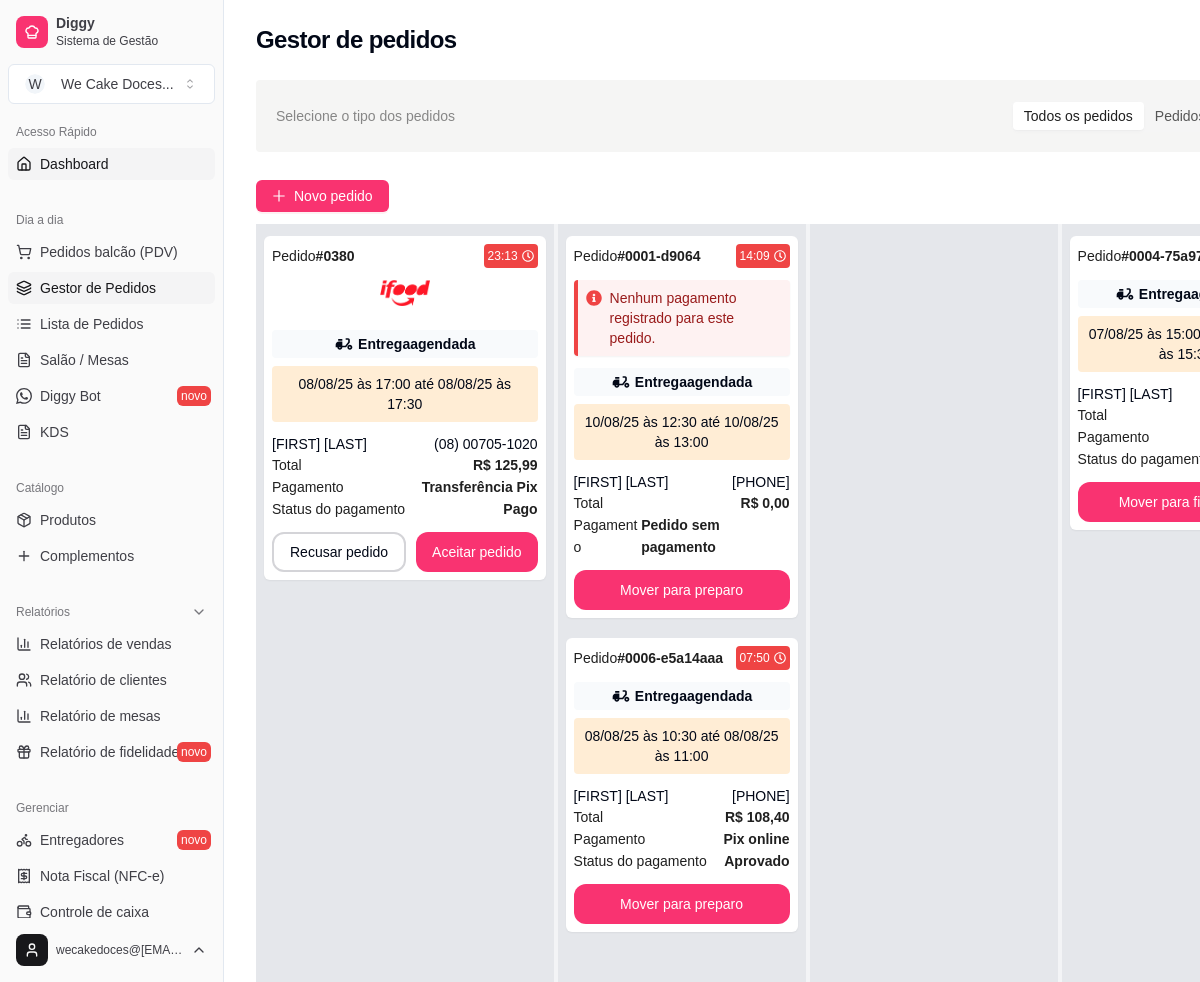 click on "Dashboard" at bounding box center [74, 164] 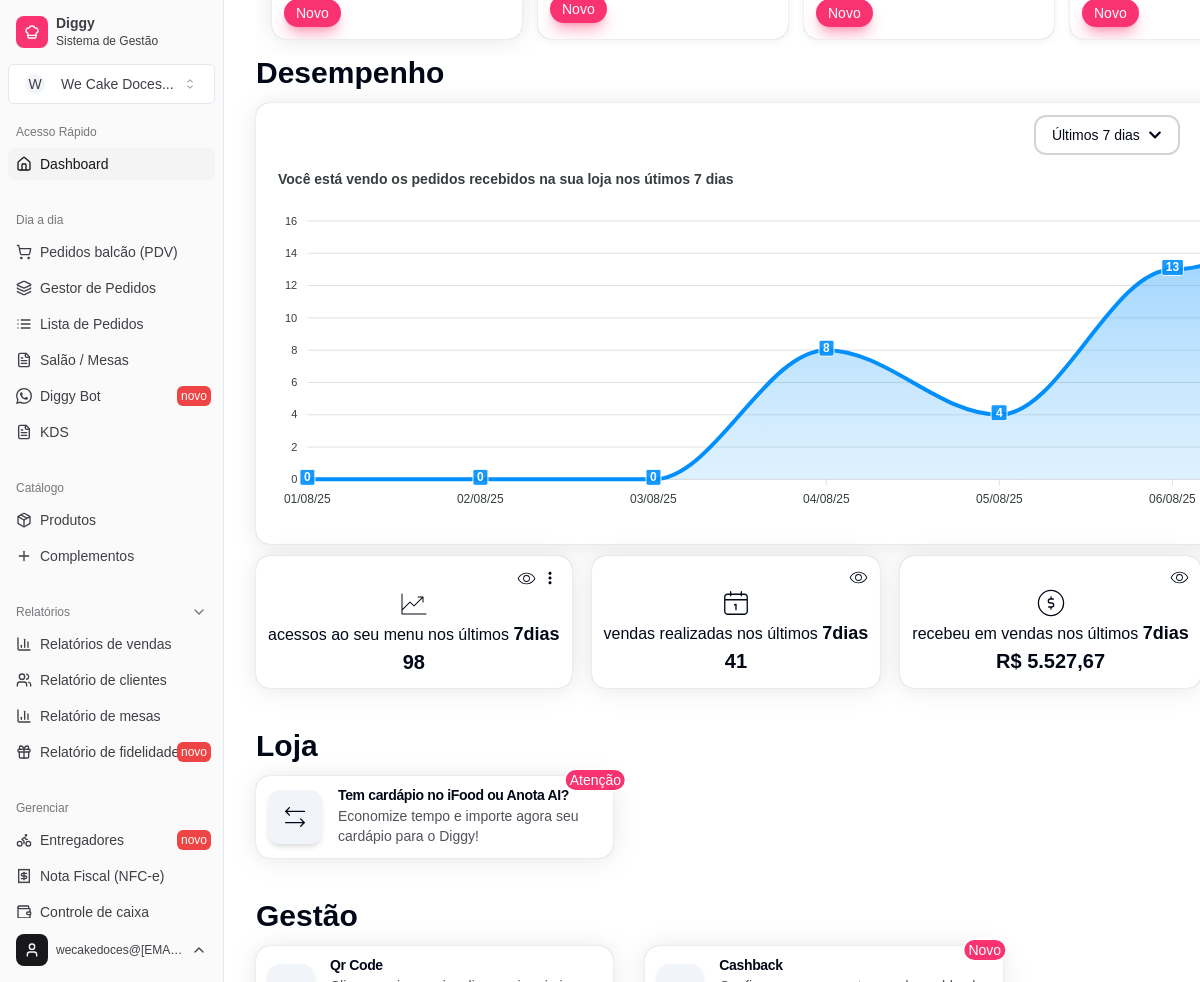 scroll, scrollTop: 919, scrollLeft: 0, axis: vertical 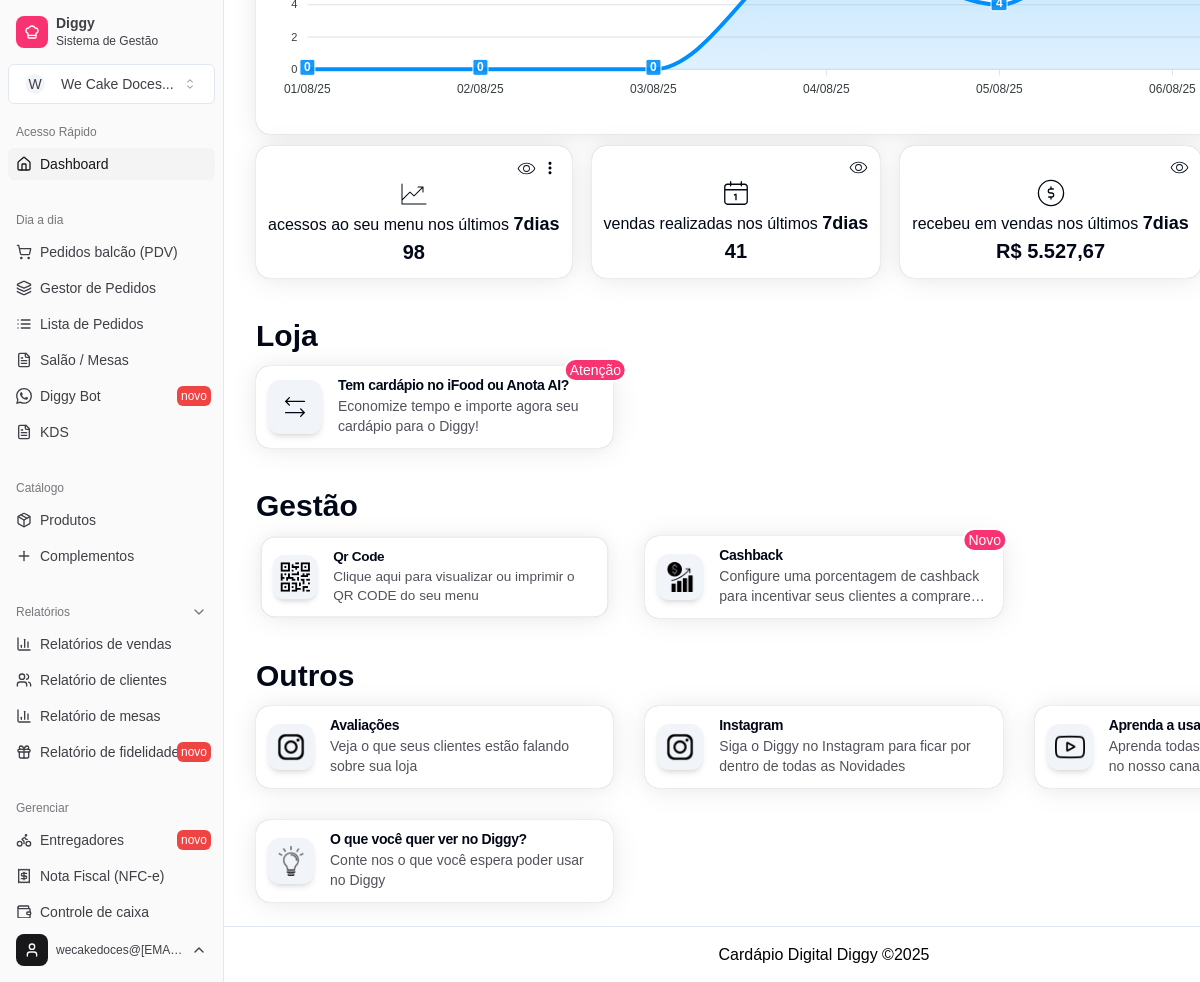 click on "Clique aqui para visualizar ou imprimir o QR CODE do seu menu" at bounding box center (464, 585) 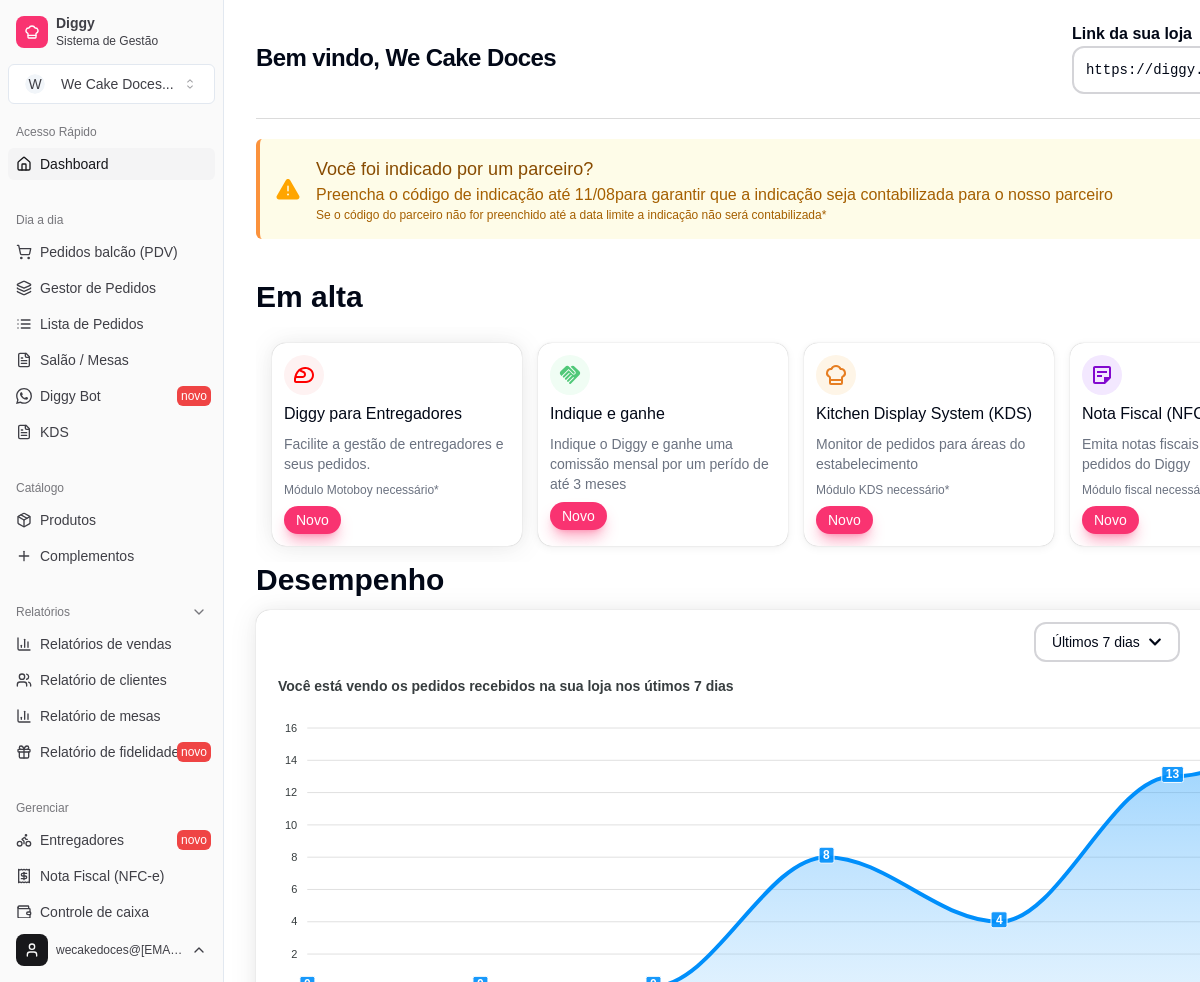 scroll, scrollTop: 0, scrollLeft: 0, axis: both 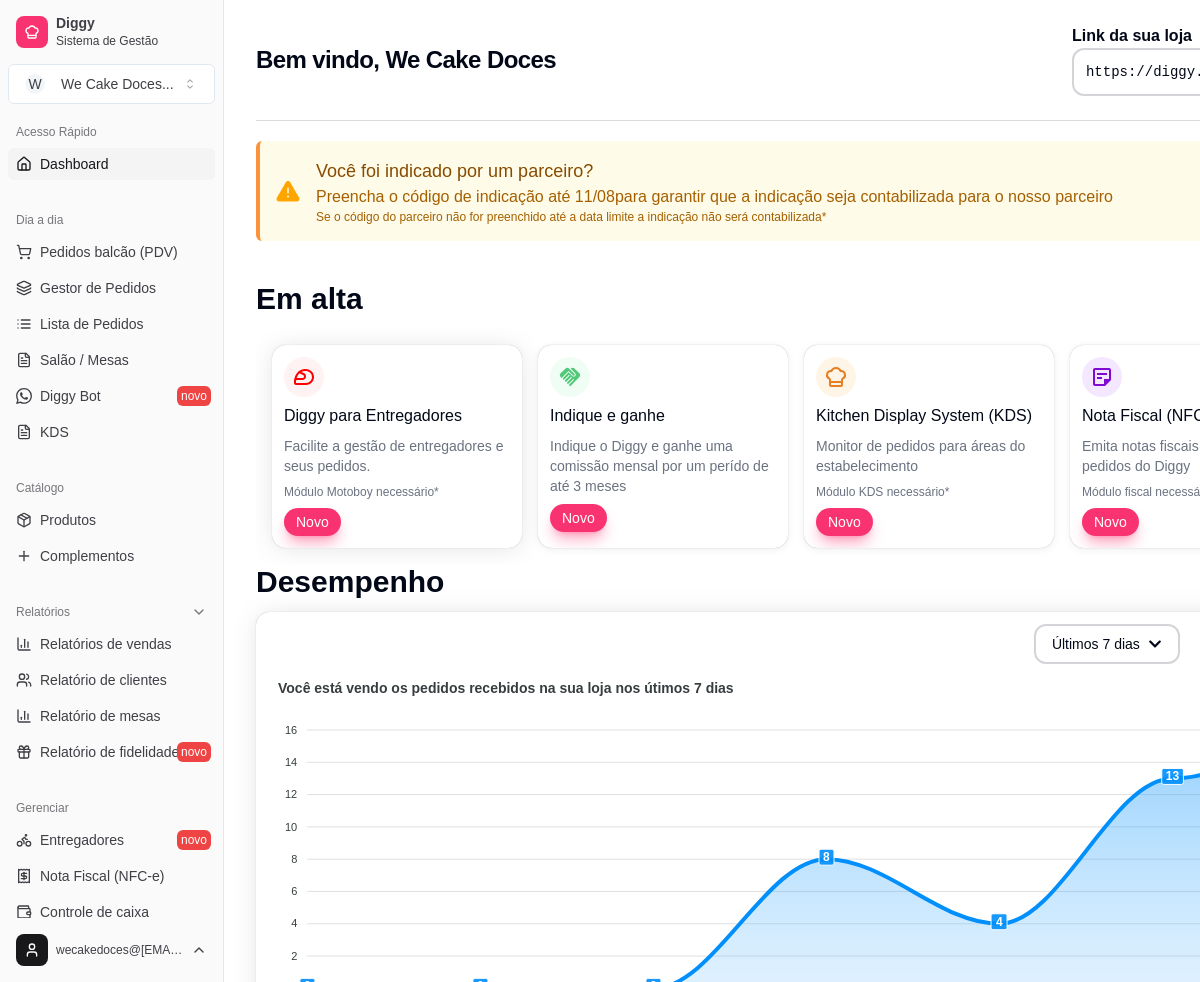 click on "https://diggy.menu/wecakedoces" at bounding box center [1212, 72] 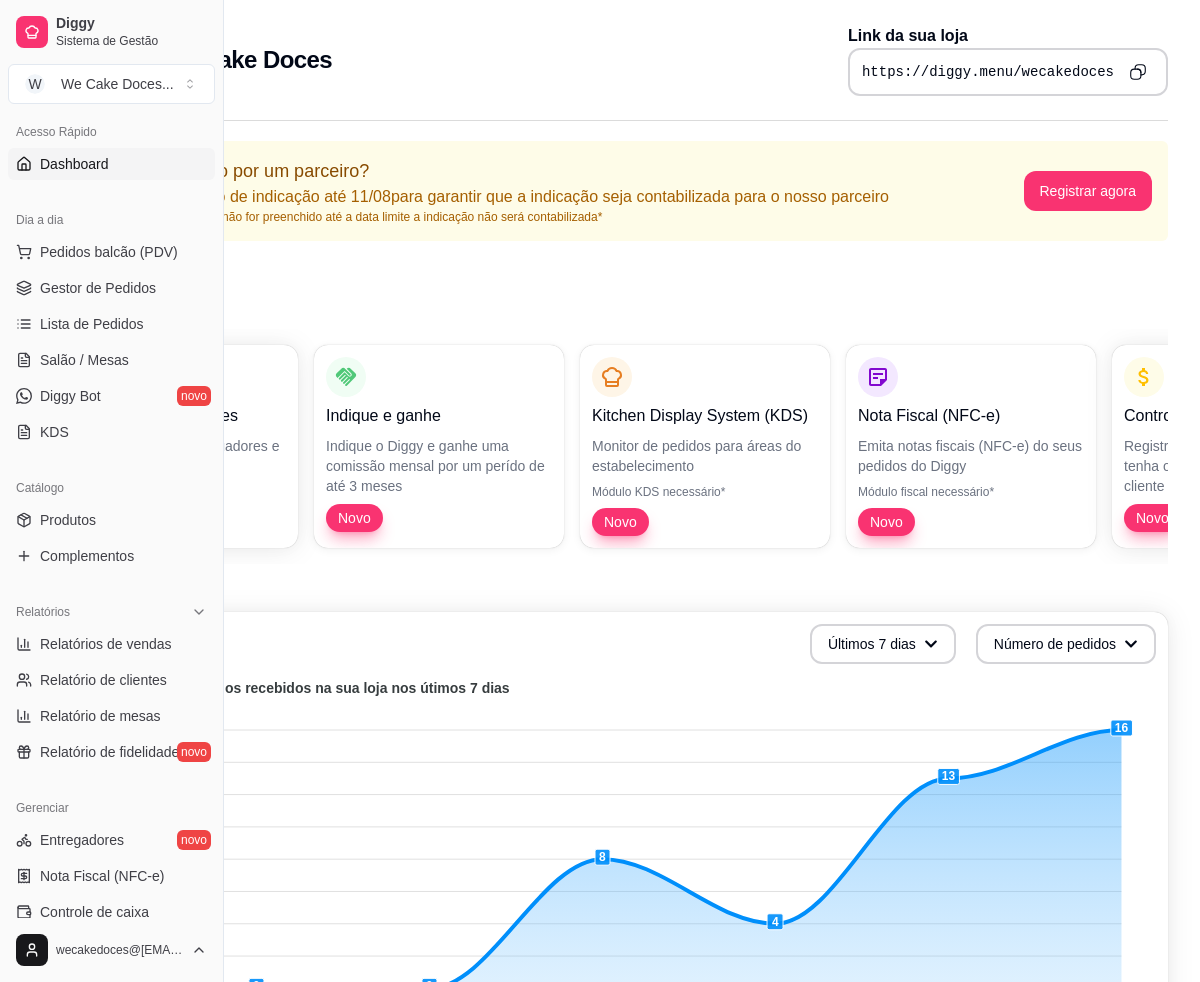 click 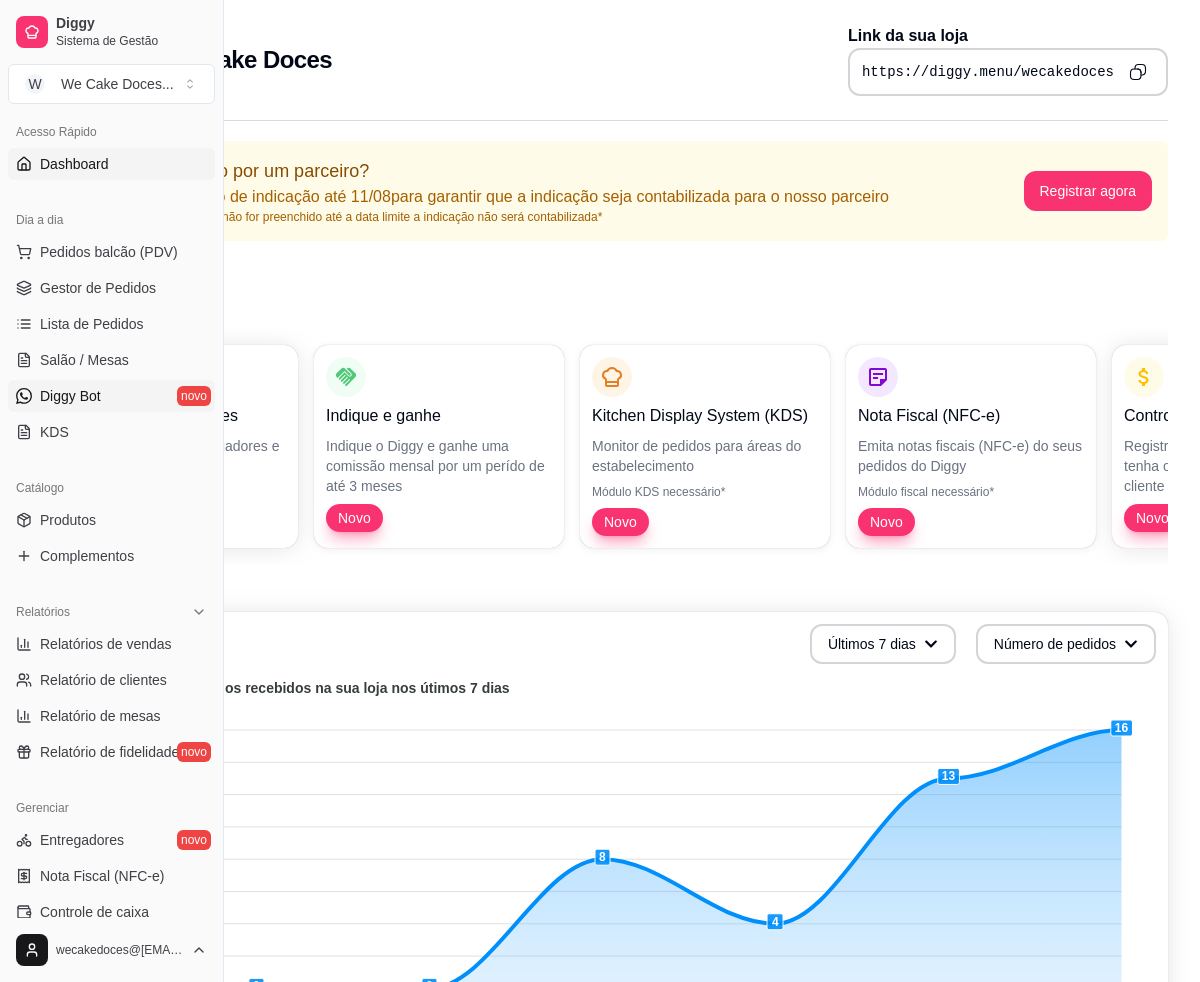 click on "Diggy Bot" at bounding box center [70, 396] 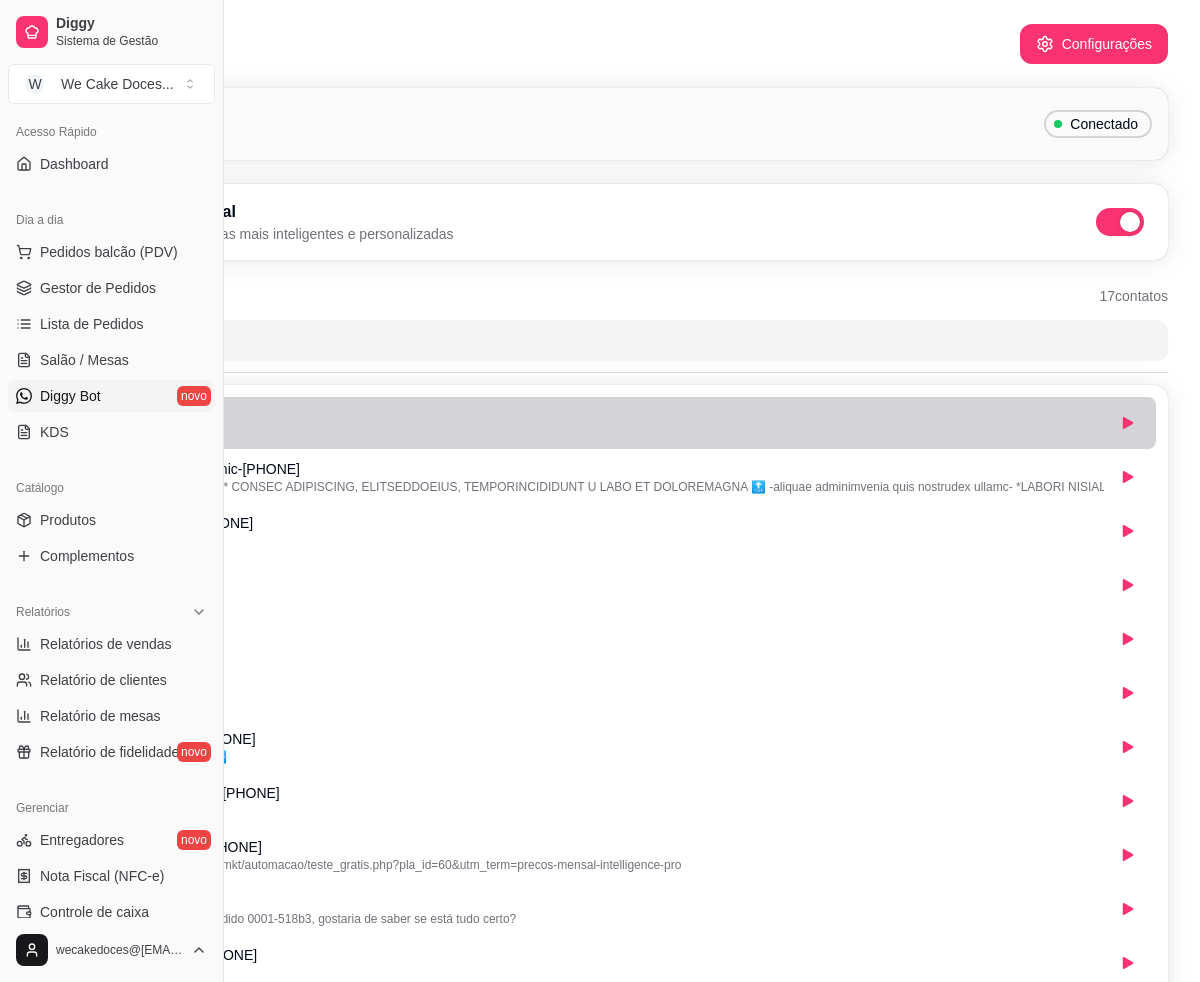scroll, scrollTop: 0, scrollLeft: 0, axis: both 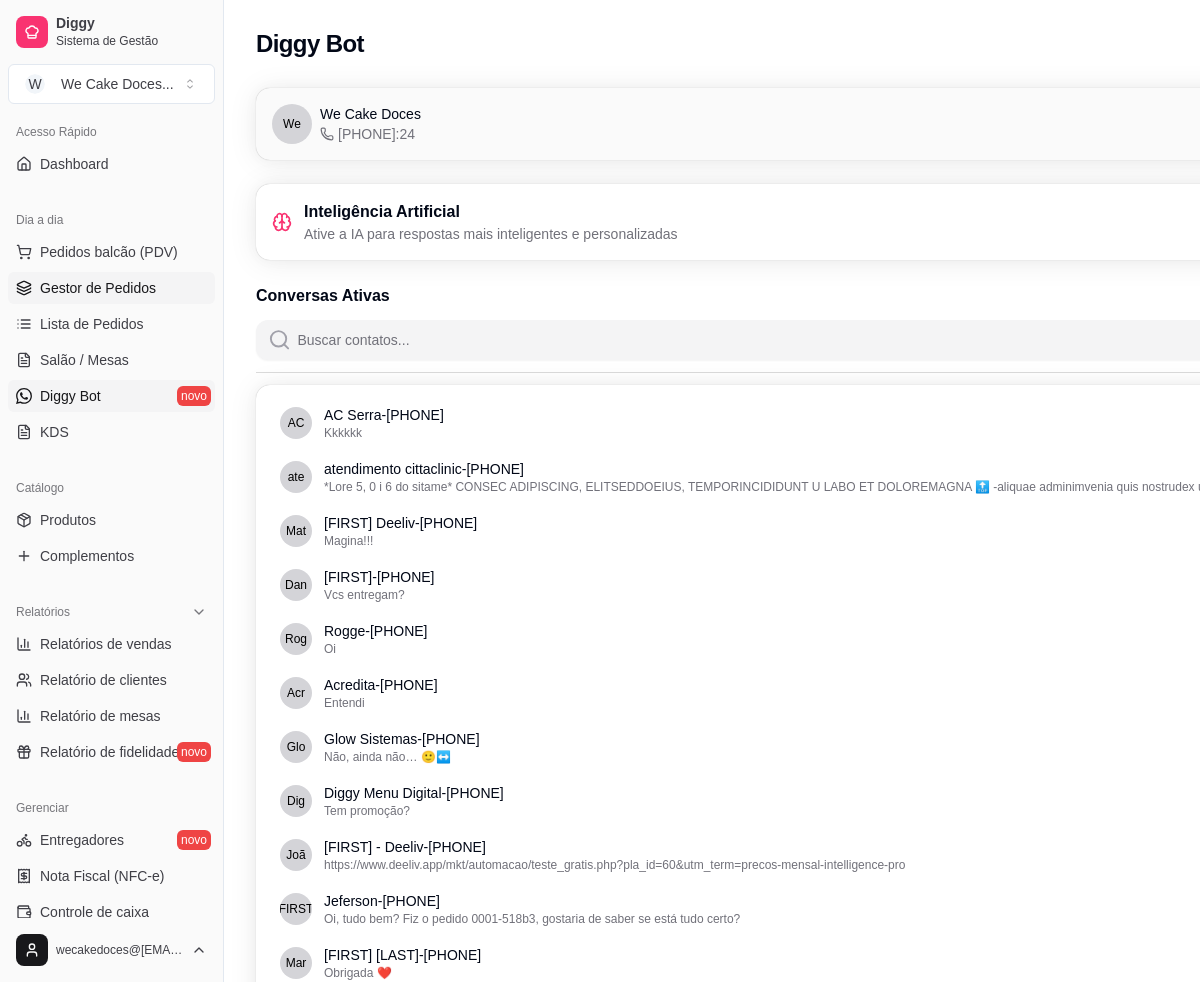 click on "Gestor de Pedidos" at bounding box center (98, 288) 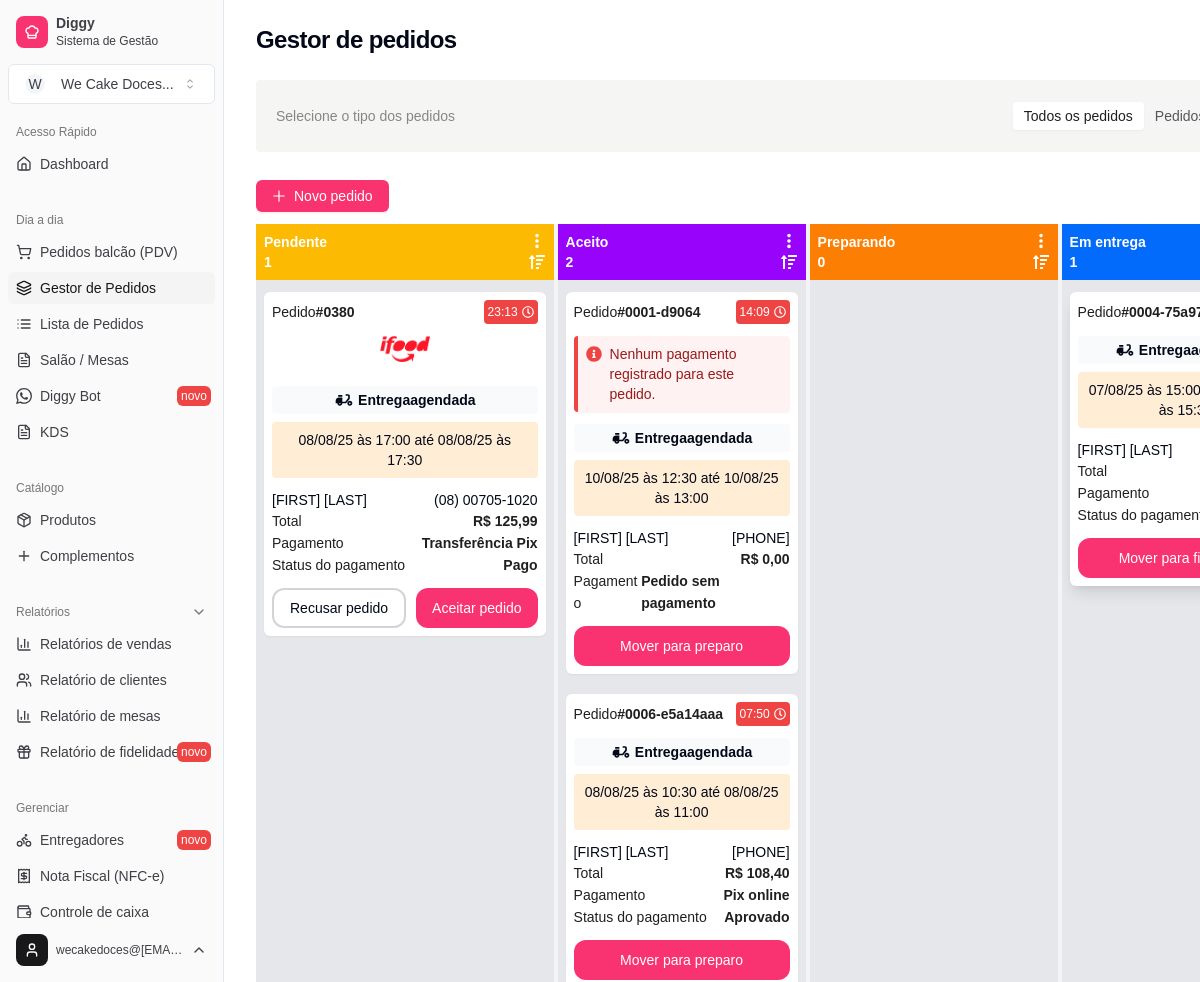 scroll, scrollTop: 0, scrollLeft: 157, axis: horizontal 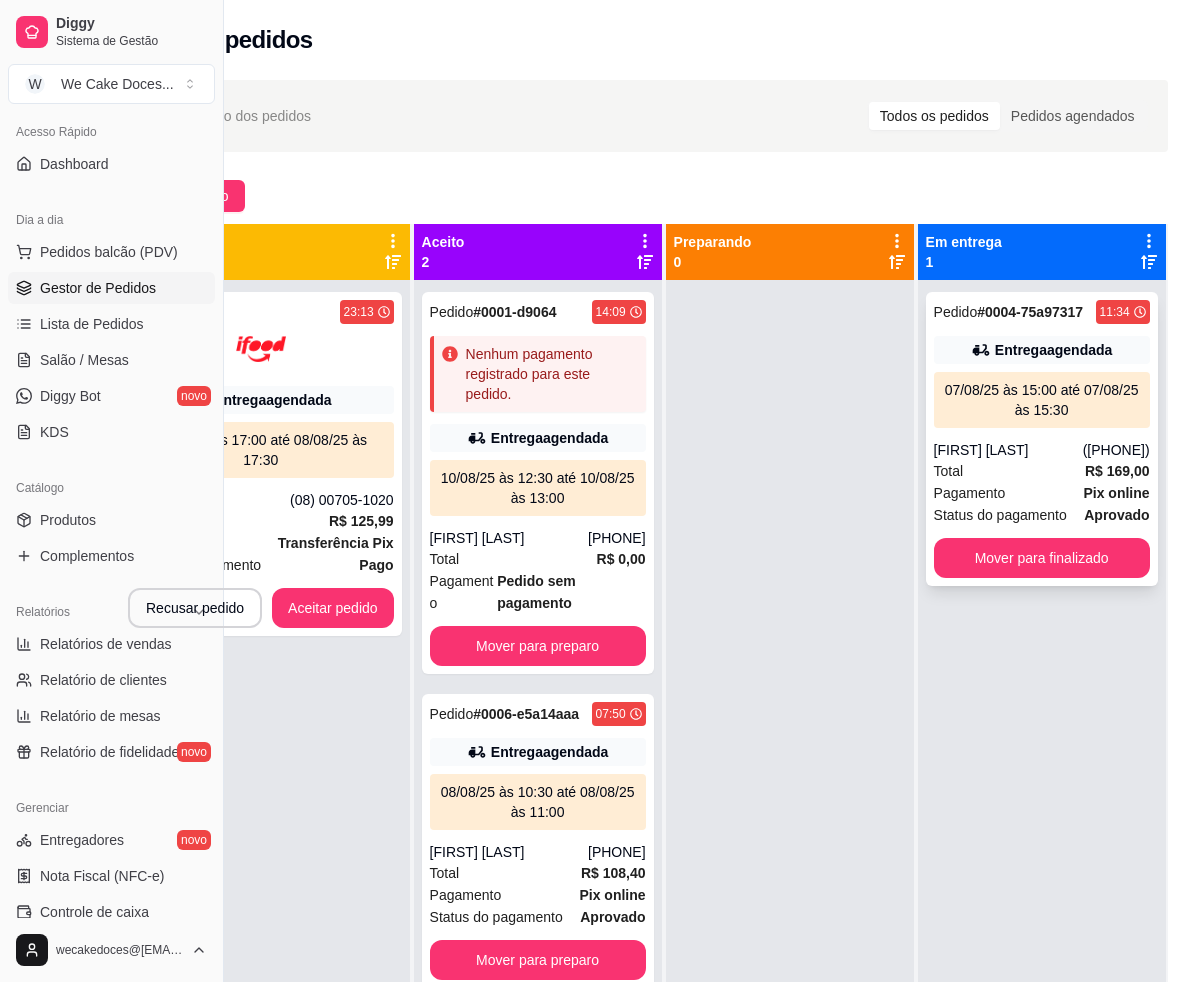click on "07/08/25 às 15:00 até 07/08/25 às 15:30" at bounding box center (1042, 400) 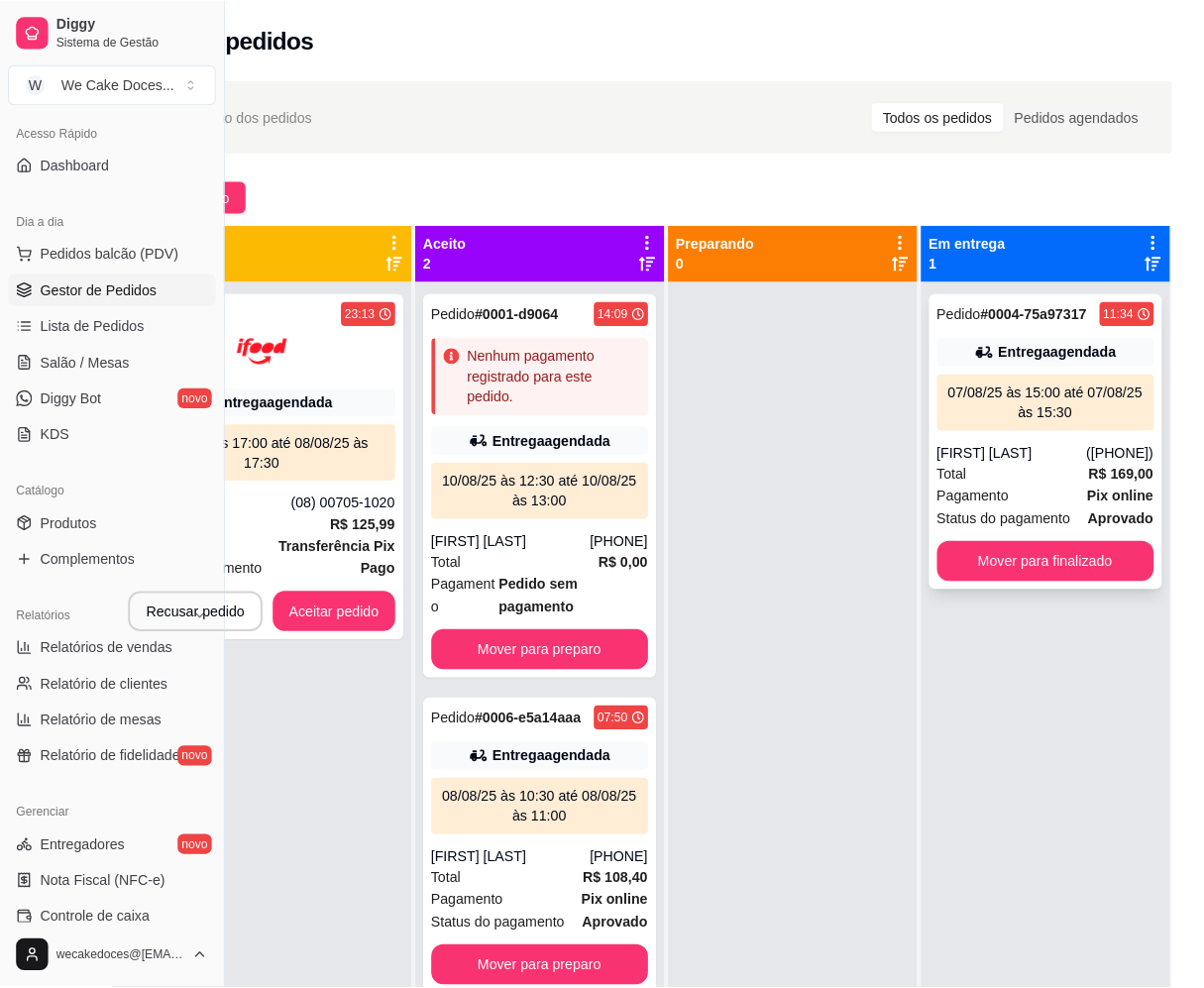 scroll, scrollTop: 0, scrollLeft: 141, axis: horizontal 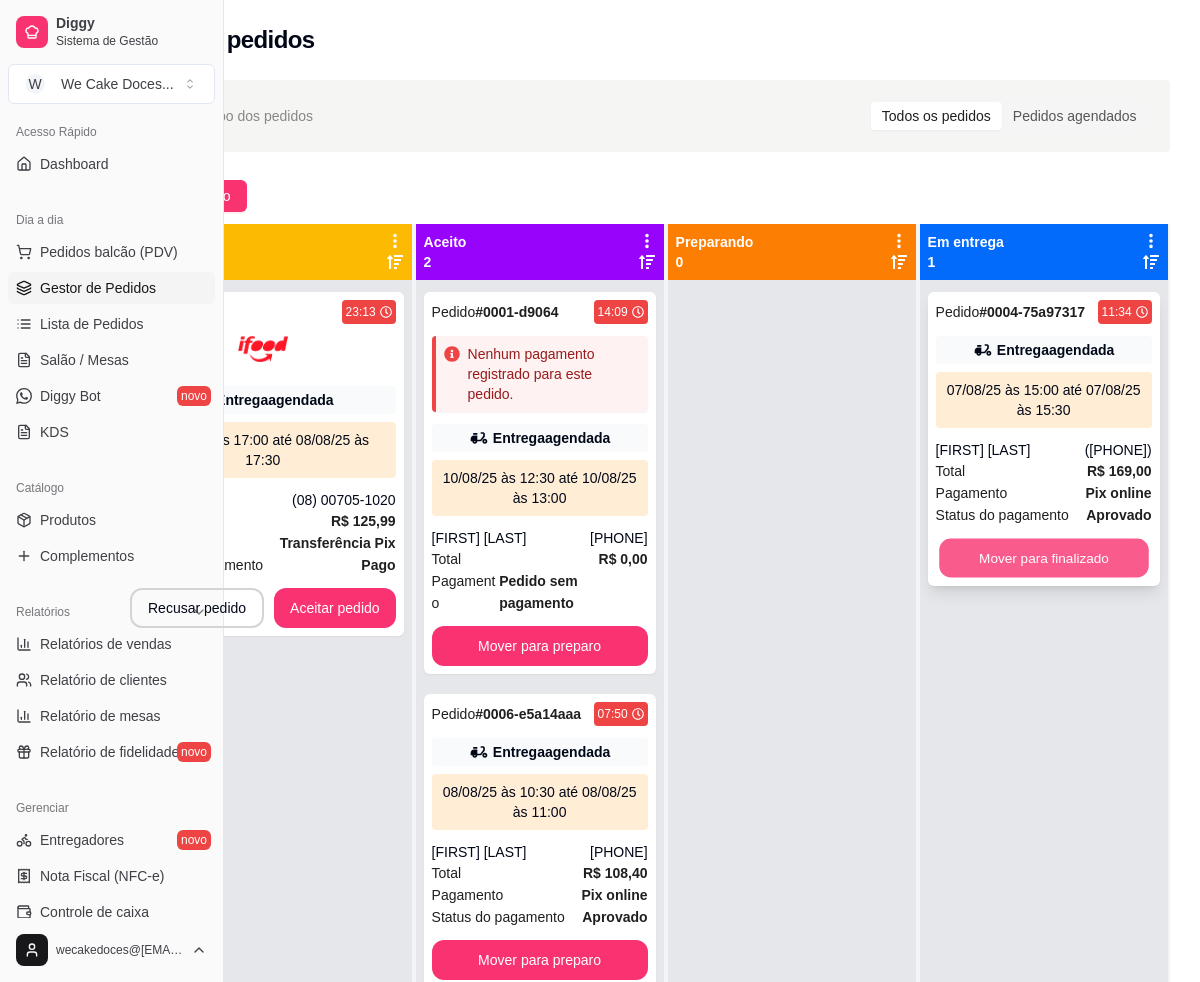 click on "Mover para finalizado" at bounding box center (1044, 558) 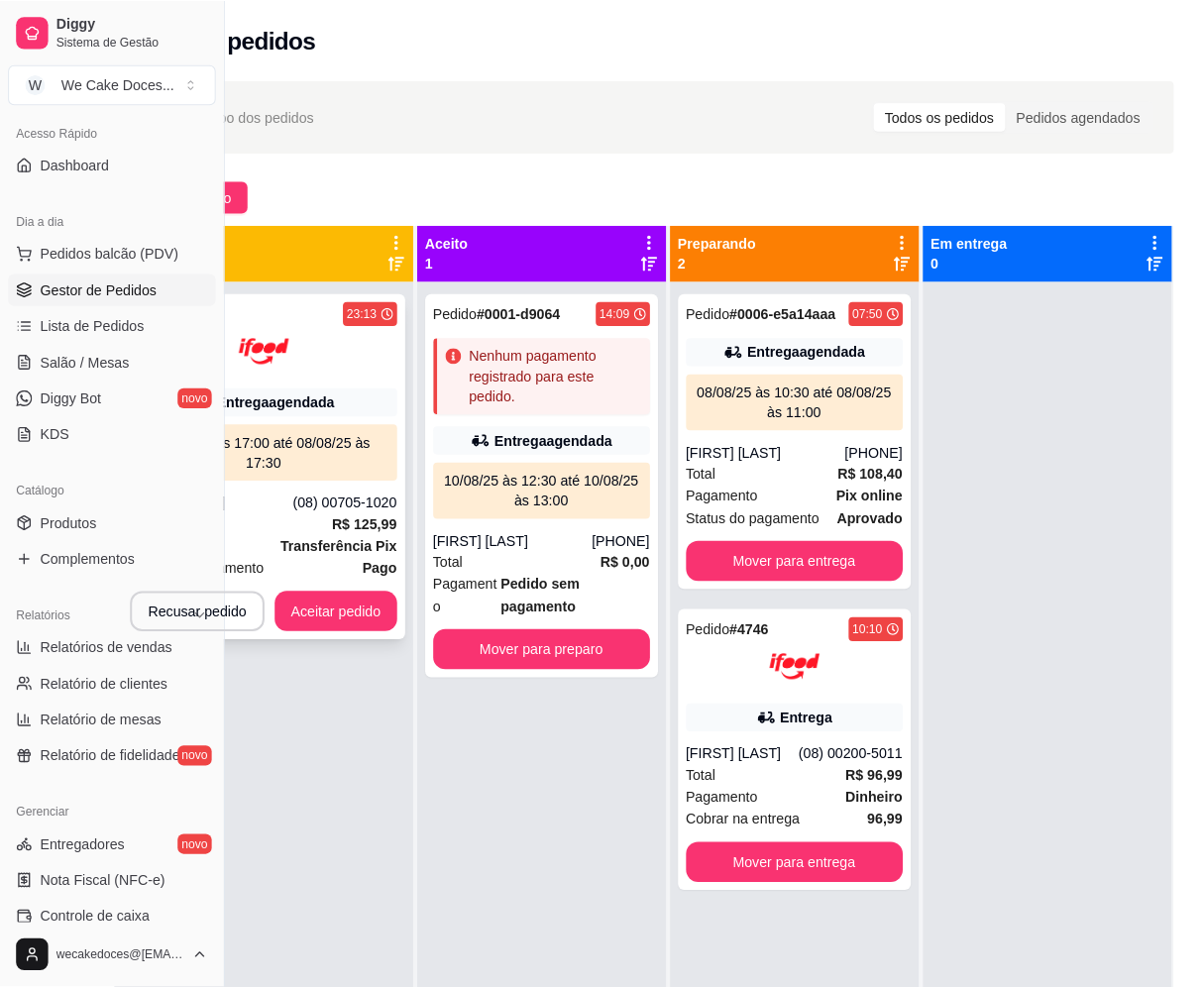 scroll, scrollTop: 0, scrollLeft: 0, axis: both 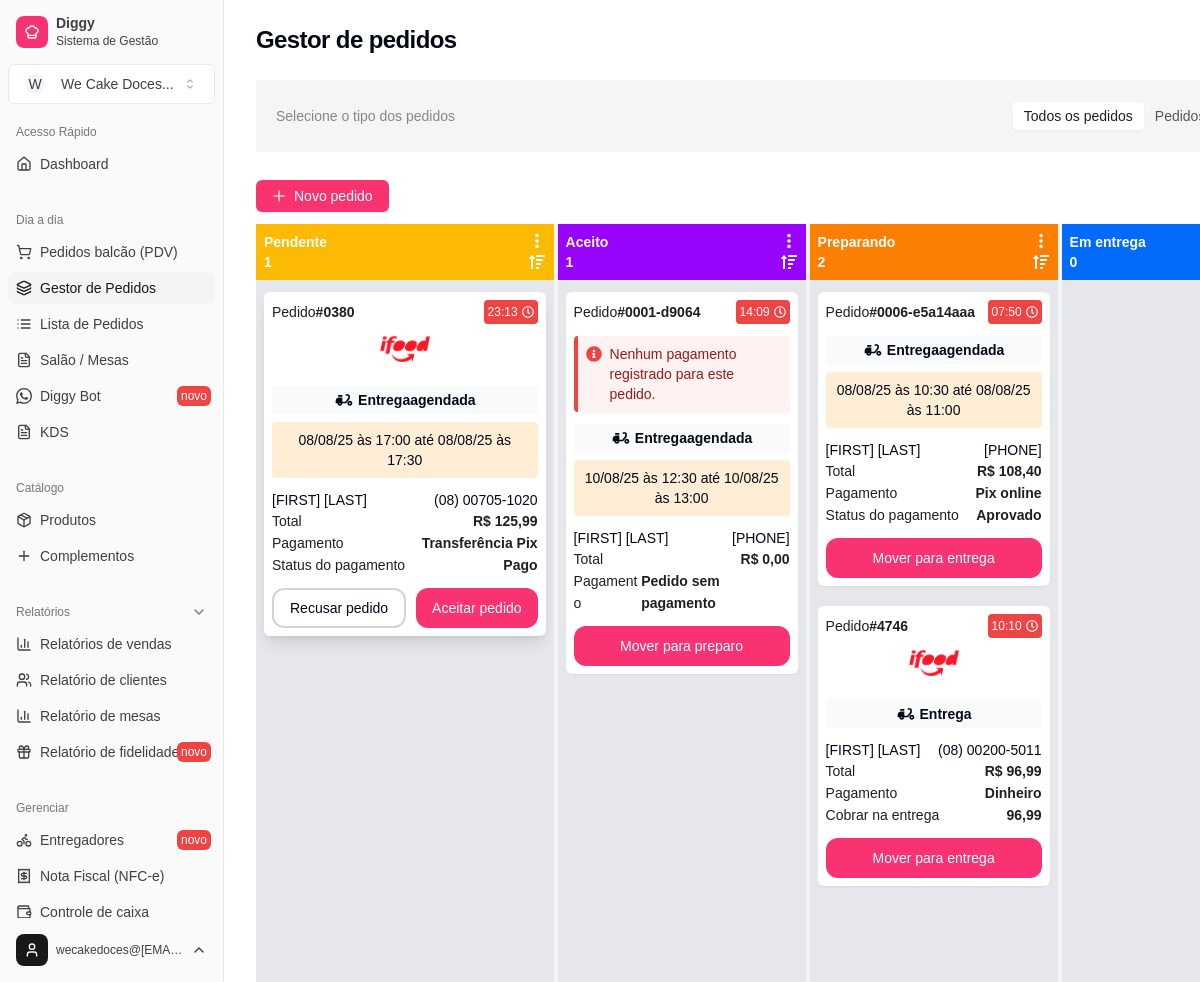 click on "Entrega  agendada" at bounding box center (416, 400) 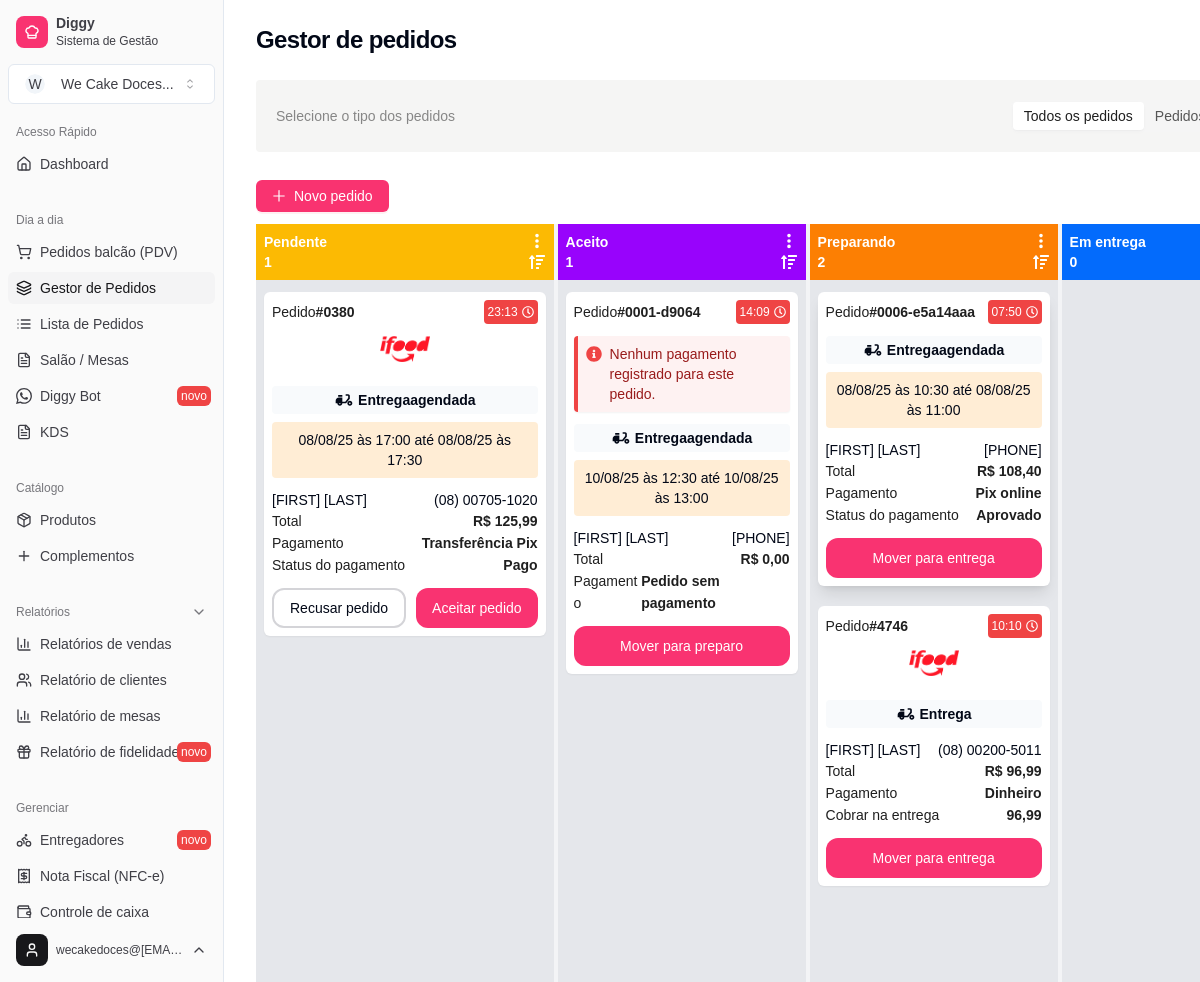click on "08/08/25 às 10:30 até 08/08/25 às 11:00" at bounding box center [934, 400] 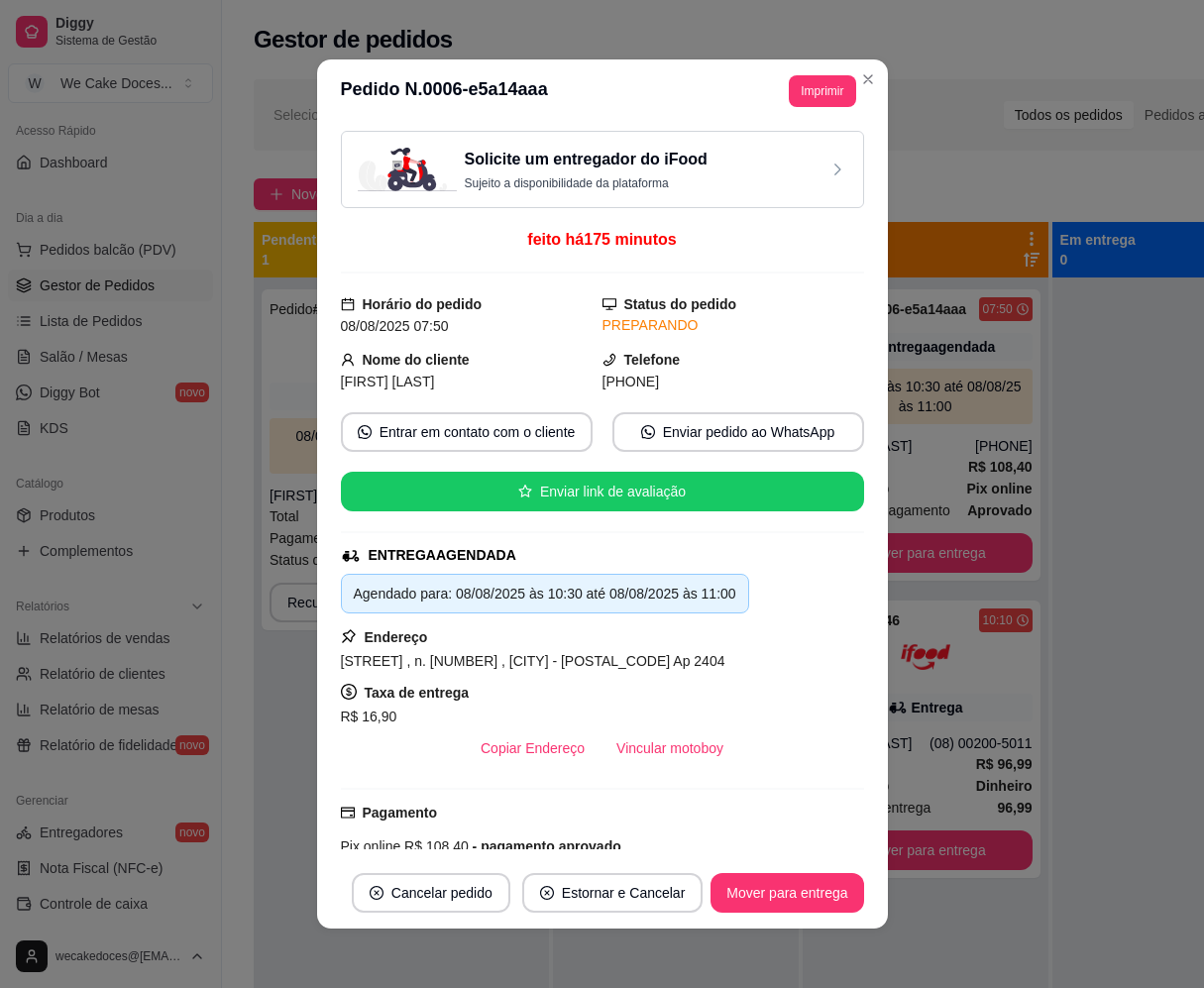 click on "Solicite um entregador do iFood" at bounding box center (586, 160) 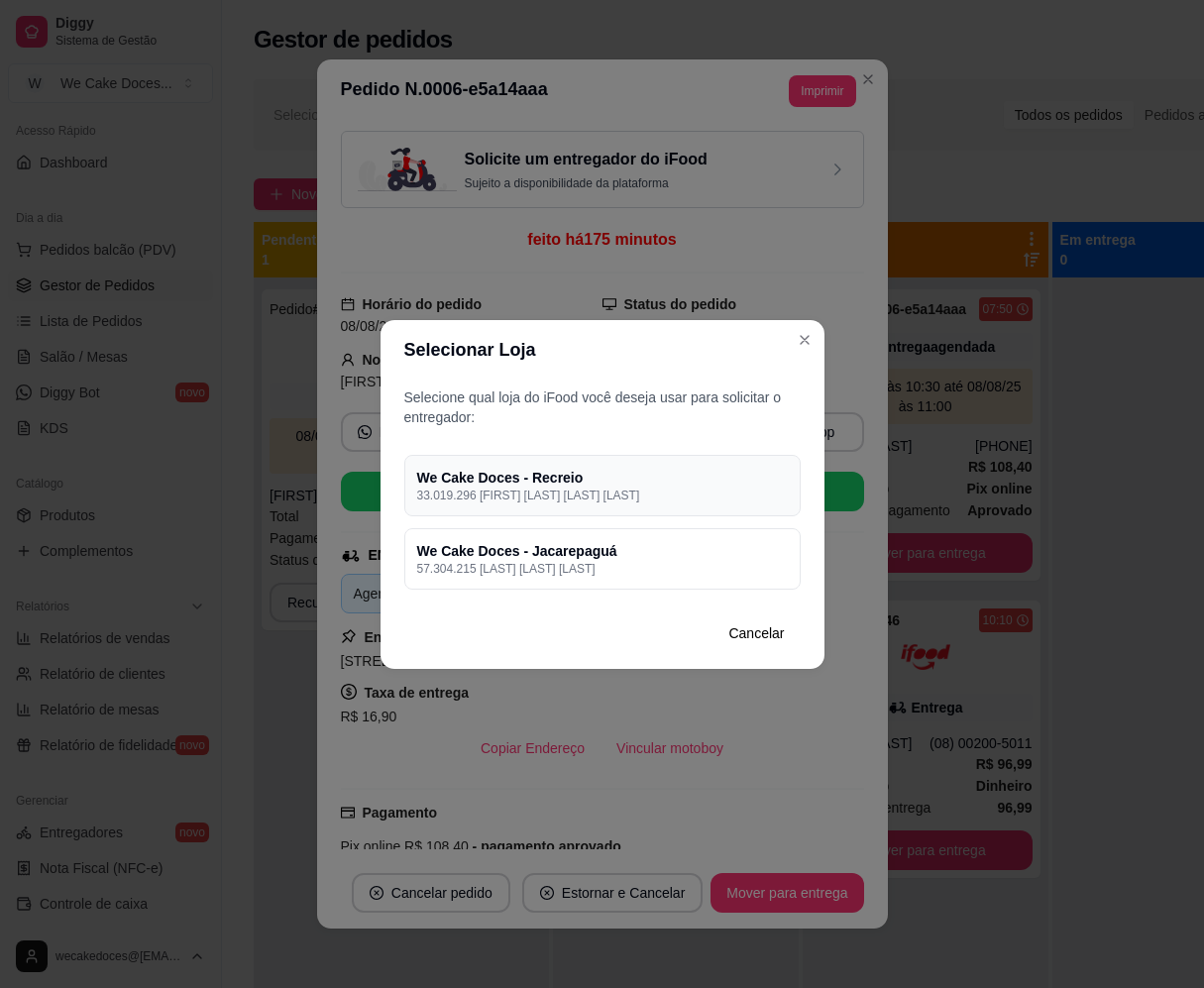 click on "33.019.296 [FIRST] [LAST] [LAST] [LAST]" at bounding box center (602, 495) 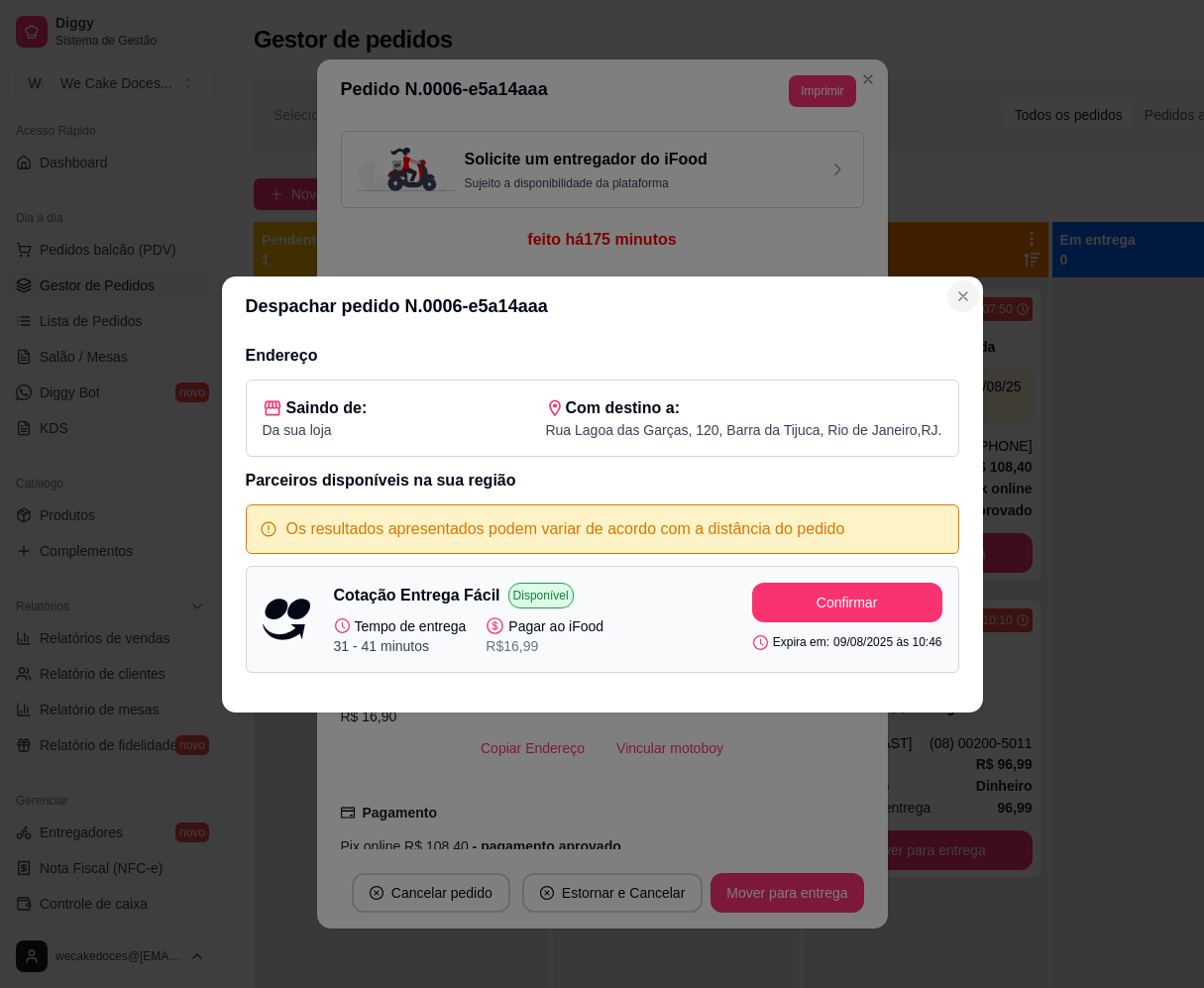 click 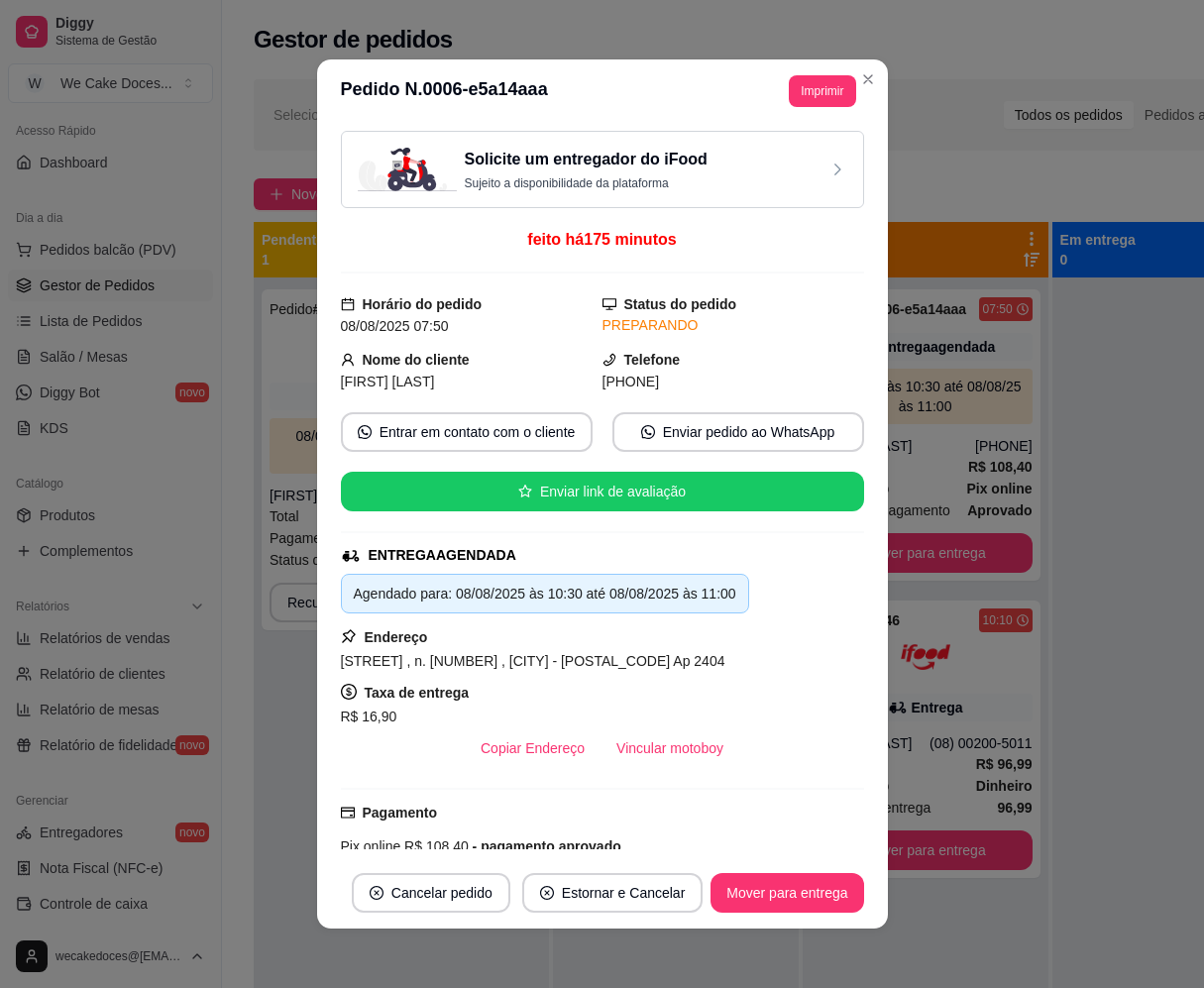 click on "Solicite um entregador do iFood Sujeito a disponibilidade da plataforma" at bounding box center (602, 169) 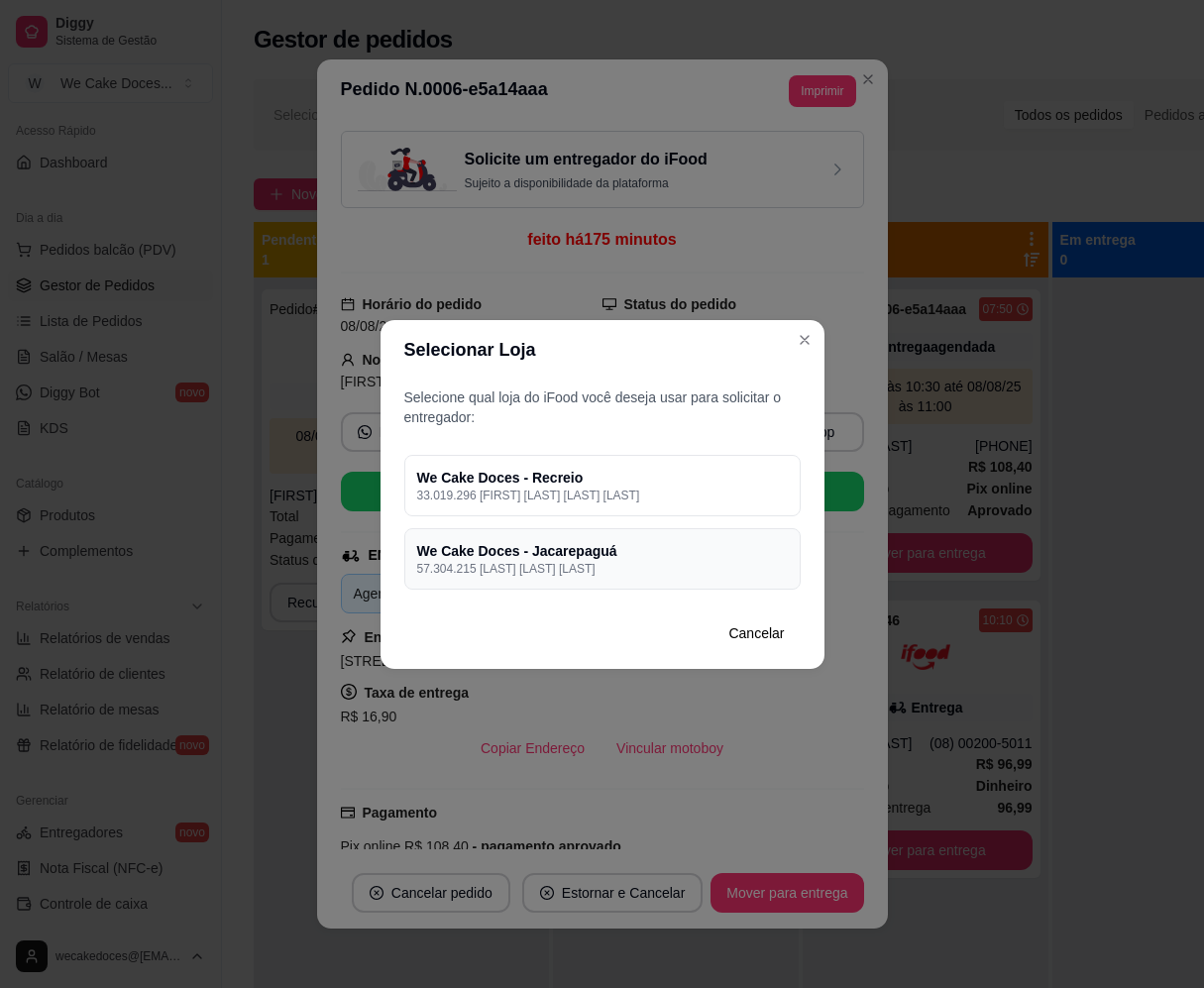 click on "We Cake Doces - Jacarepaguá" at bounding box center (602, 551) 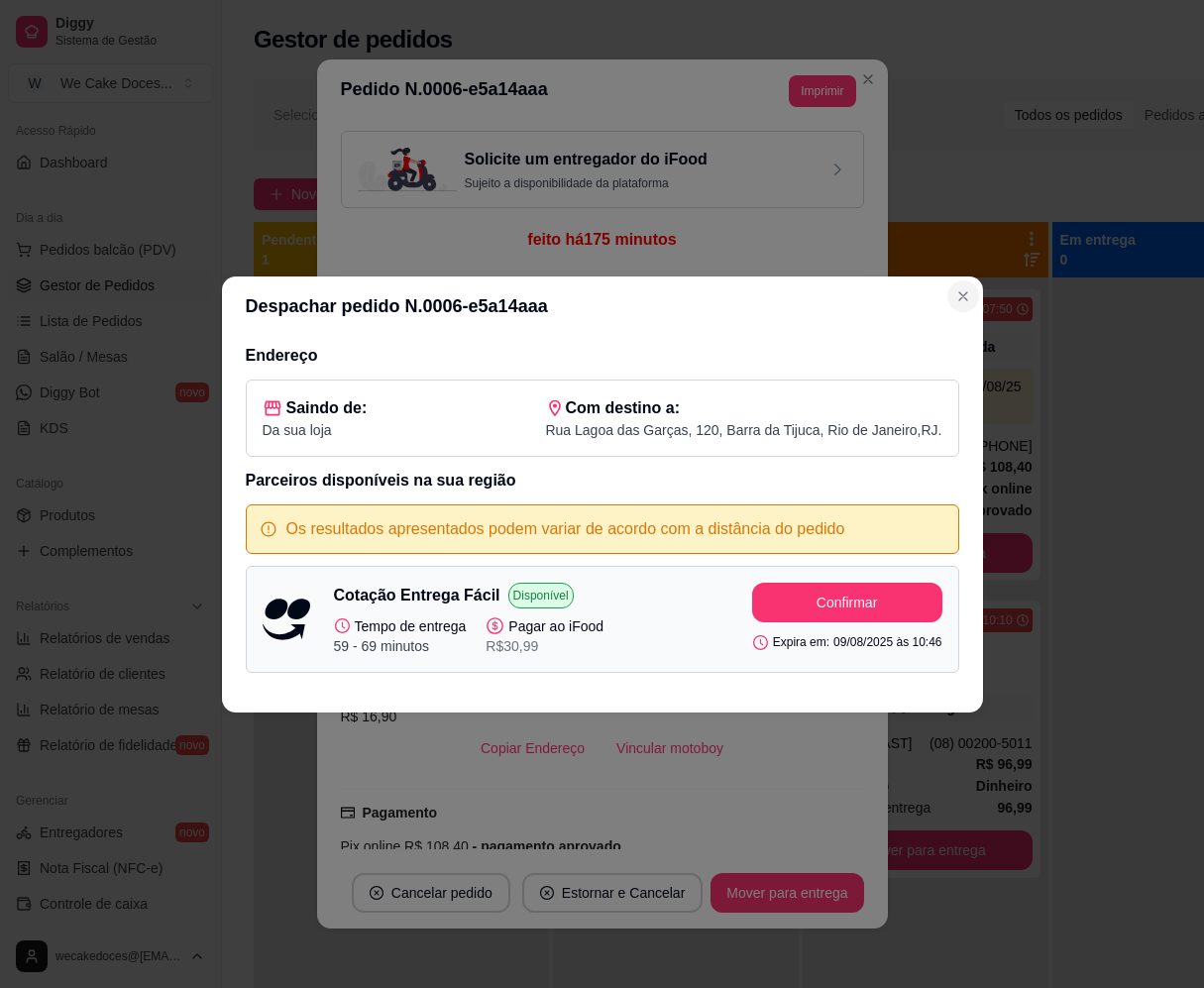 click 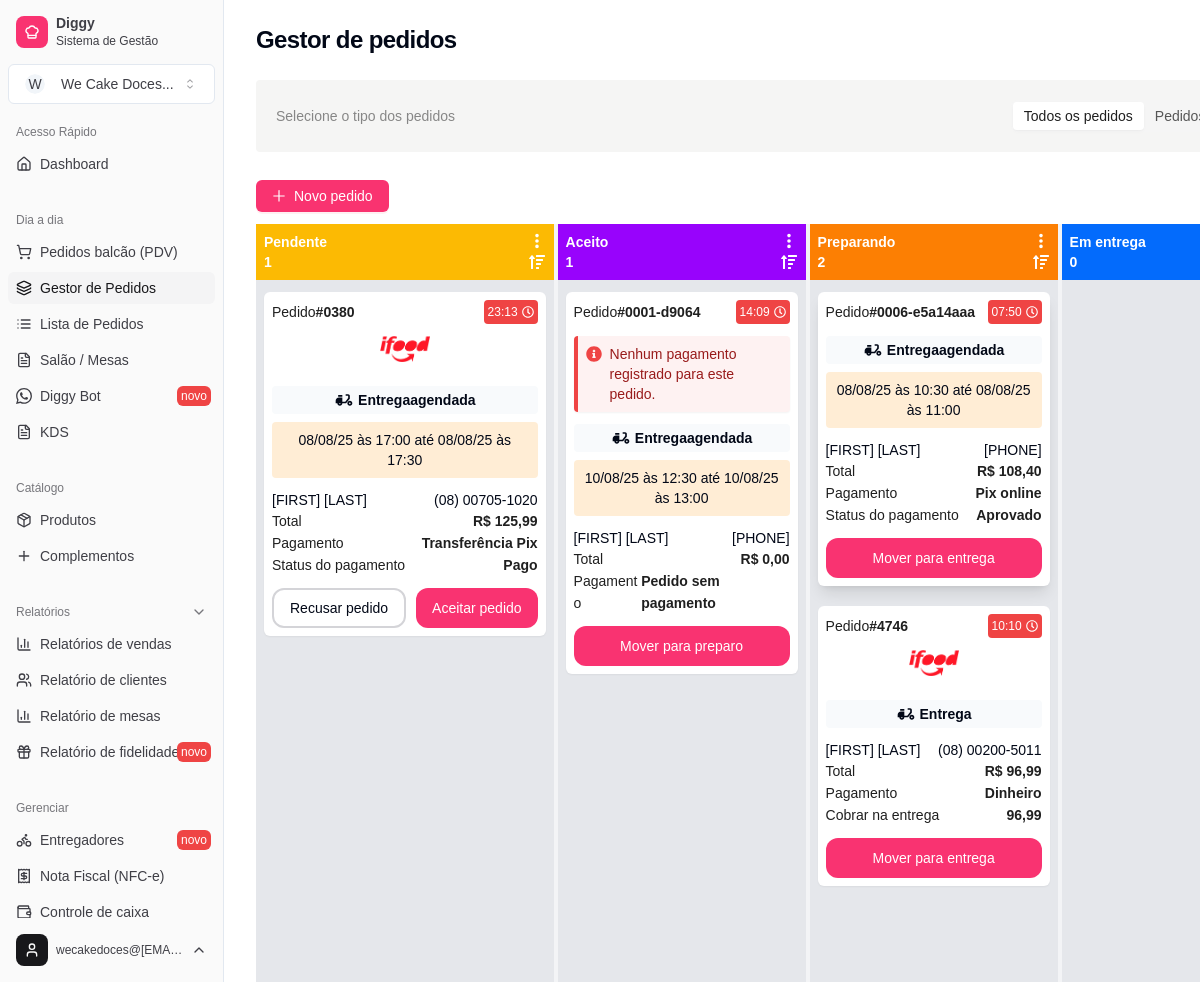 click on "Entrega  agendada" at bounding box center [945, 350] 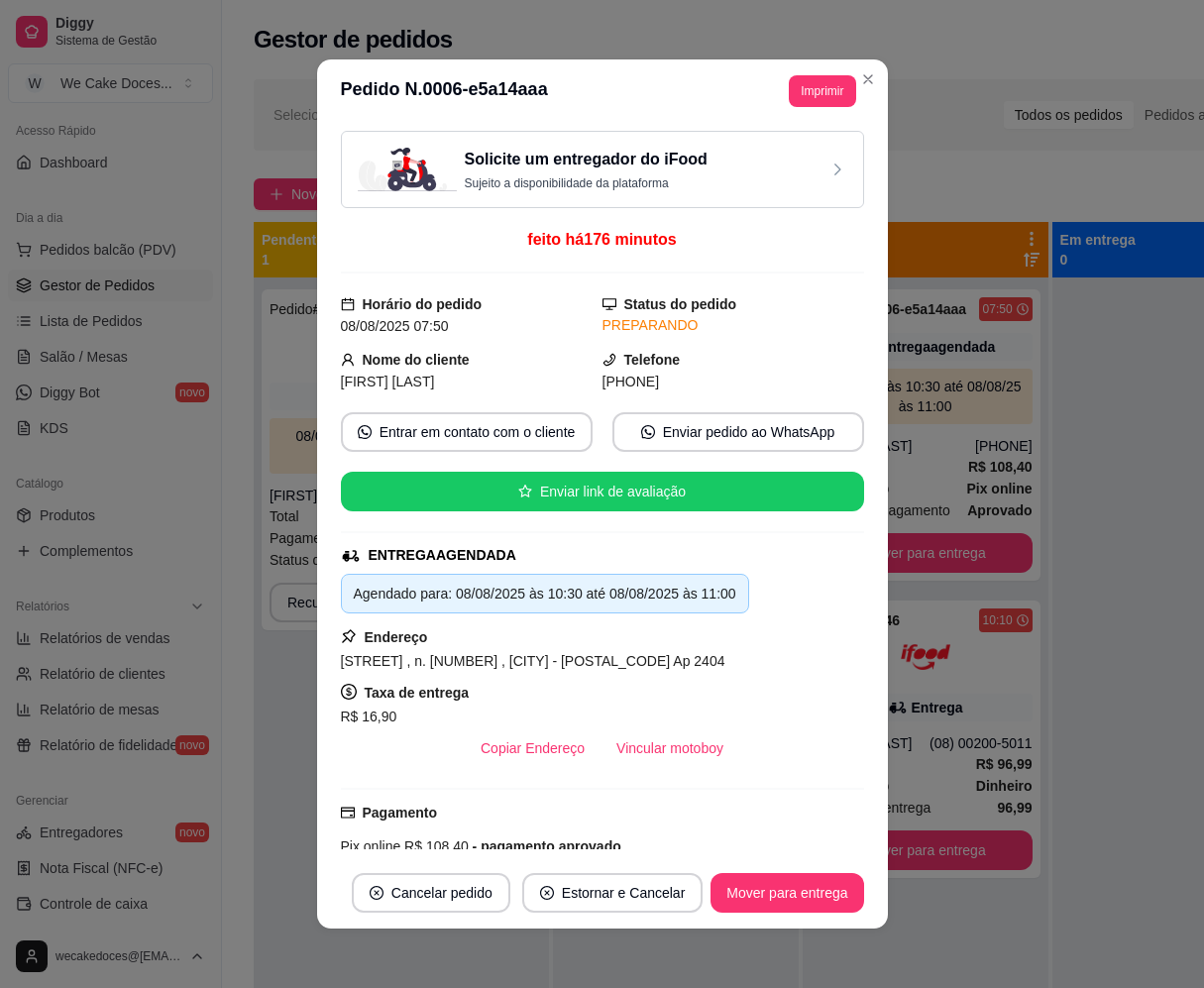 click on "Solicite um entregador do iFood Sujeito a disponibilidade da plataforma" at bounding box center (602, 169) 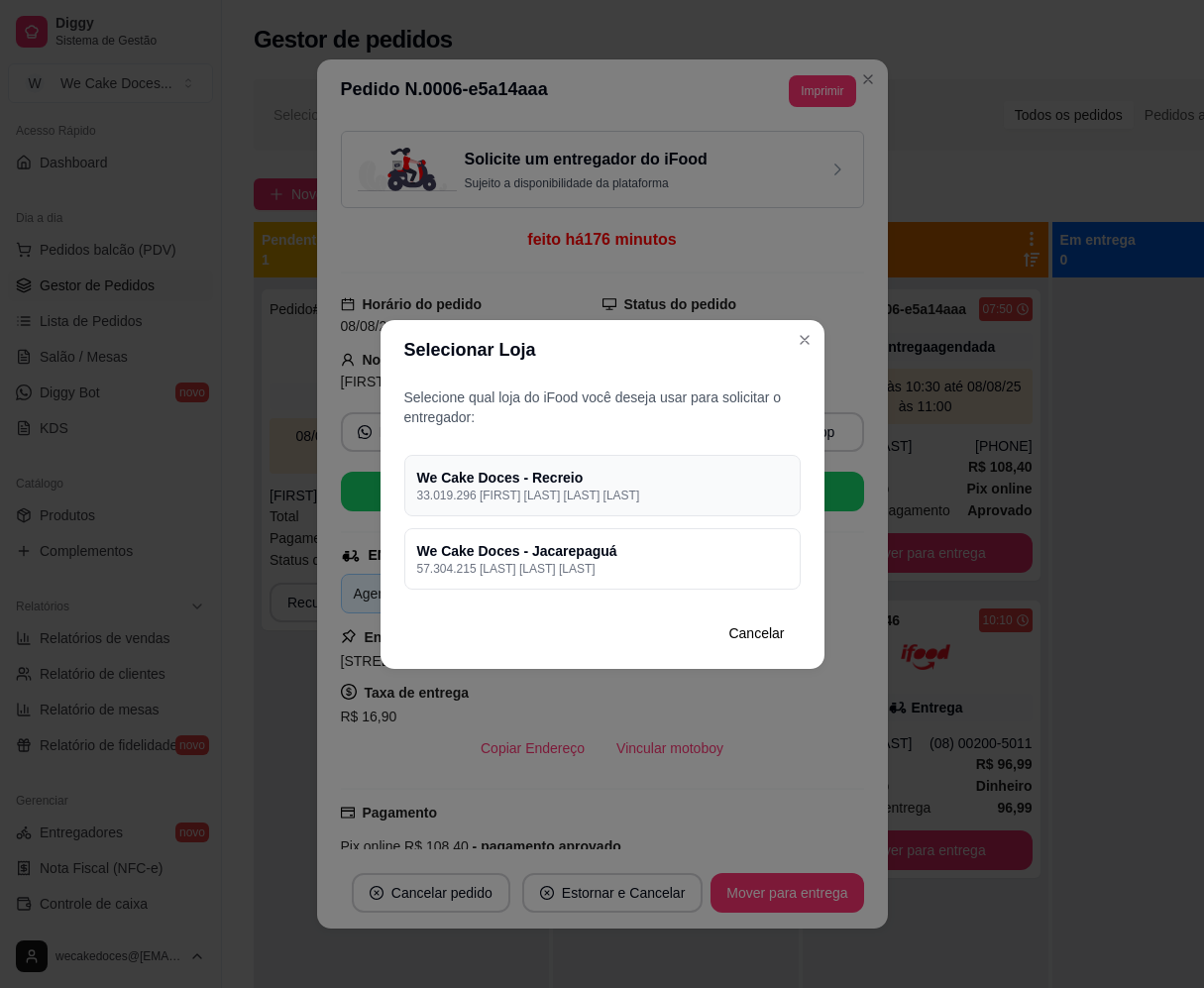 click on "33.019.296 [FIRST] [LAST] [LAST] [LAST]" at bounding box center [602, 495] 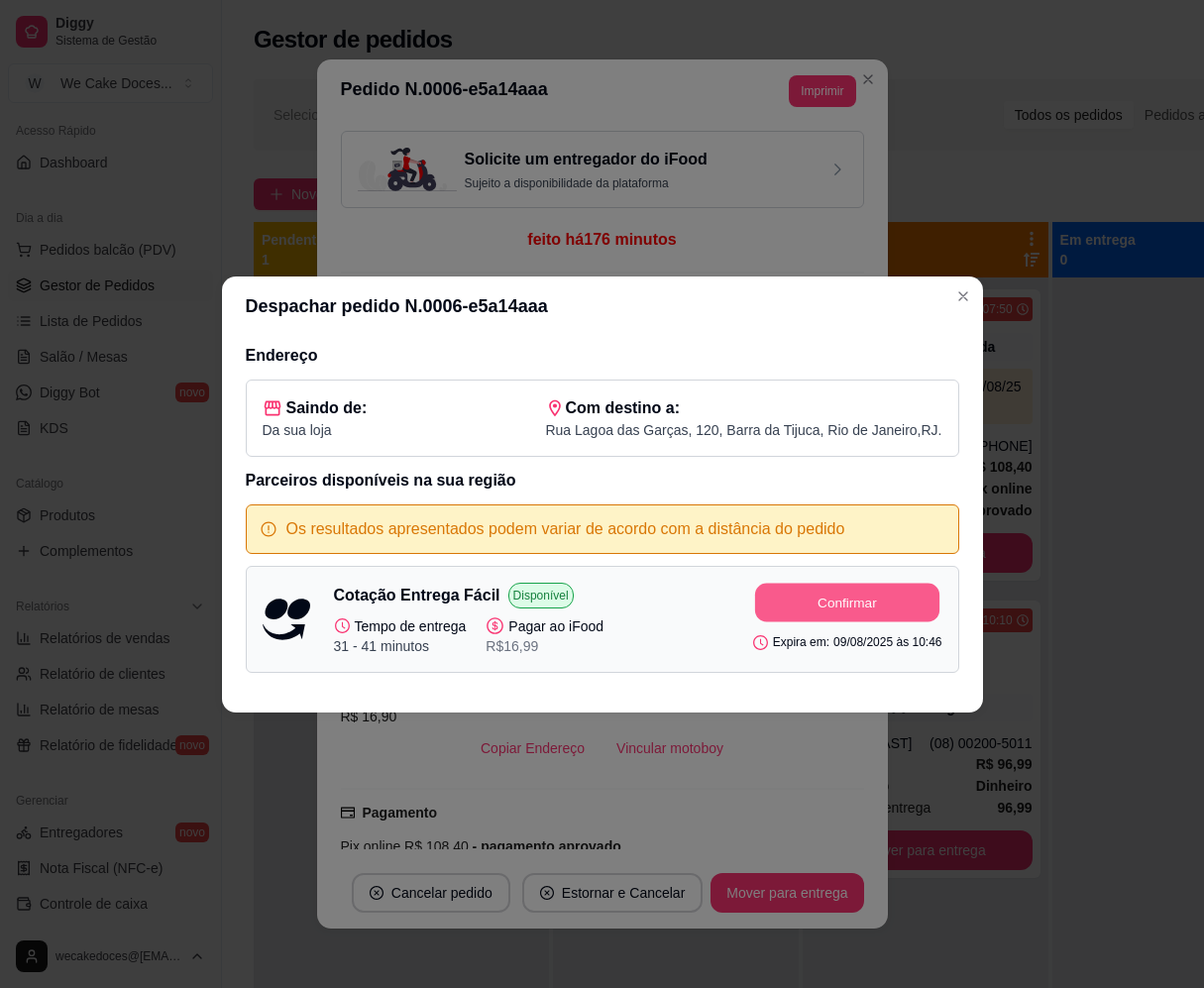 click on "Confirmar" at bounding box center [847, 602] 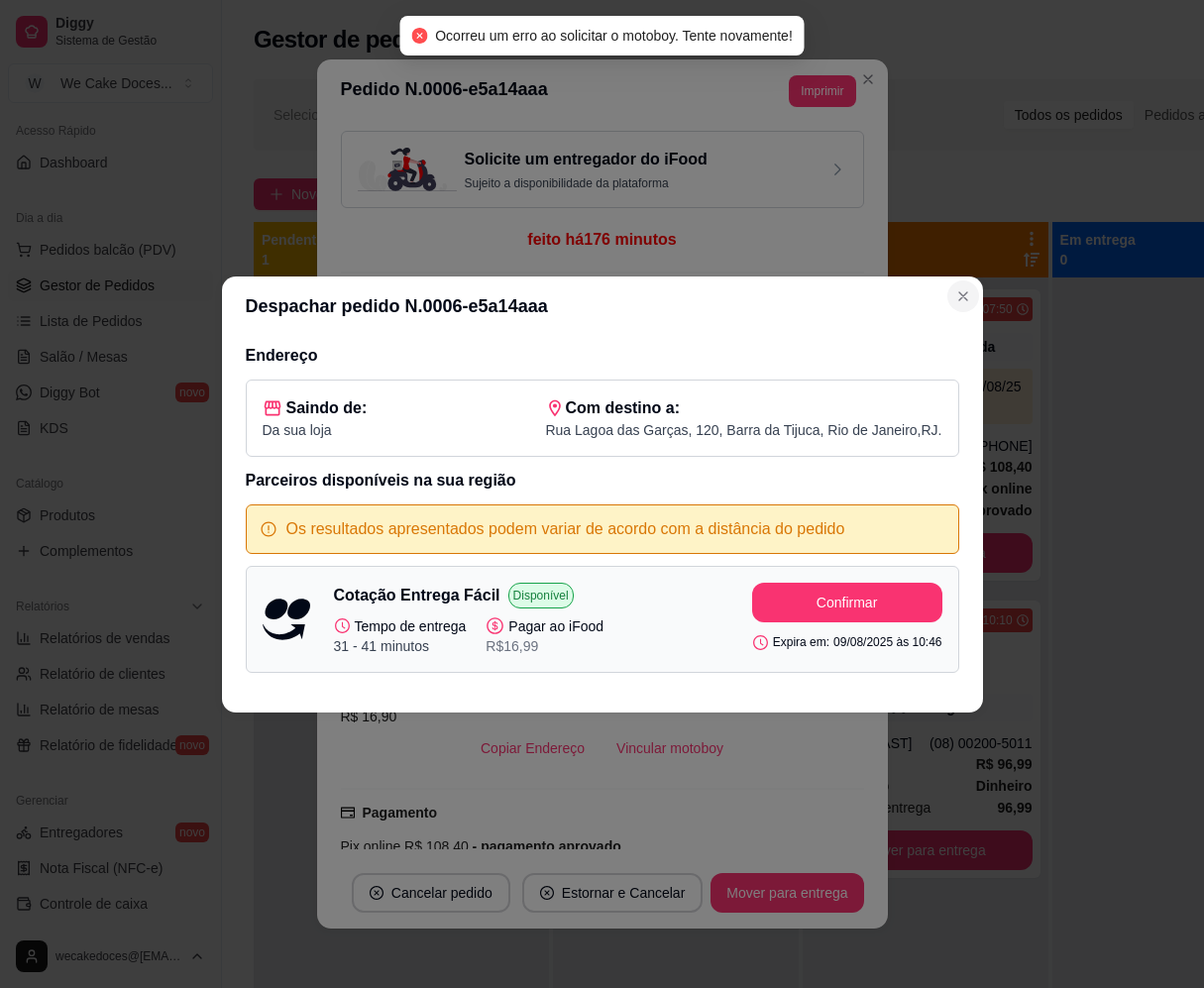 click 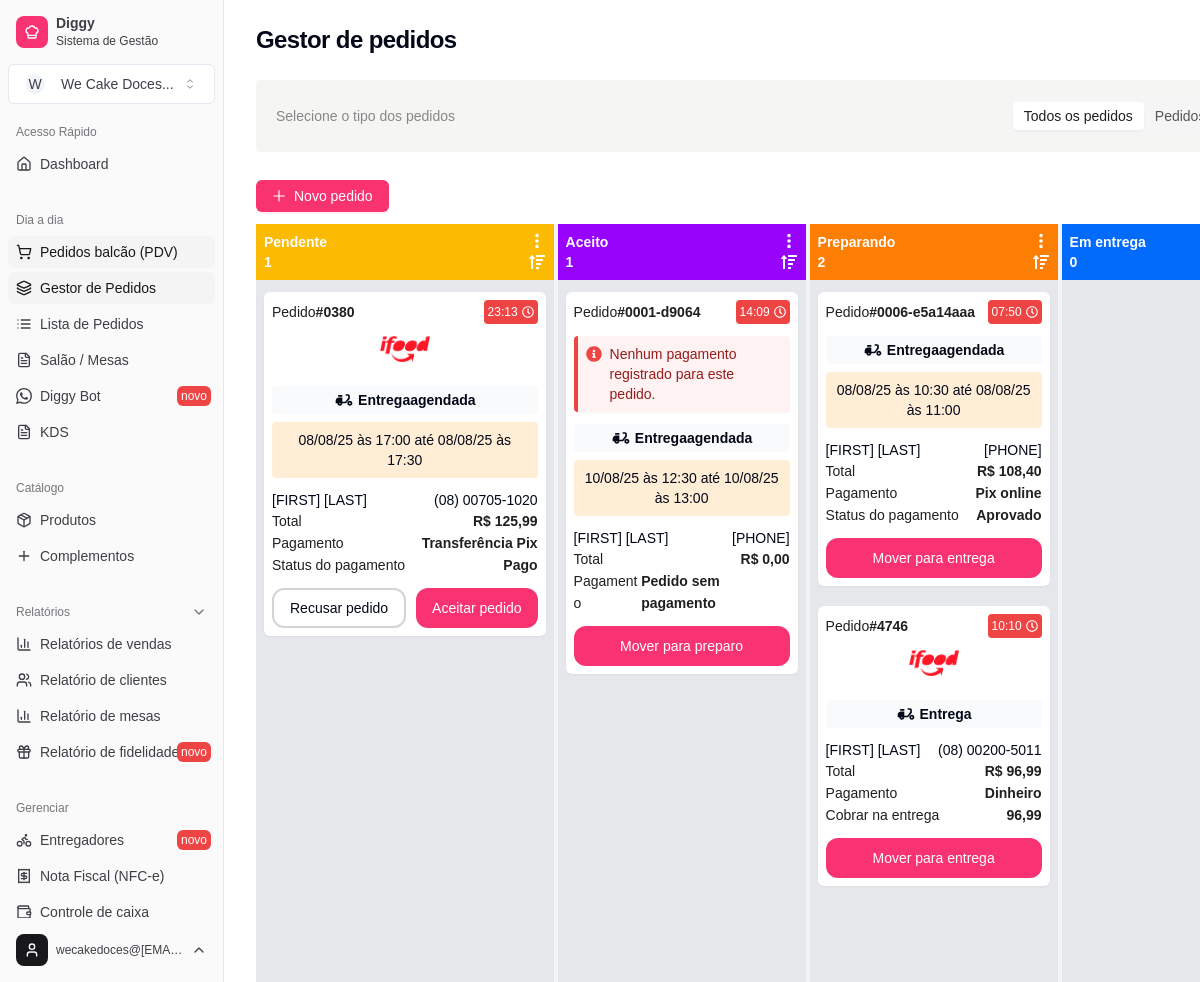 click on "Pedidos balcão (PDV)" at bounding box center (109, 252) 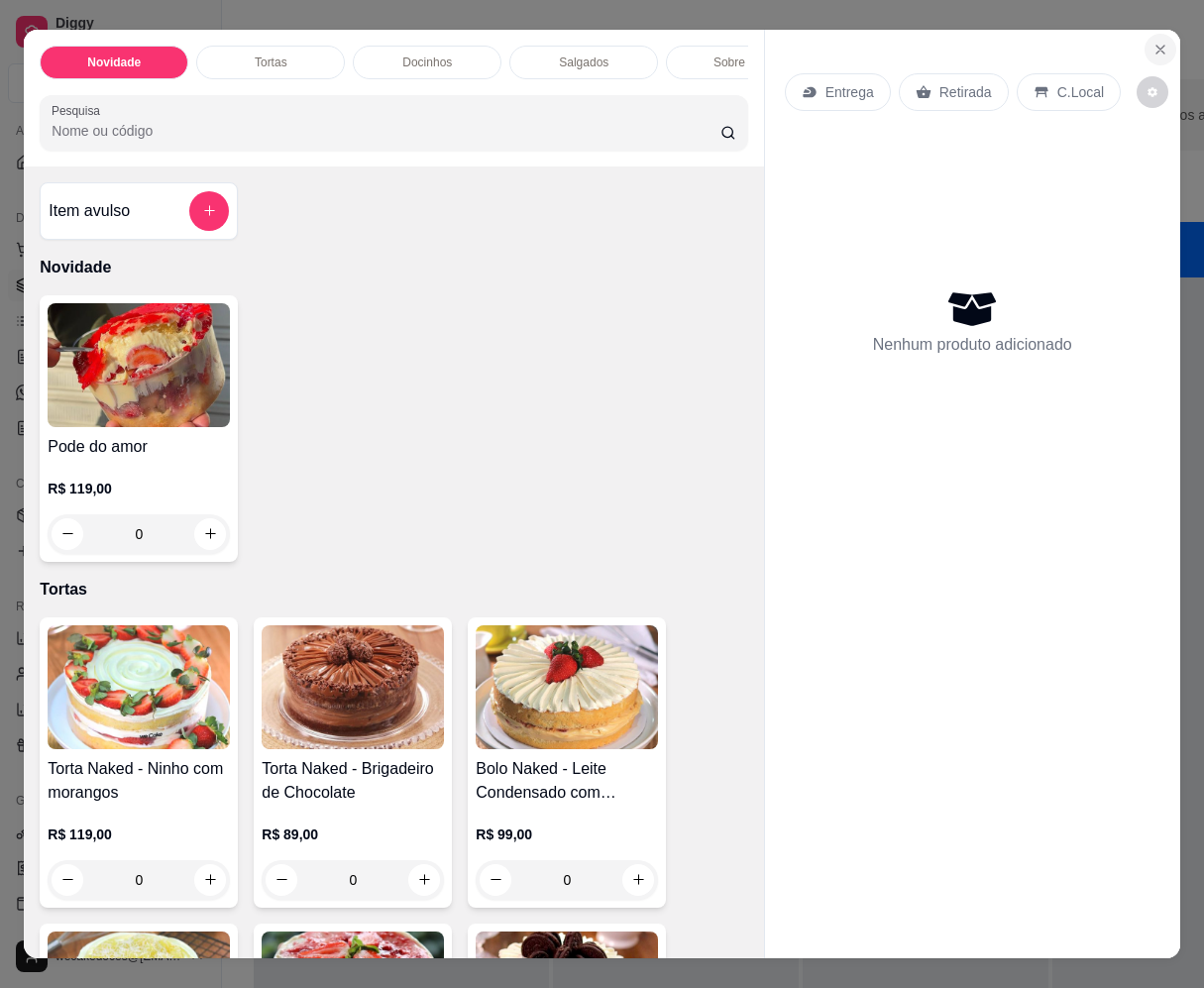 click 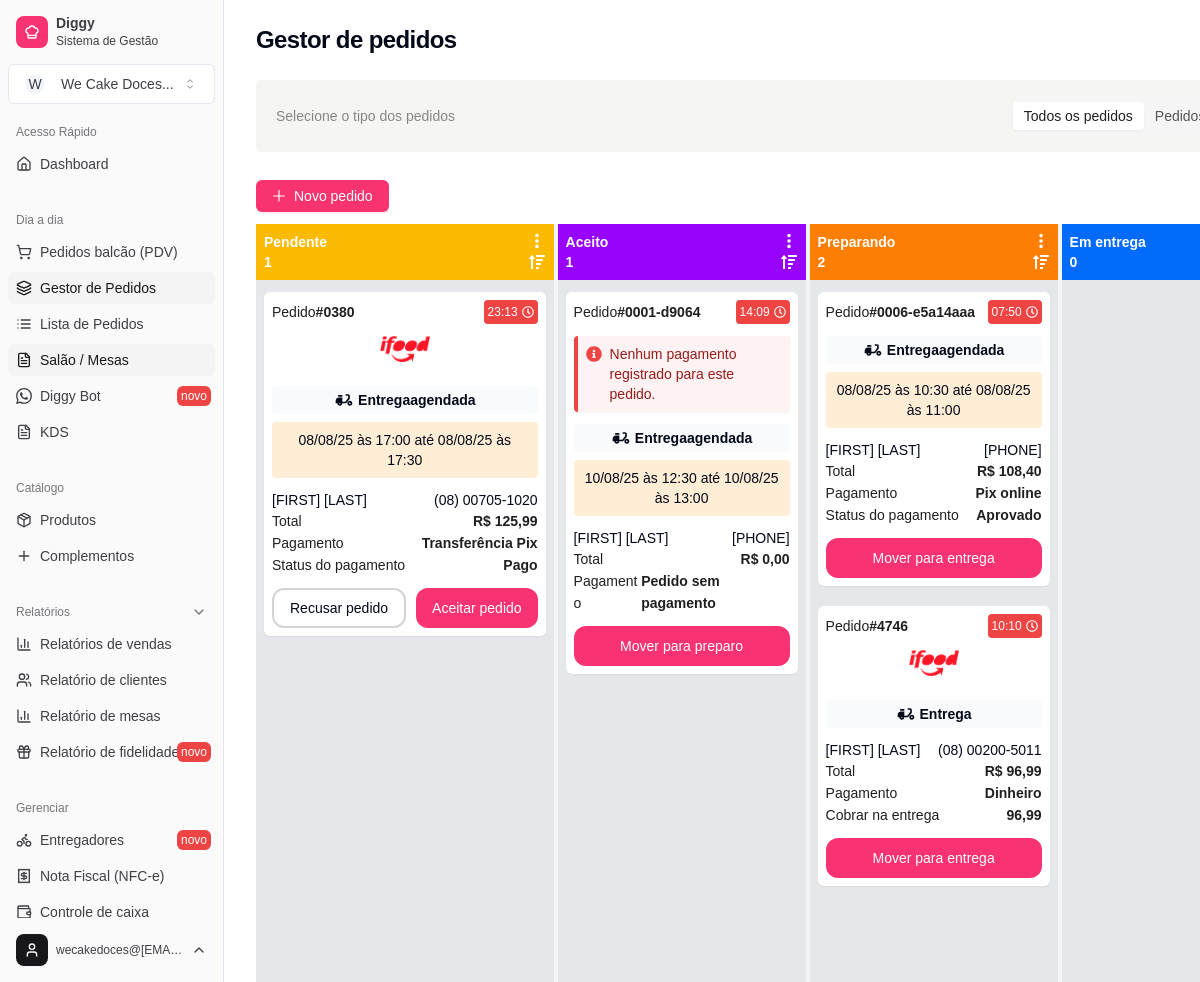 click on "Salão / Mesas" at bounding box center (84, 360) 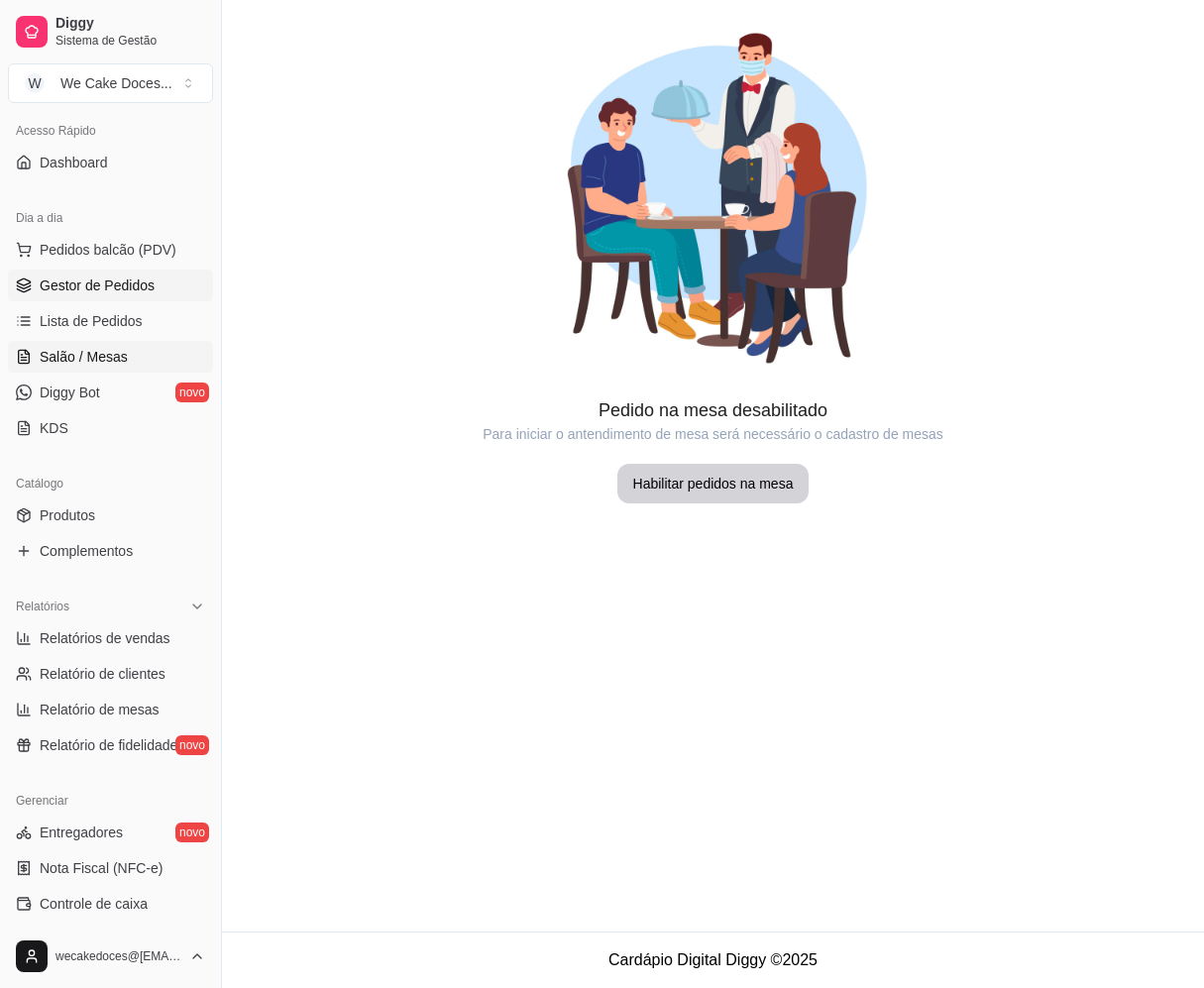 click on "Gestor de Pedidos" at bounding box center (97, 285) 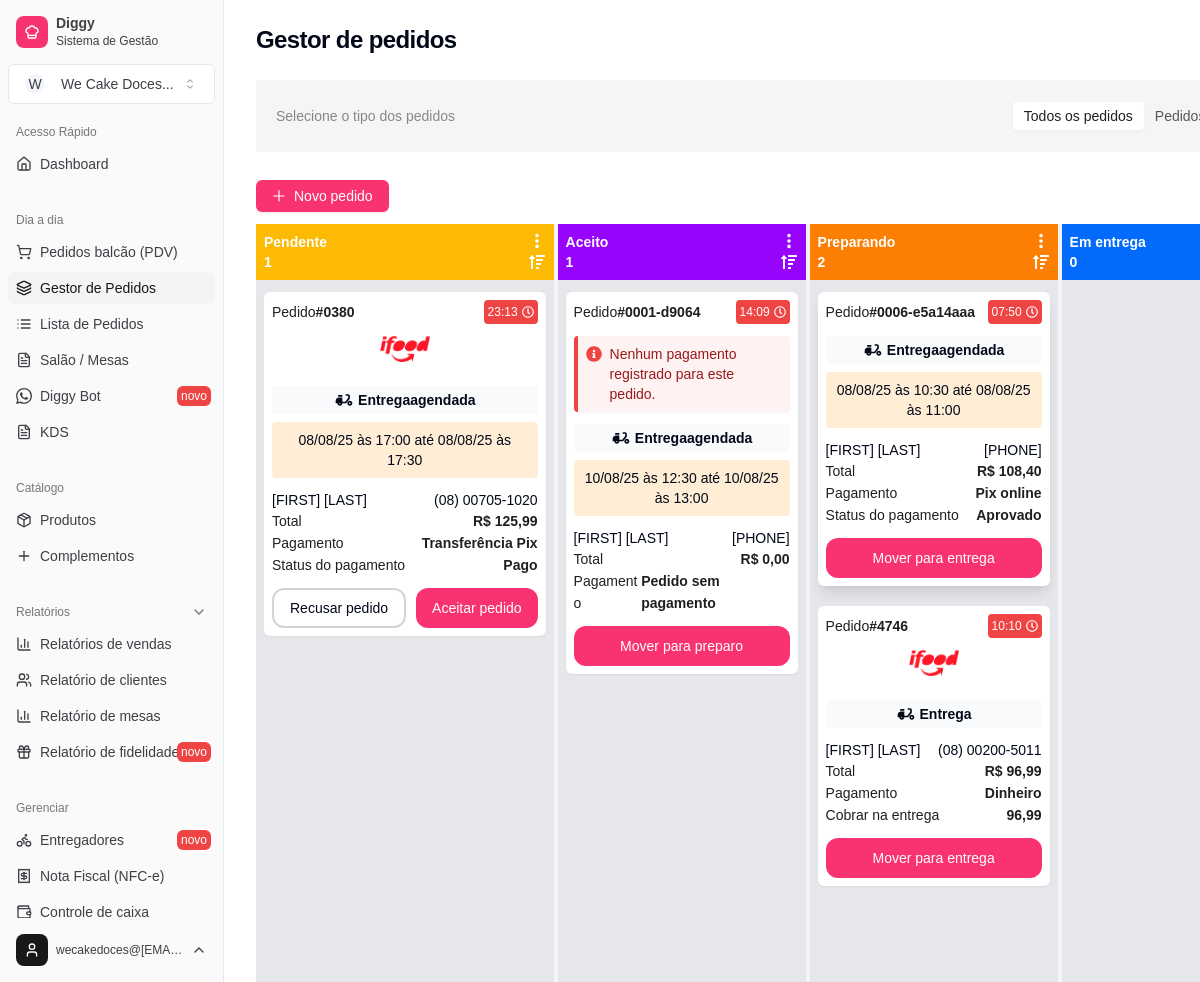 click on "[PHONE]" at bounding box center (1013, 450) 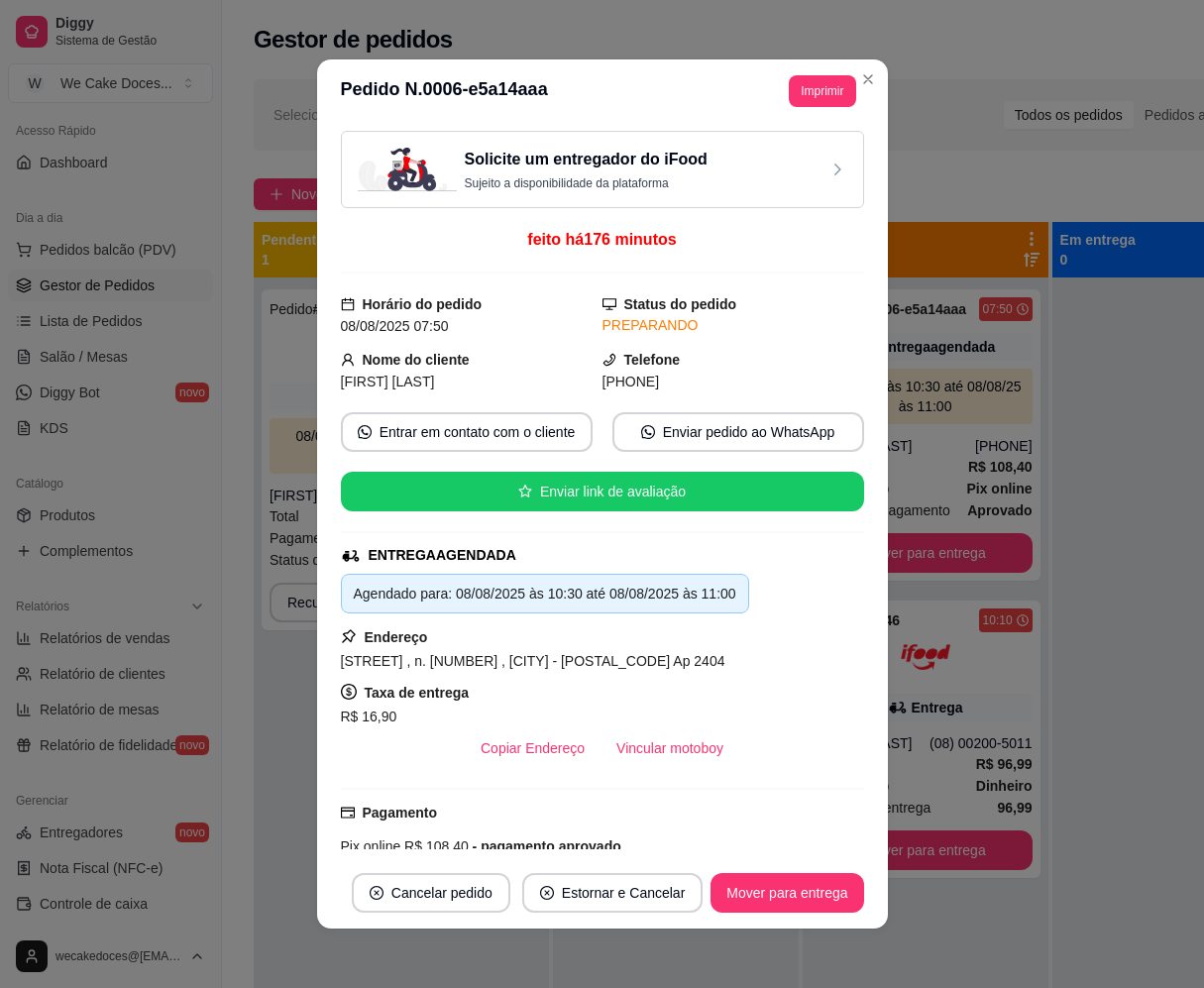 click on "Solicite um entregador do iFood Sujeito a disponibilidade da plataforma" at bounding box center (602, 169) 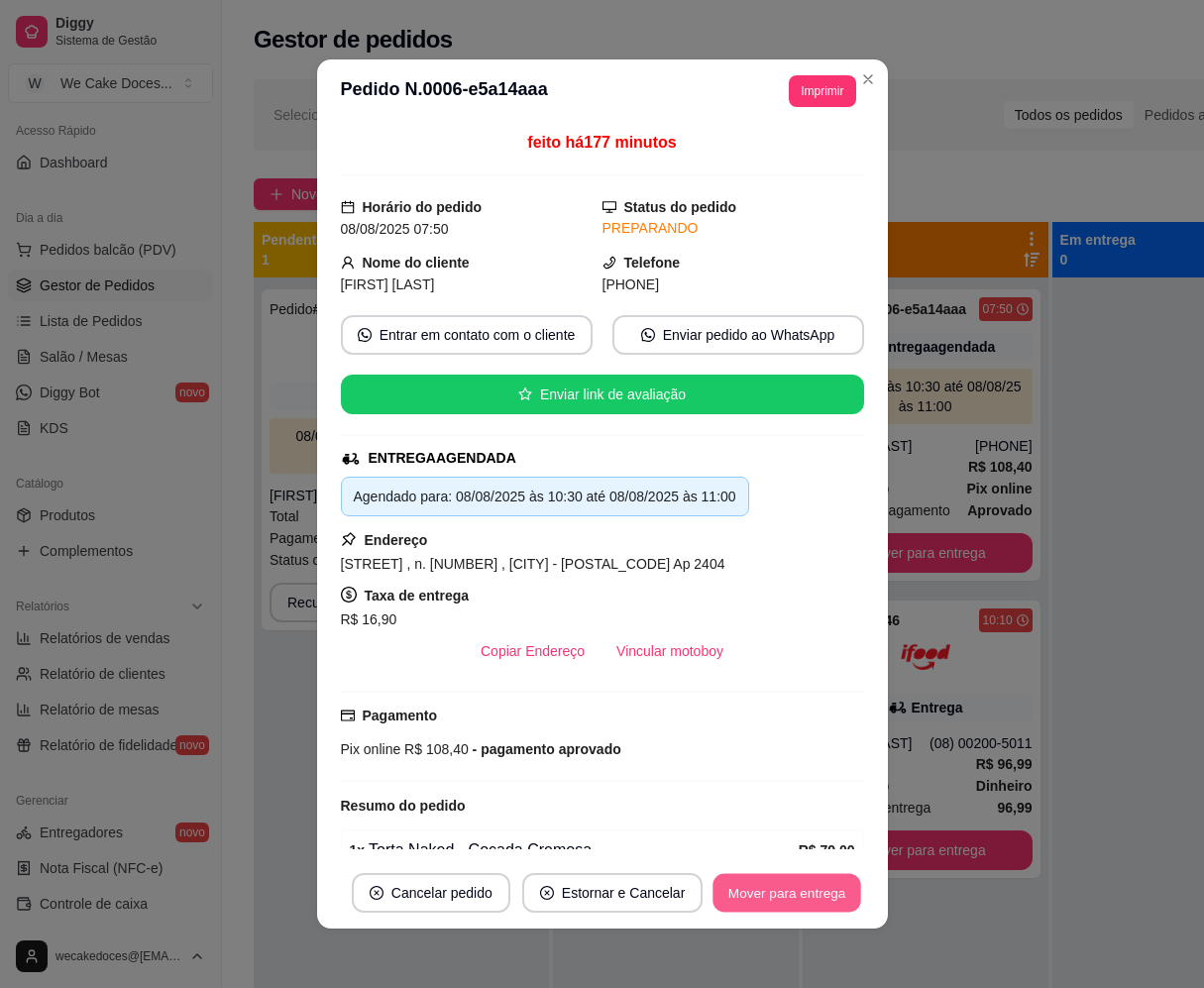 click on "Mover para entrega" at bounding box center [788, 893] 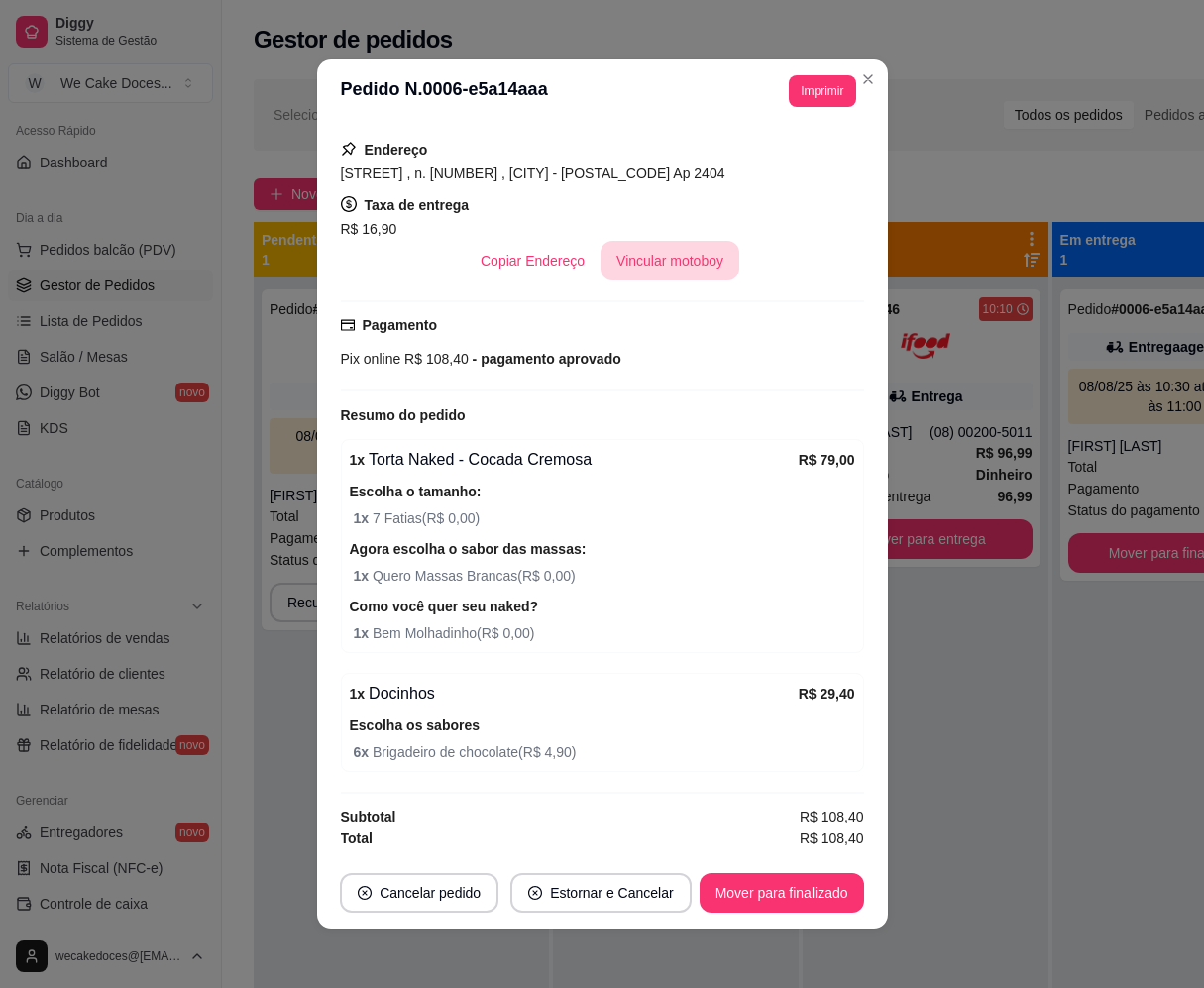 scroll, scrollTop: 0, scrollLeft: 0, axis: both 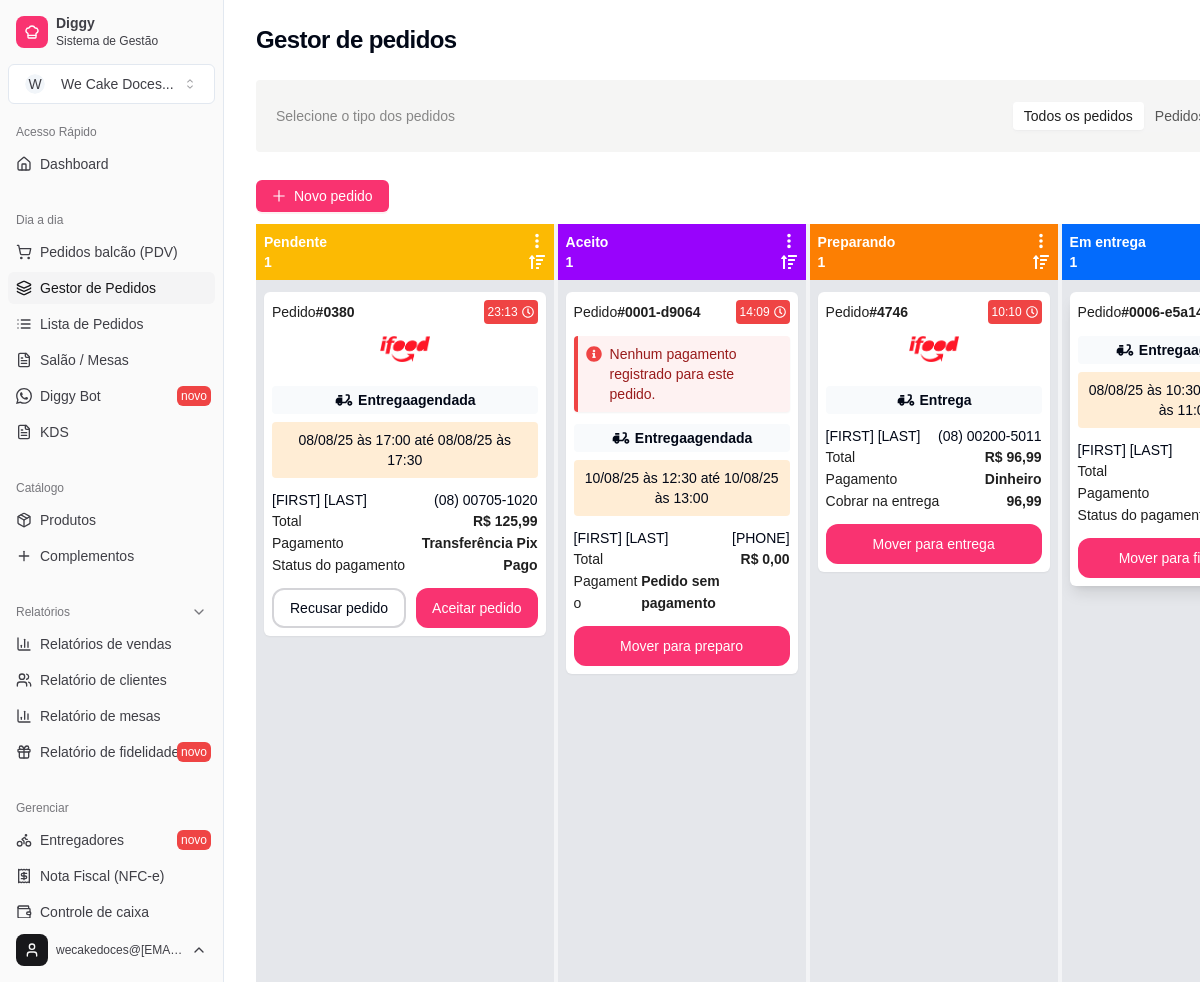 click on "Pedido  # 0006-e5a14aaa 07:50 Entrega  agendada 08/08/25 às 10:30 até 08/08/25 às 11:00  [FIRST] [LAST] ([PHONE]) Total R$ 108,40 Pagamento Pix online Status do pagamento aprovado Mover para finalizado" at bounding box center (1186, 439) 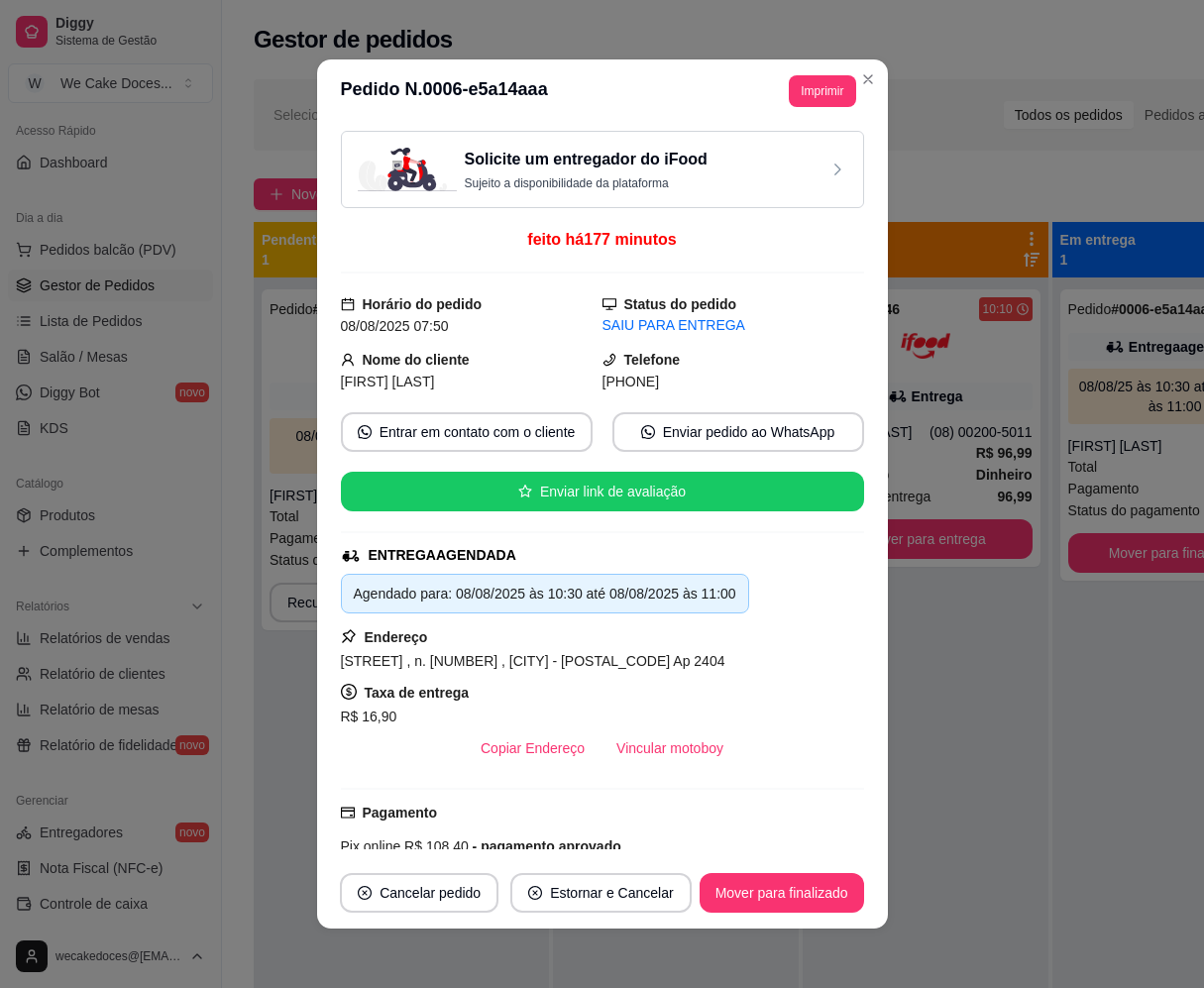 click on "Solicite um entregador do iFood" at bounding box center [586, 160] 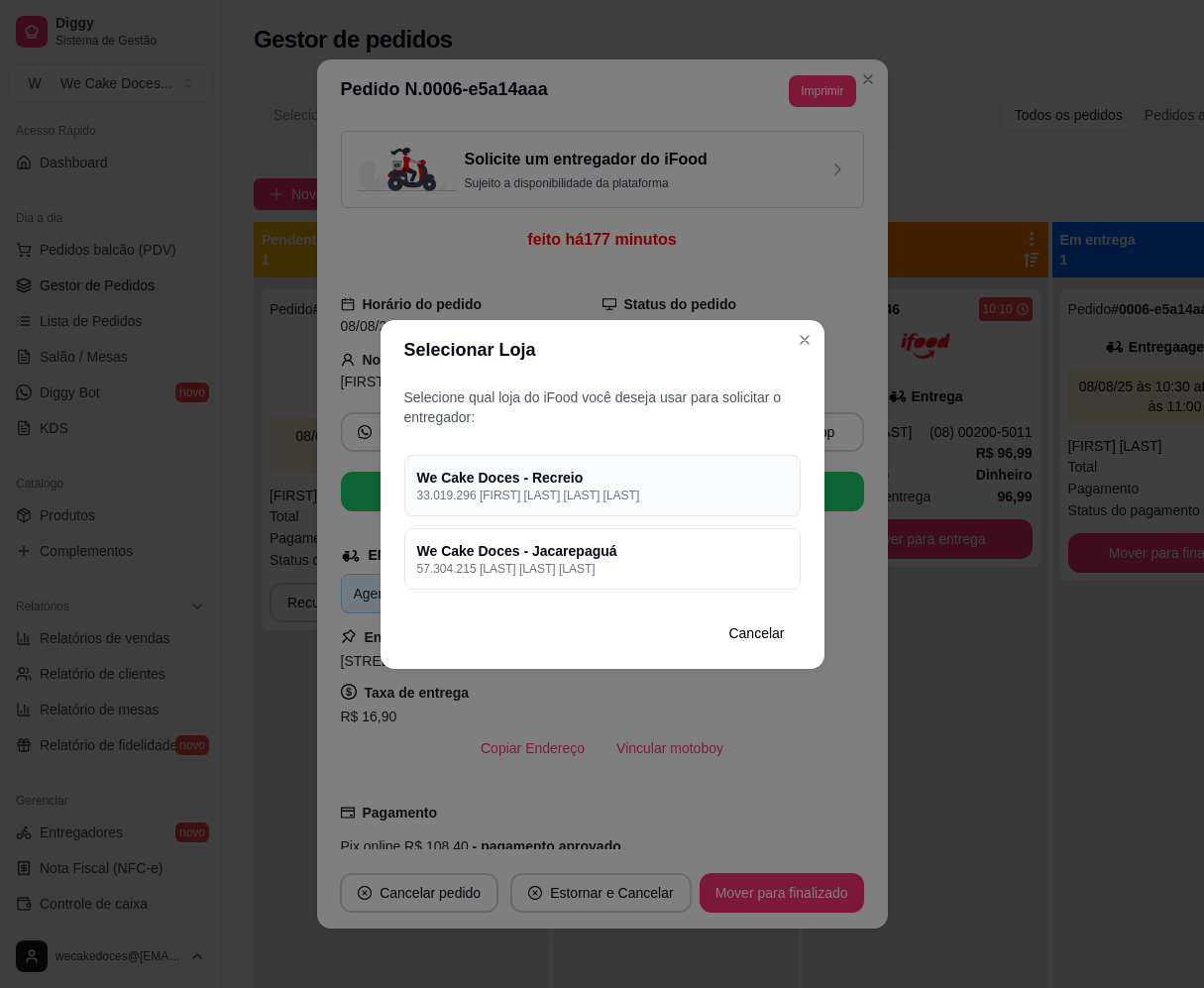 click on "33.019.296 [FIRST] [LAST] [LAST] [LAST]" at bounding box center [602, 495] 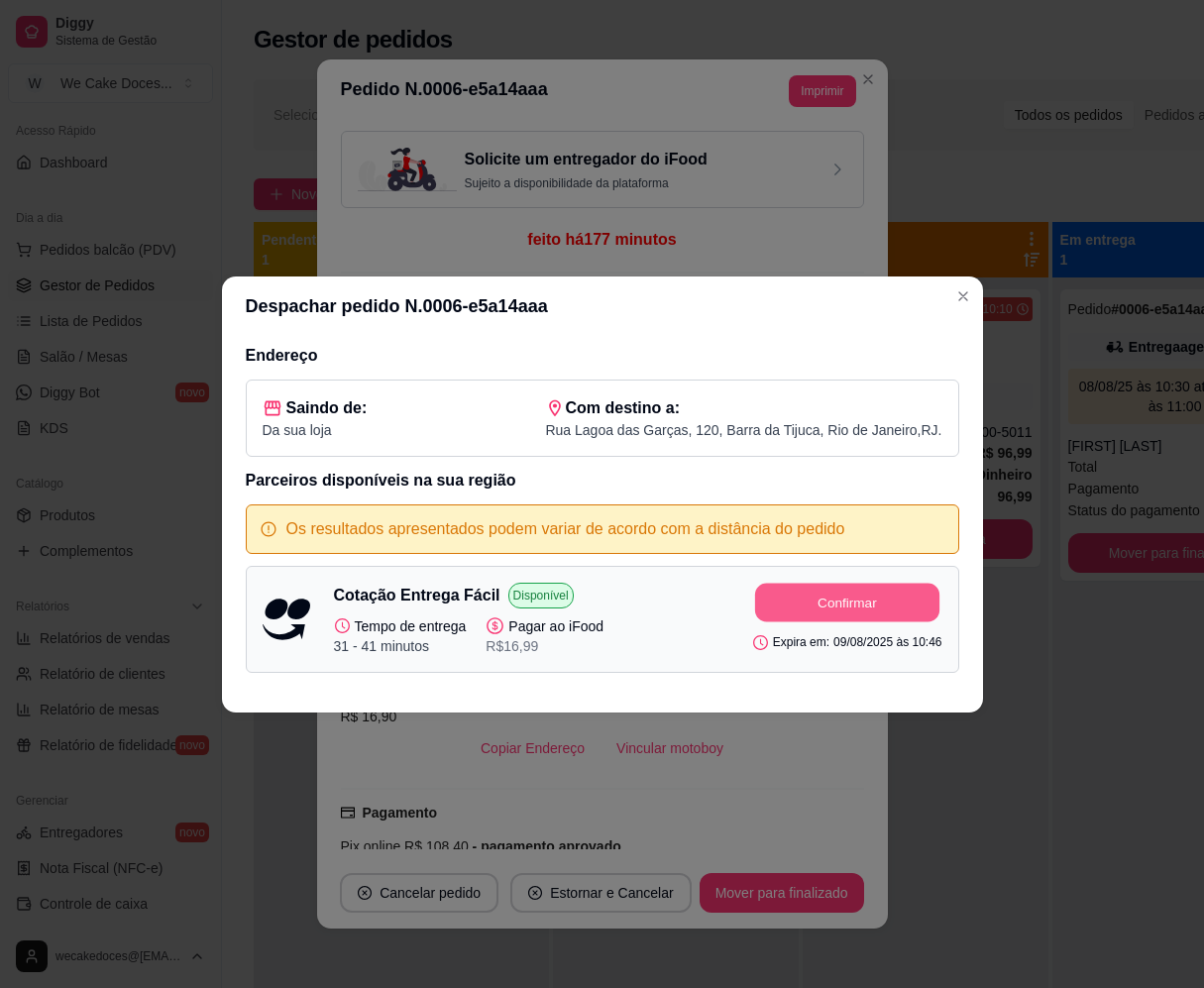 click on "Confirmar" at bounding box center (847, 602) 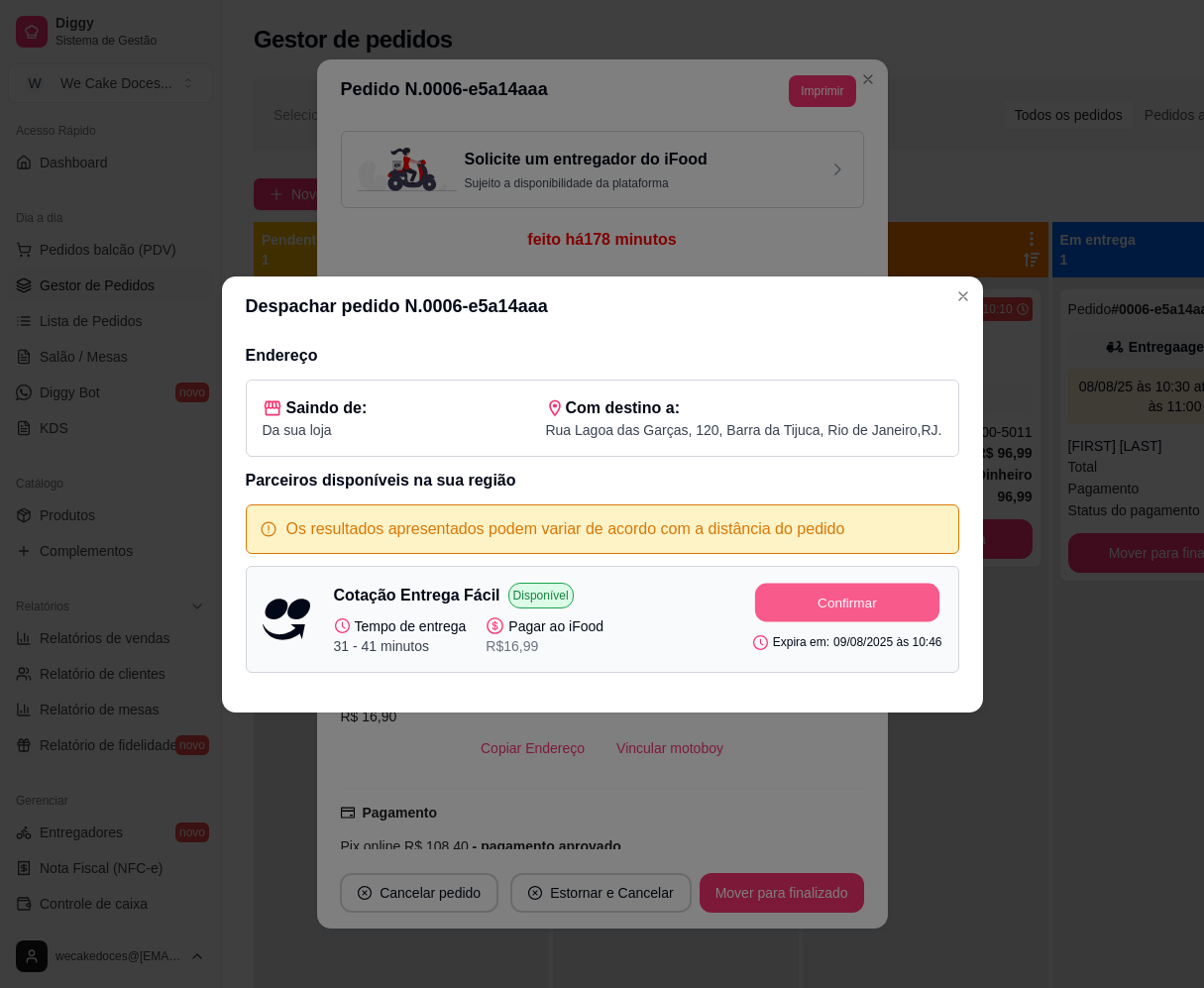 click on "Confirmar" at bounding box center [847, 602] 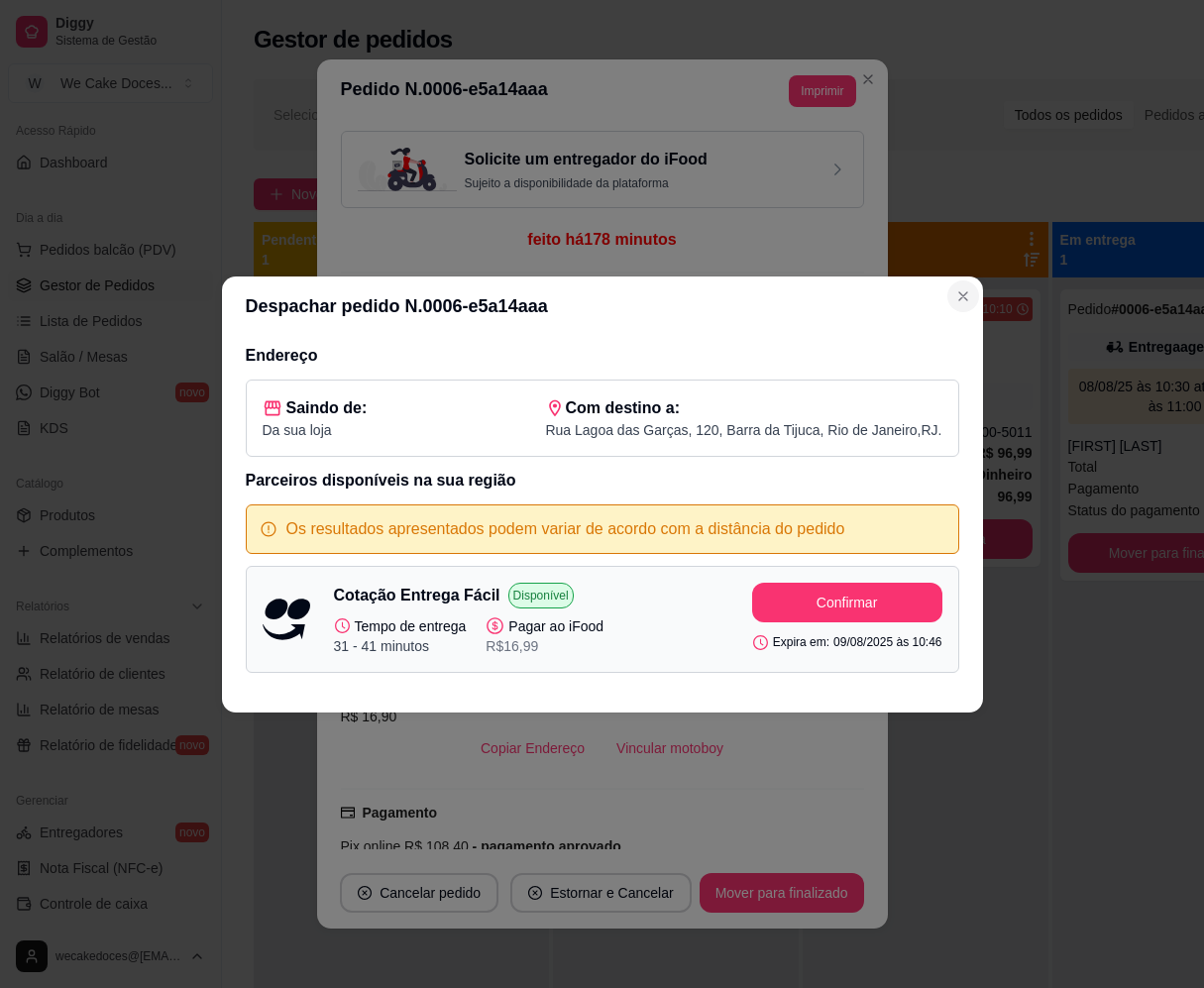 click 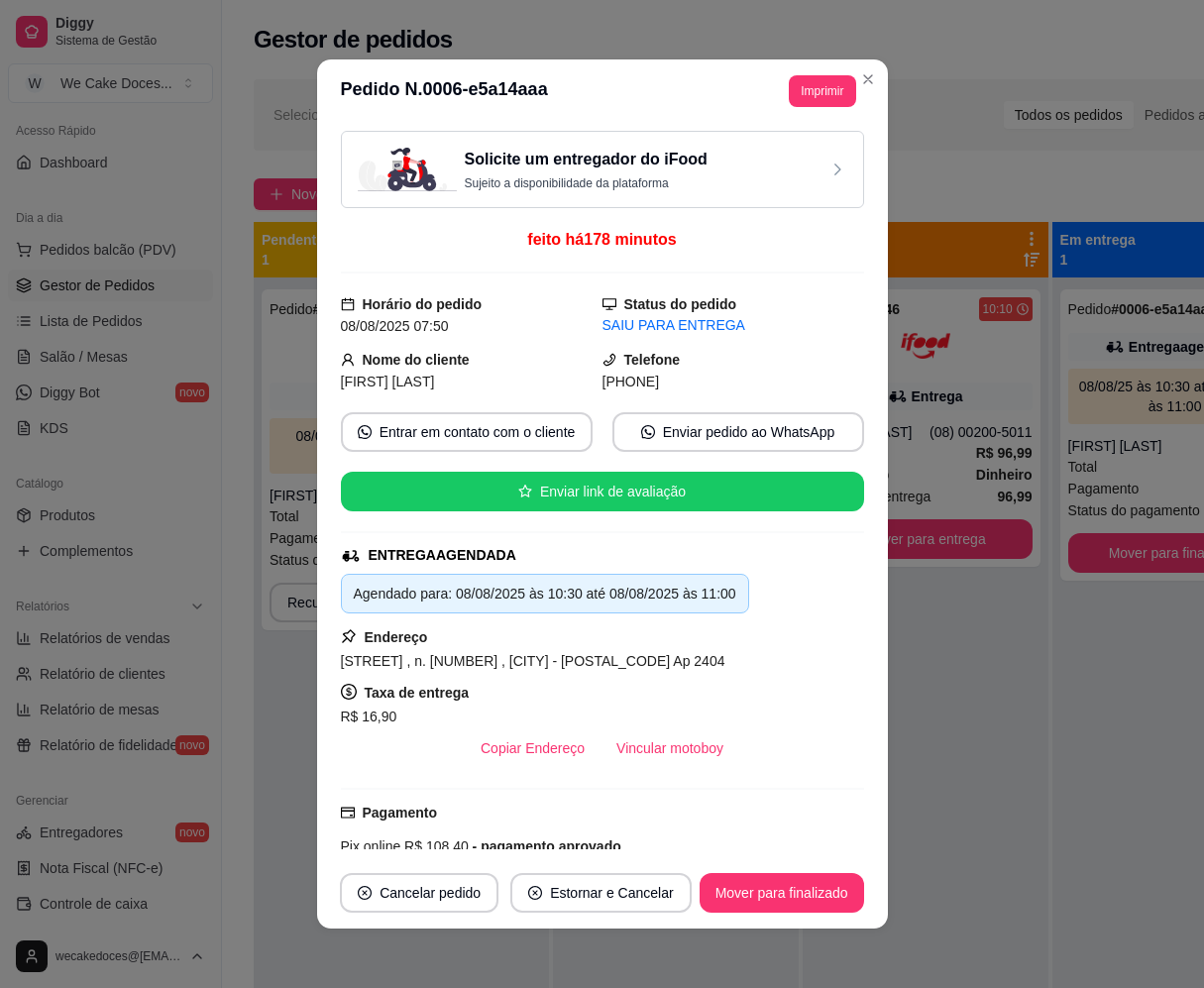click on "Solicite um entregador do iFood" at bounding box center (586, 160) 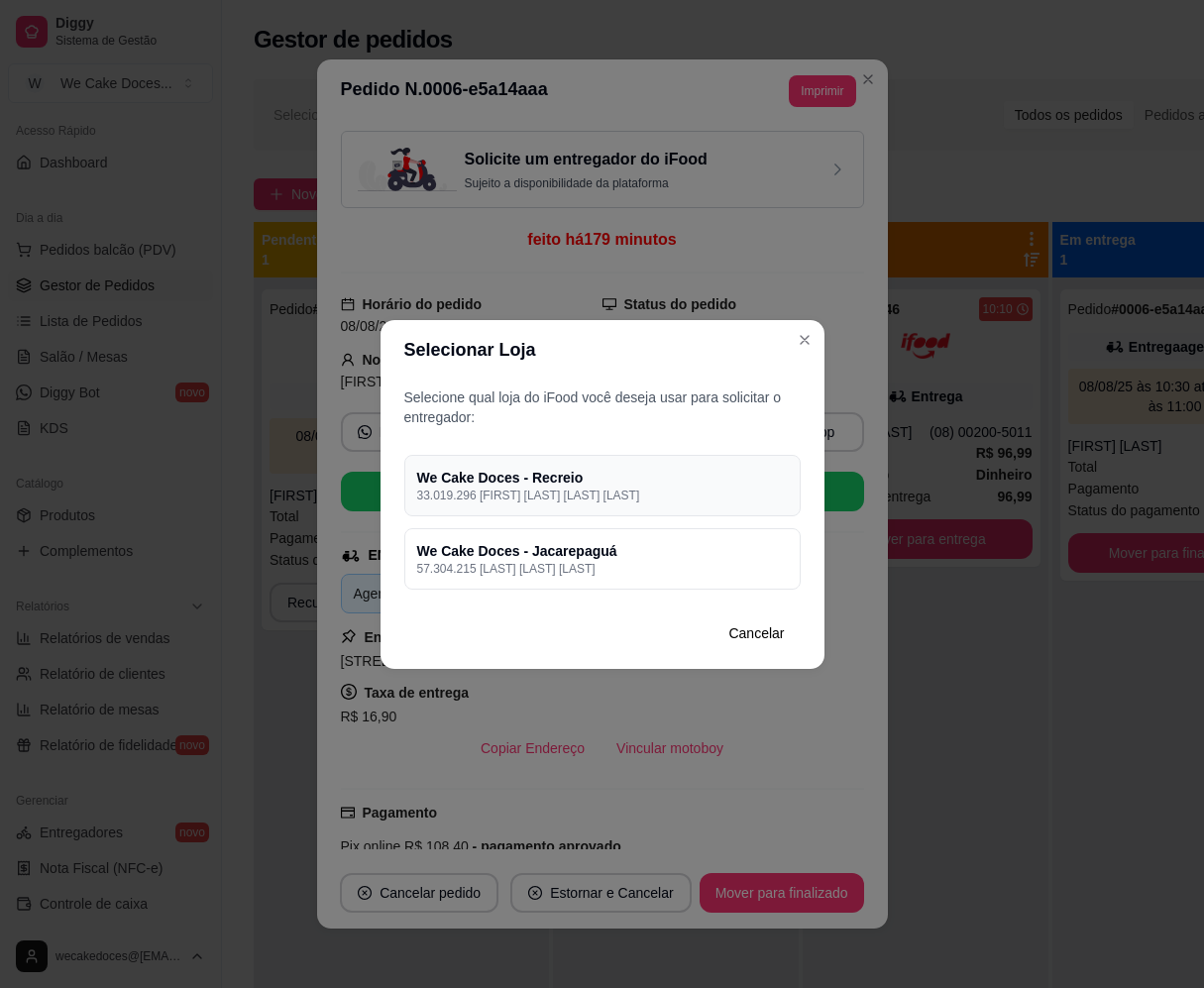 click on "We Cake Doces  - Recreio  33.019.296 [NAME]" at bounding box center (602, 486) 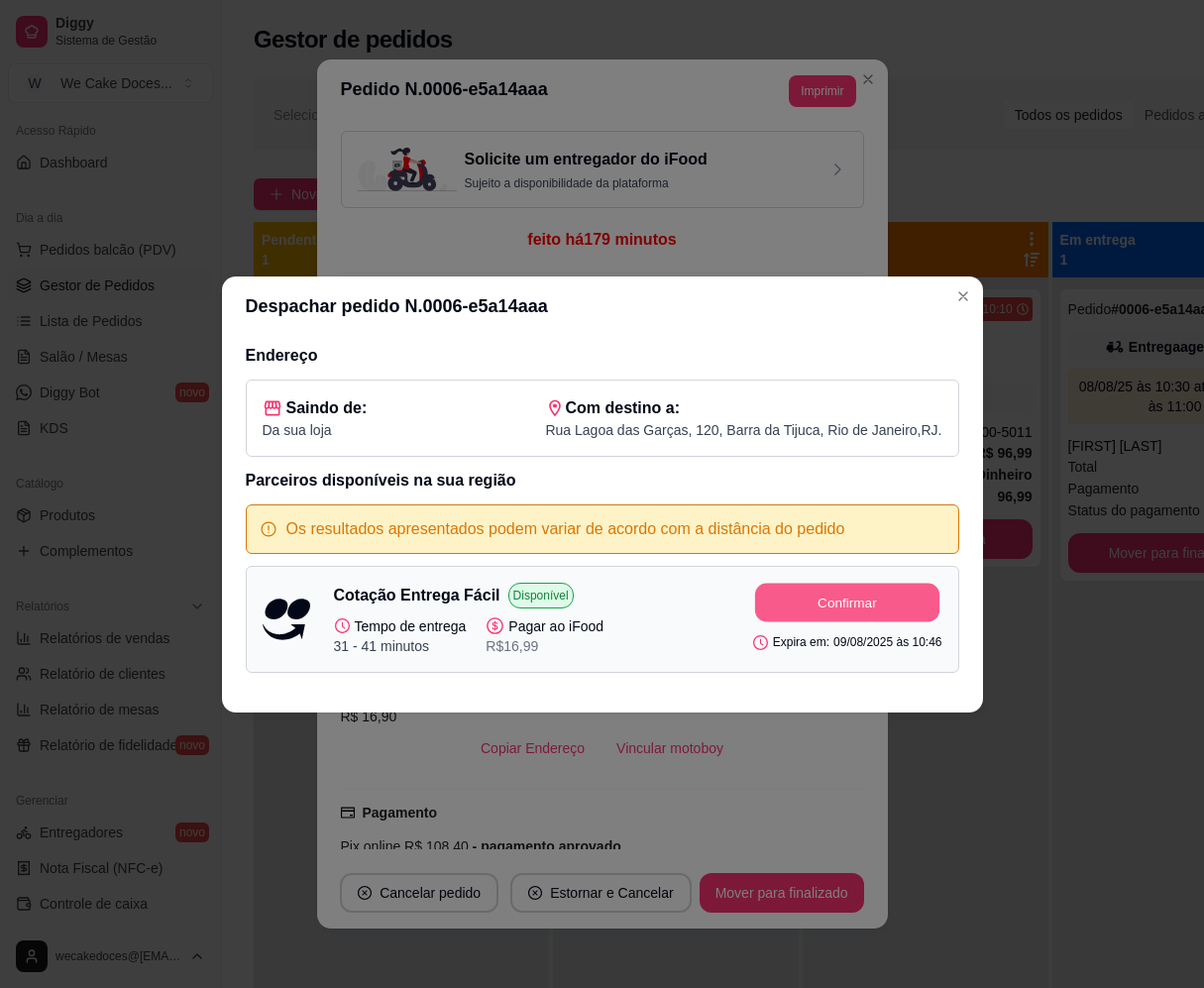 click on "Confirmar" at bounding box center [847, 602] 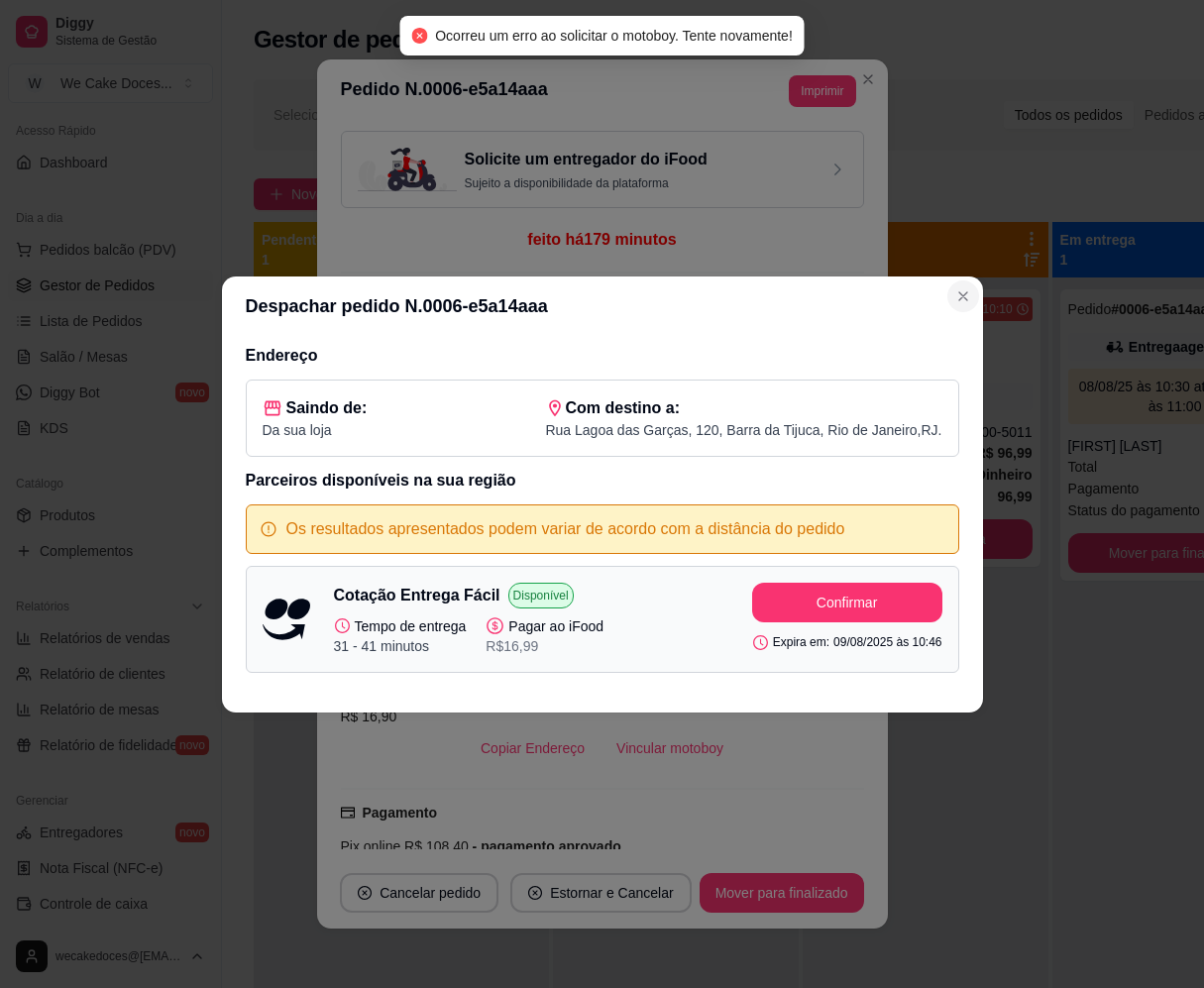 click 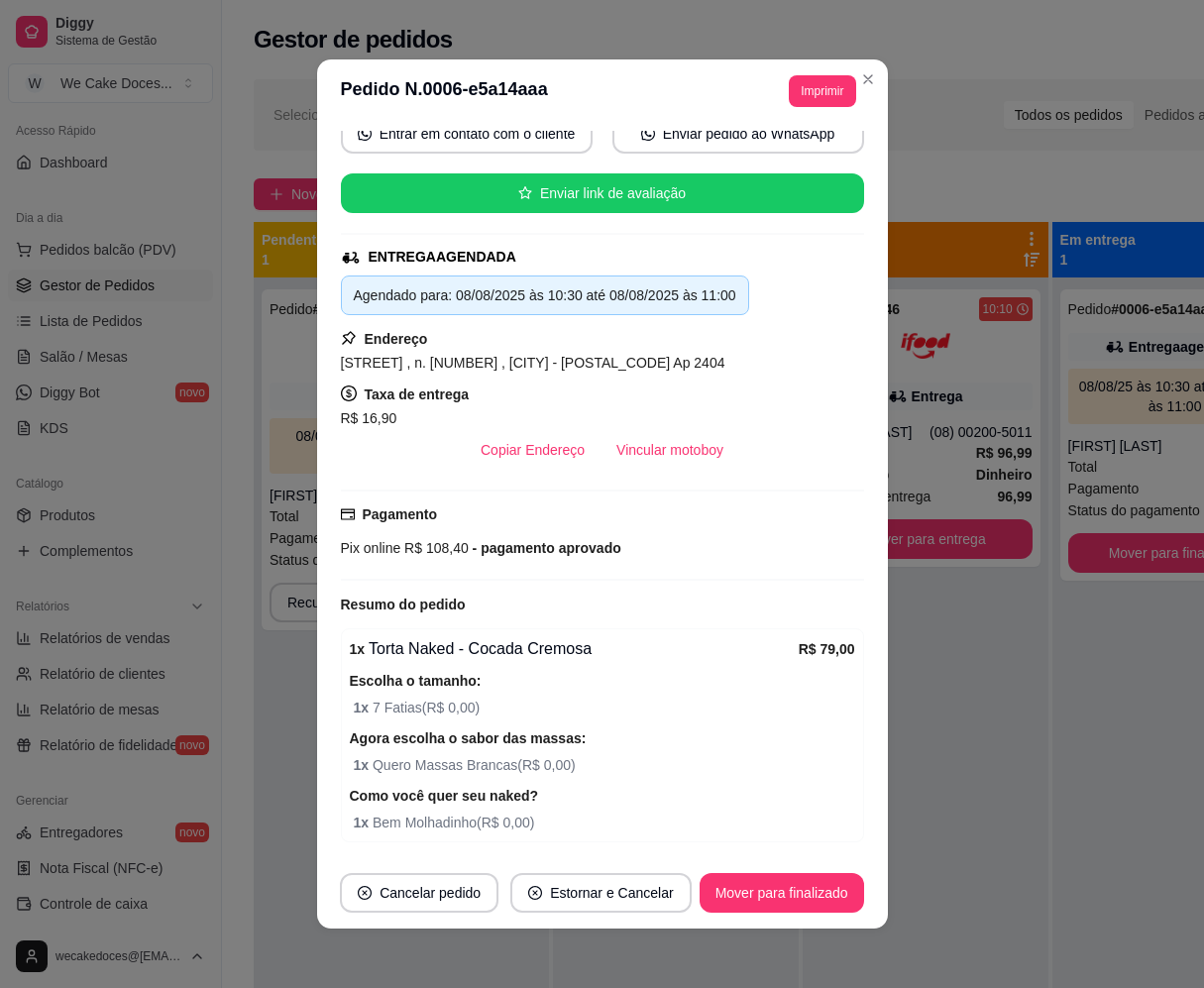 scroll, scrollTop: 0, scrollLeft: 0, axis: both 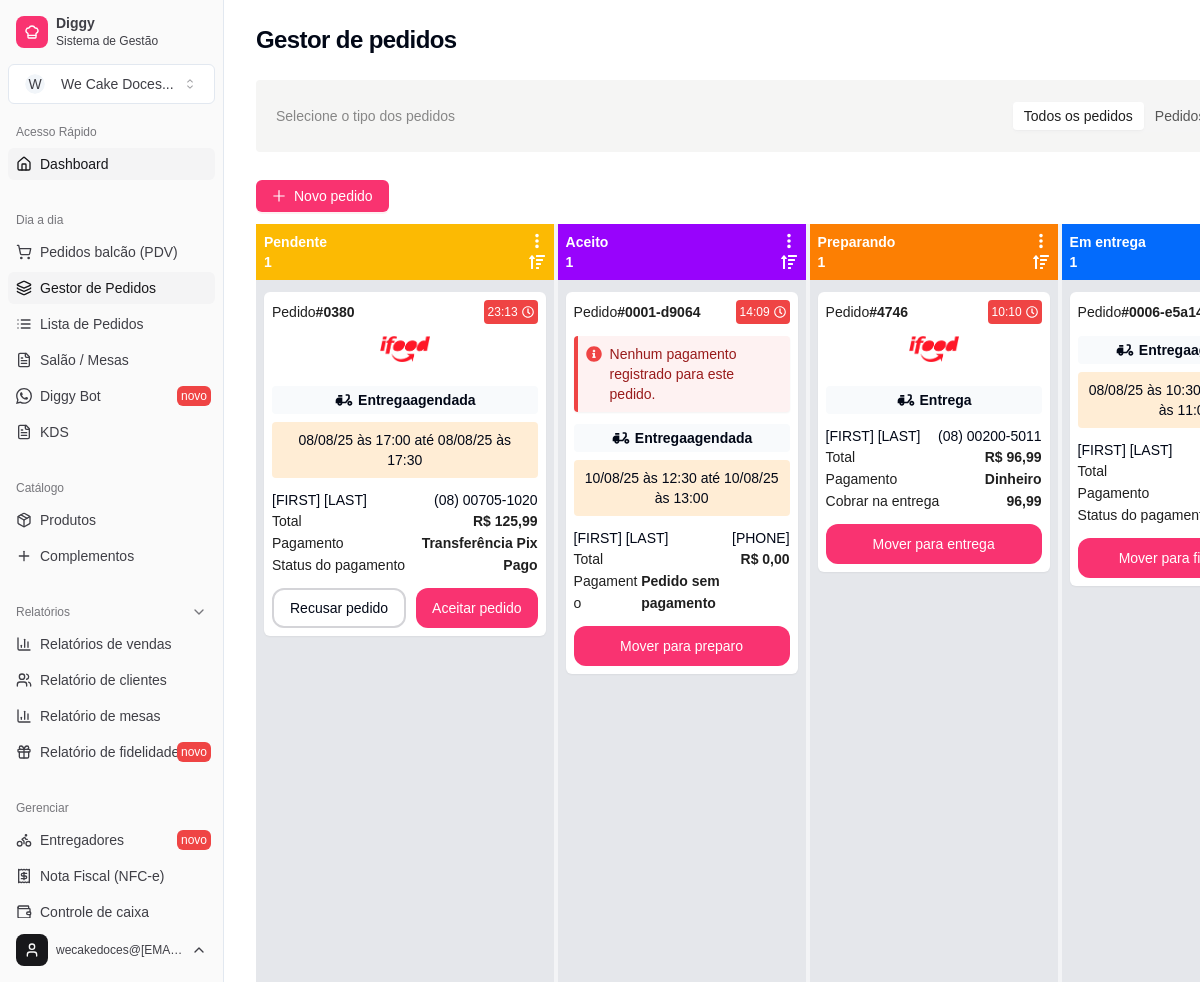 click on "Dashboard" at bounding box center (74, 164) 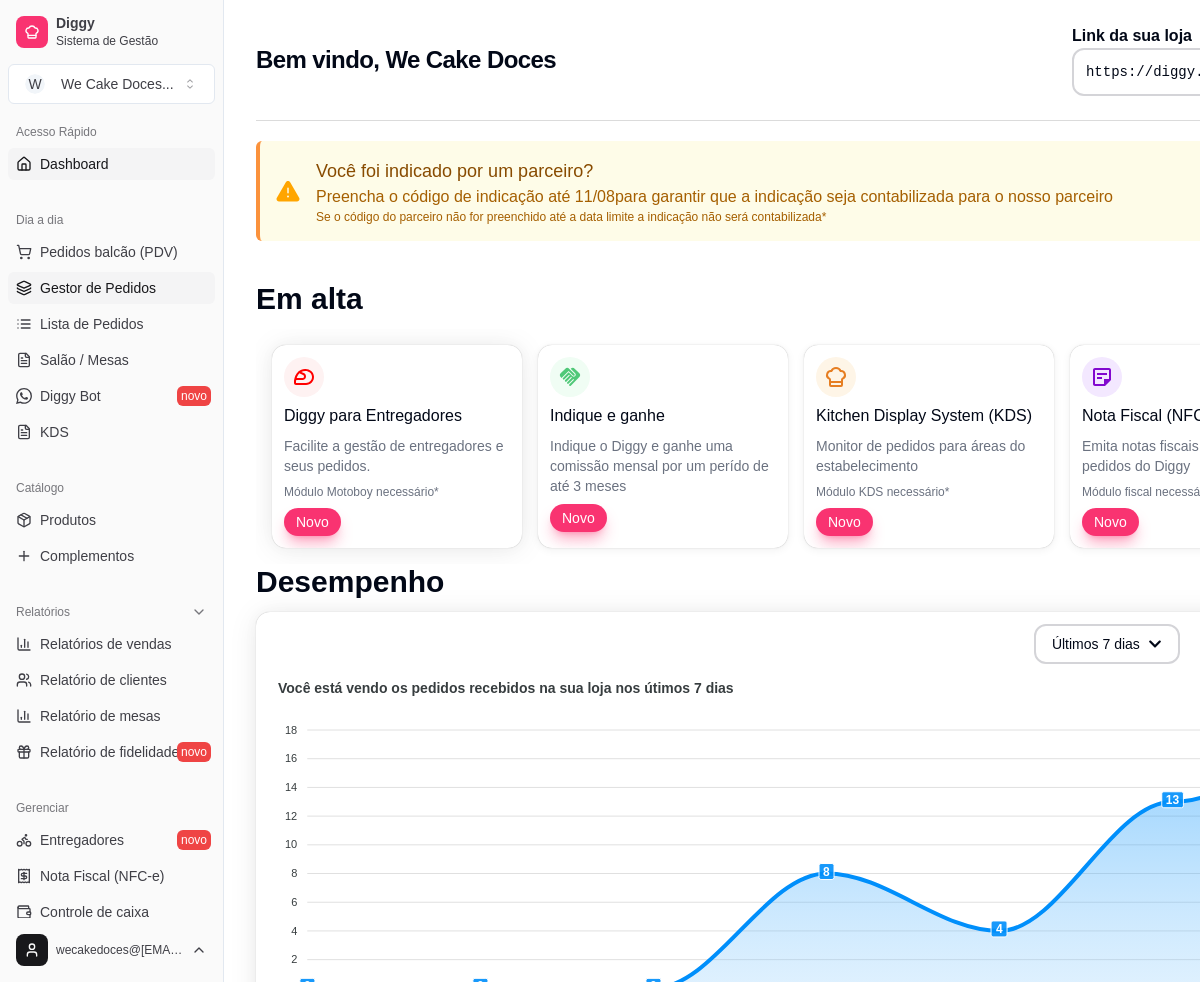 click on "Gestor de Pedidos" at bounding box center [111, 288] 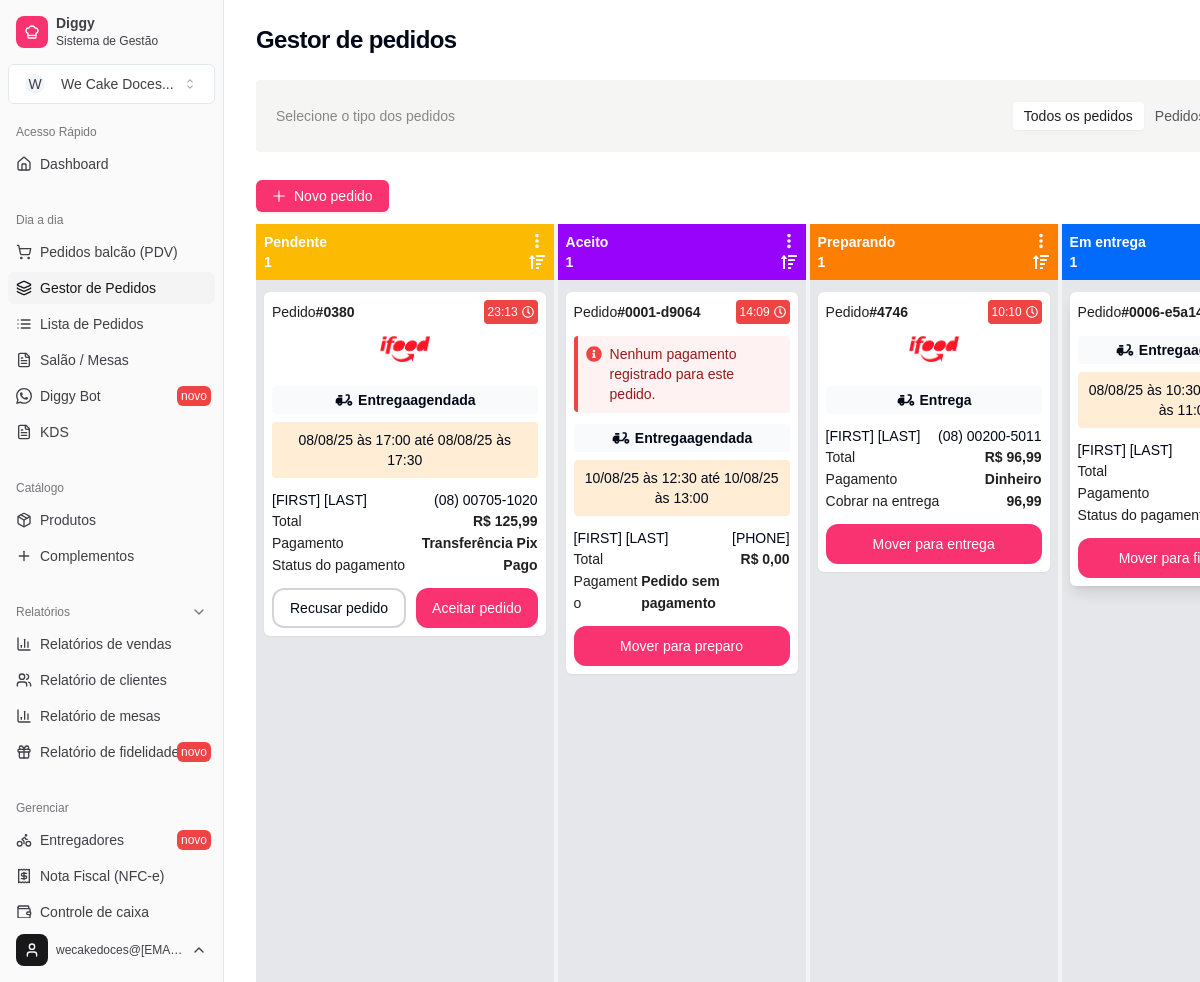 click on "08/08/25 às 10:30 até 08/08/25 às 11:00" at bounding box center (1186, 400) 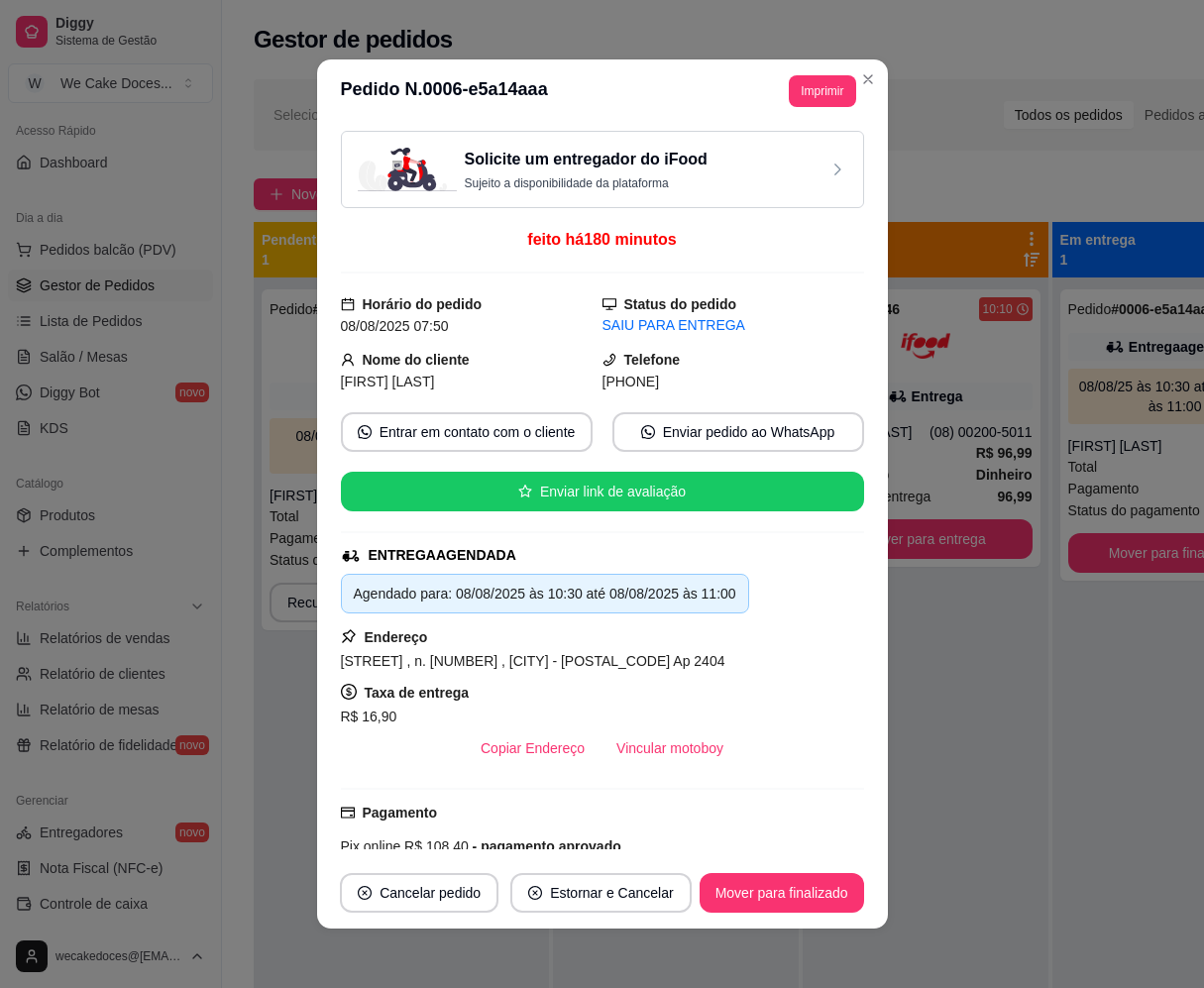 click on "Solicite um entregador do iFood" at bounding box center (586, 160) 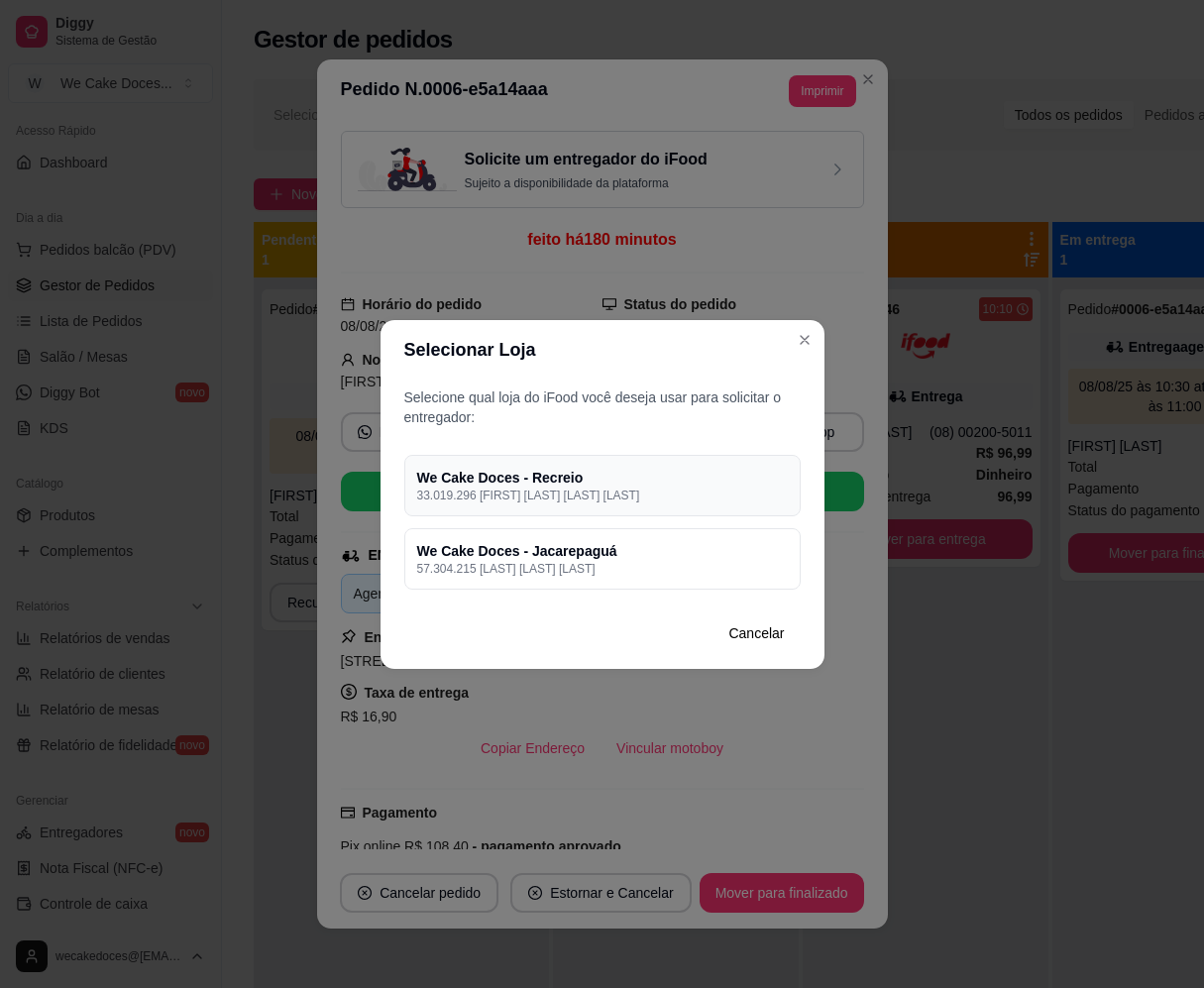 click on "33.019.296 [FIRST] [LAST] [LAST] [LAST]" at bounding box center (602, 495) 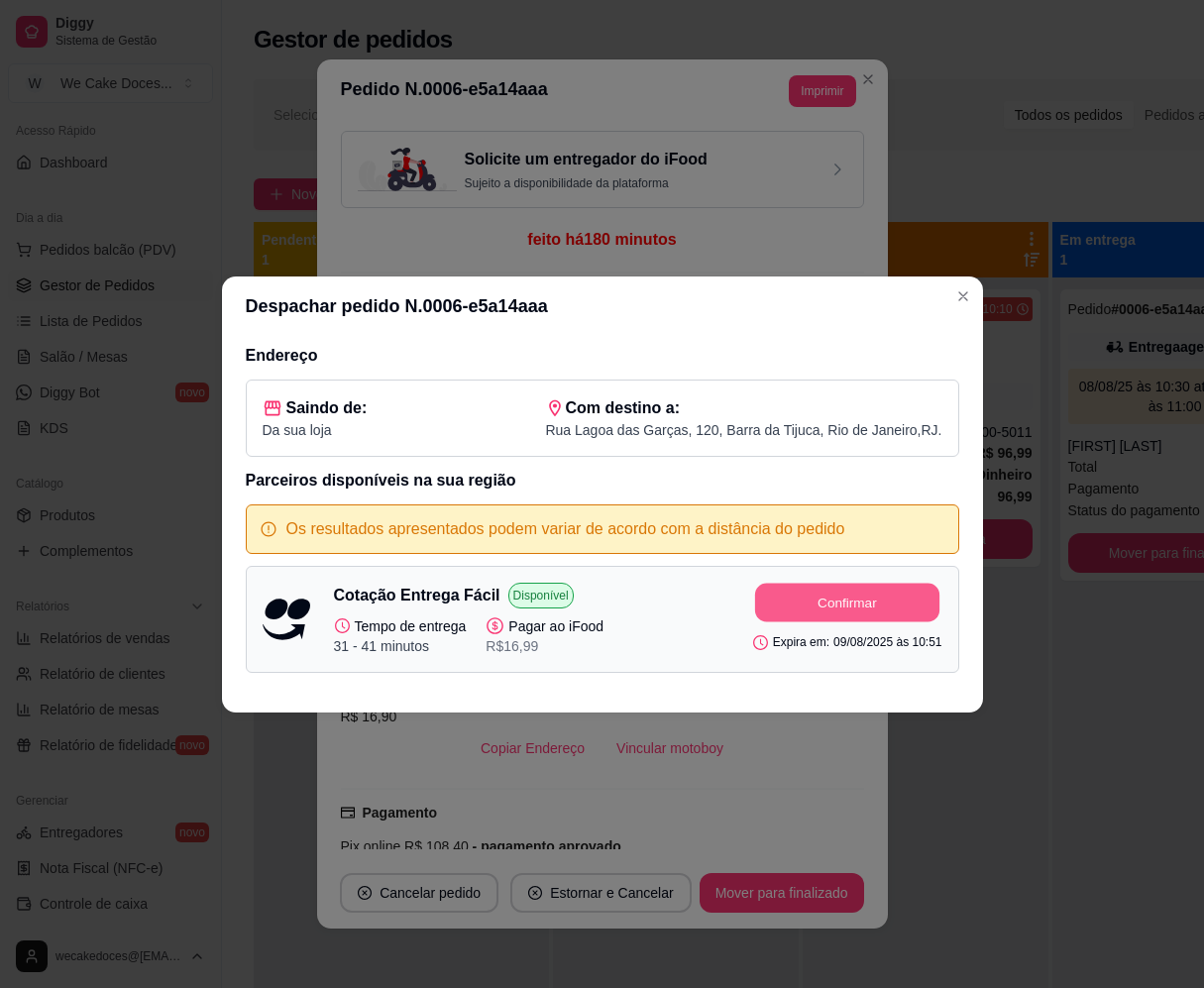 click on "Confirmar" at bounding box center (847, 602) 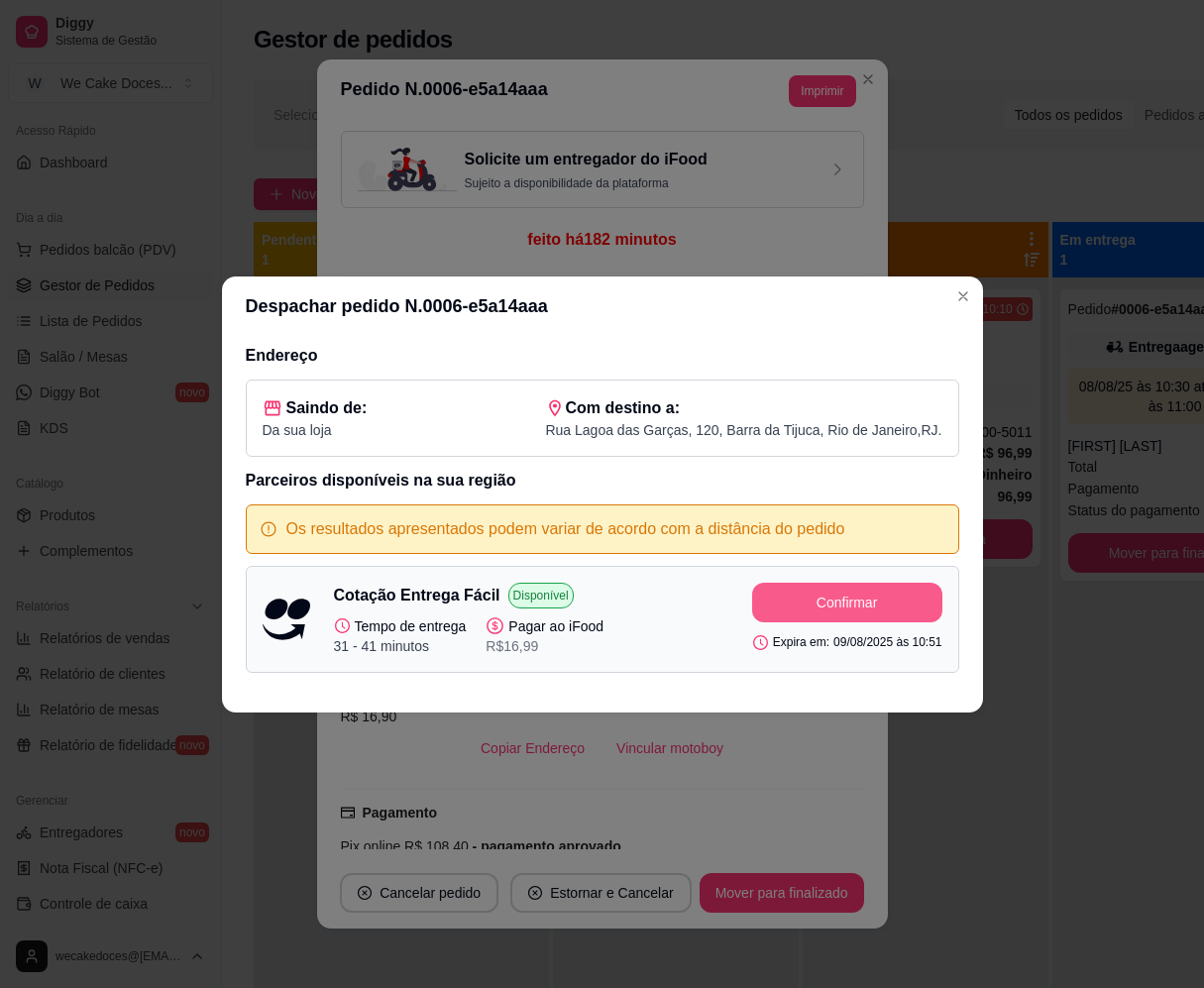 click on "Confirmar" at bounding box center [847, 603] 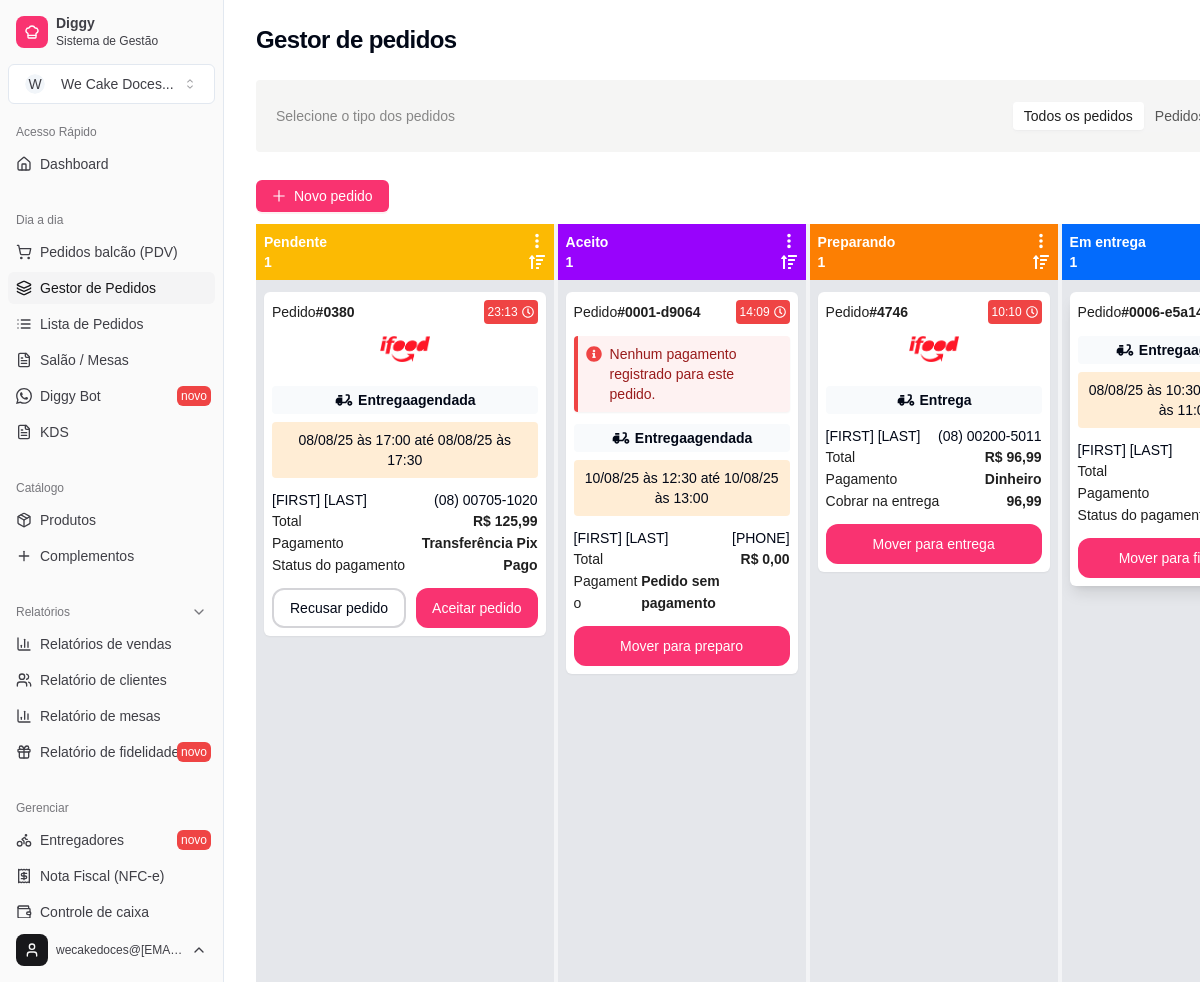click on "Entrega  agendada" at bounding box center (1197, 350) 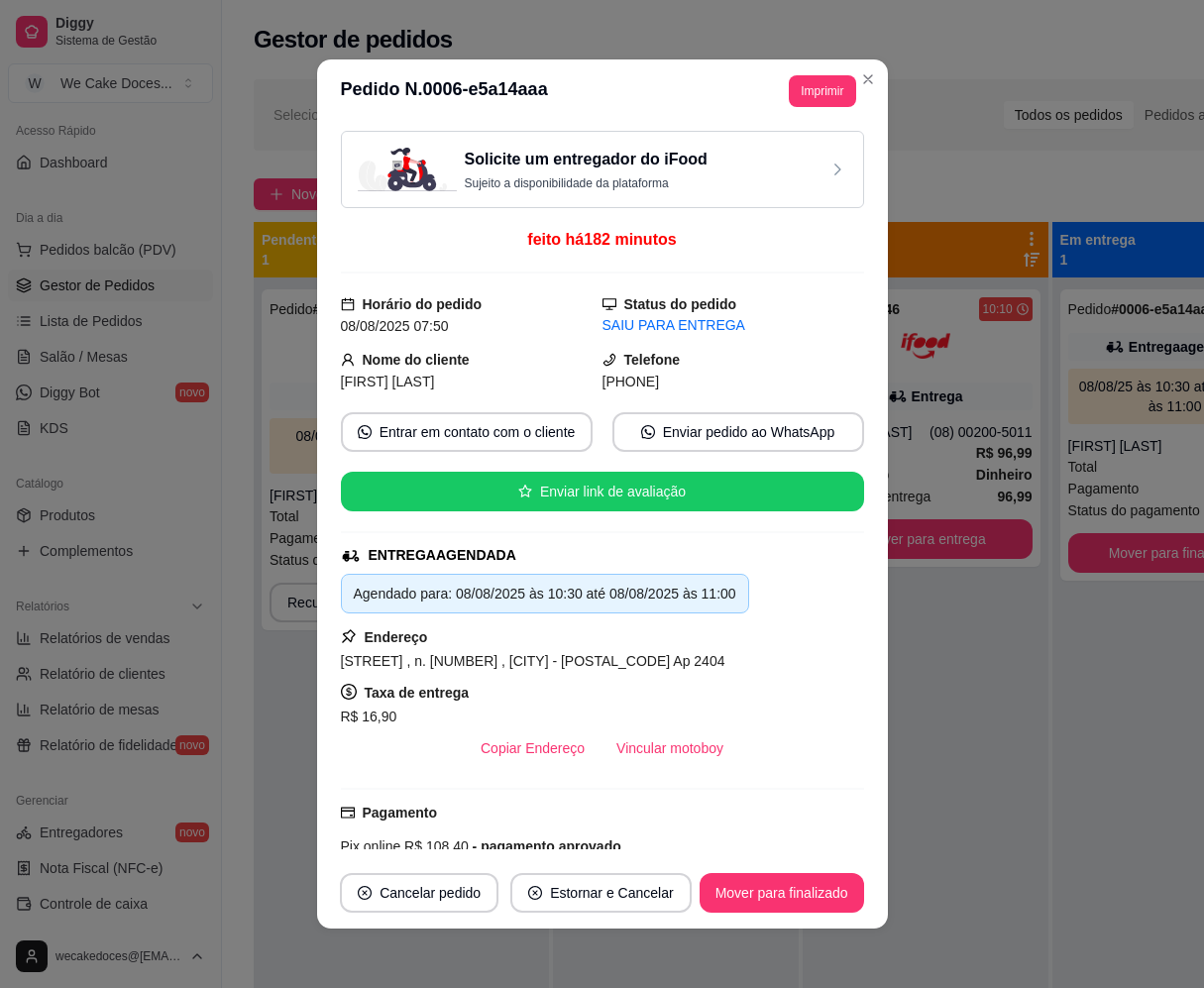 click on "Sujeito a disponibilidade da plataforma" at bounding box center (586, 183) 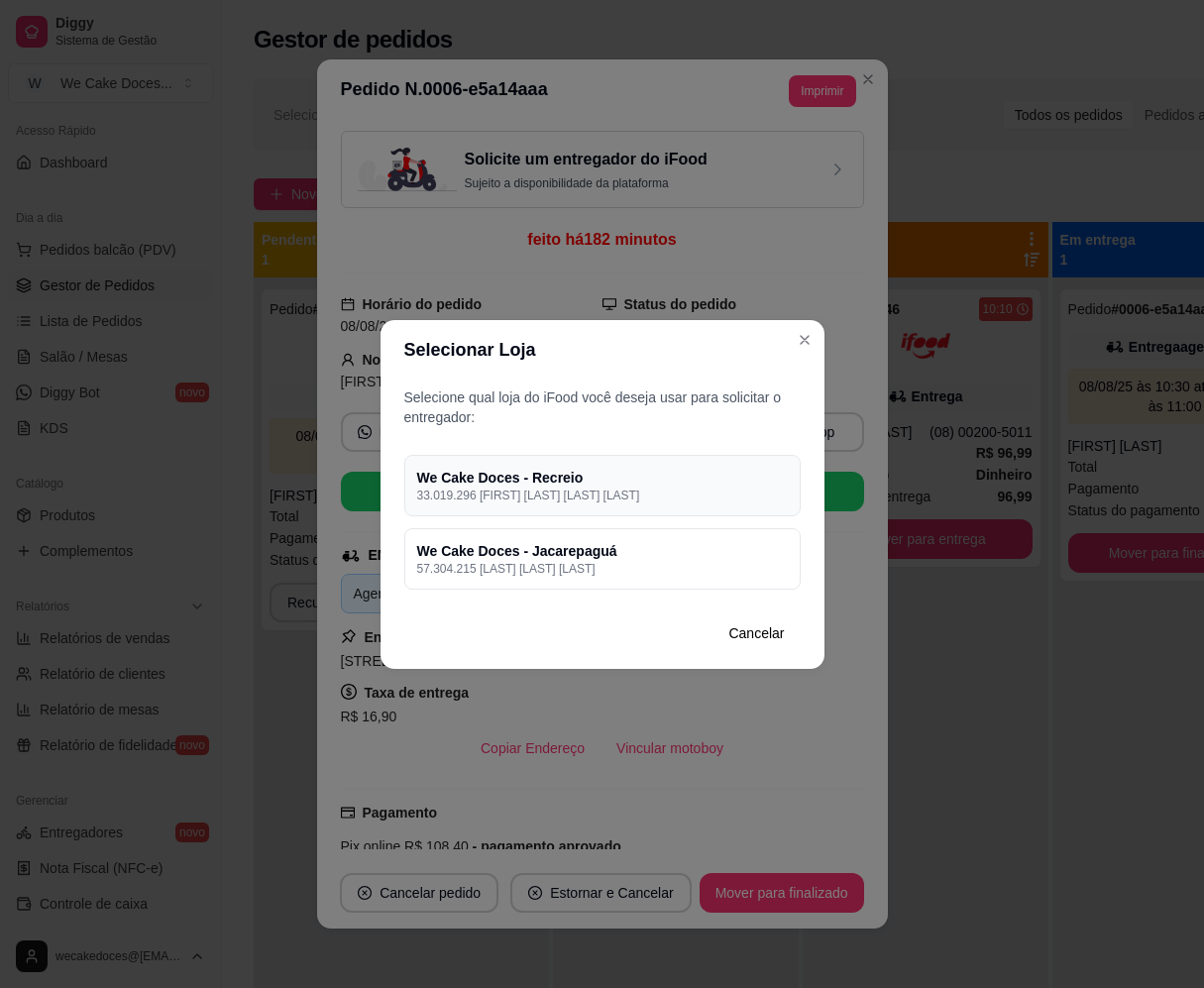 click on "33.019.296 [FIRST] [LAST] [LAST] [LAST]" at bounding box center (602, 495) 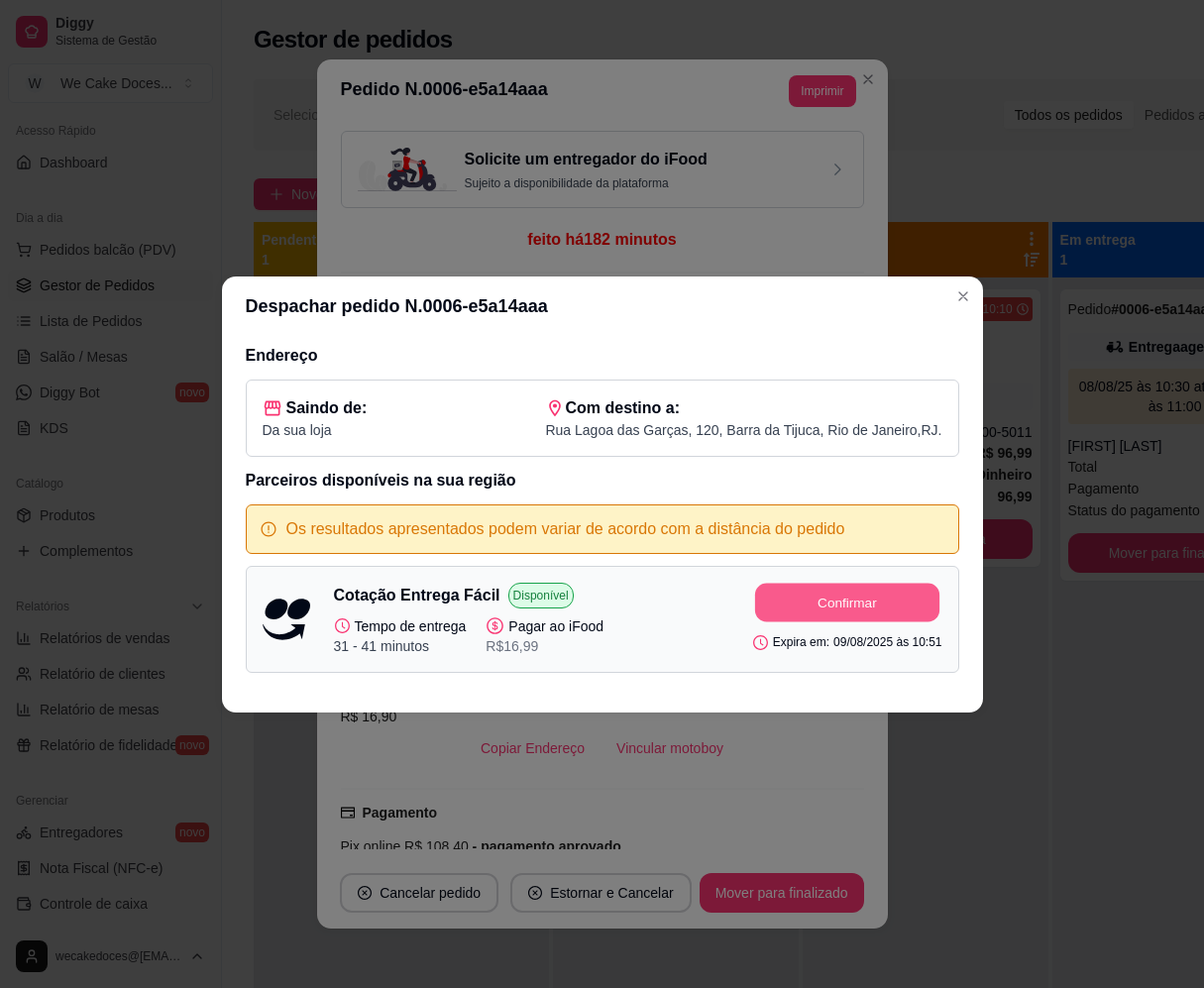 click on "Confirmar" at bounding box center (847, 602) 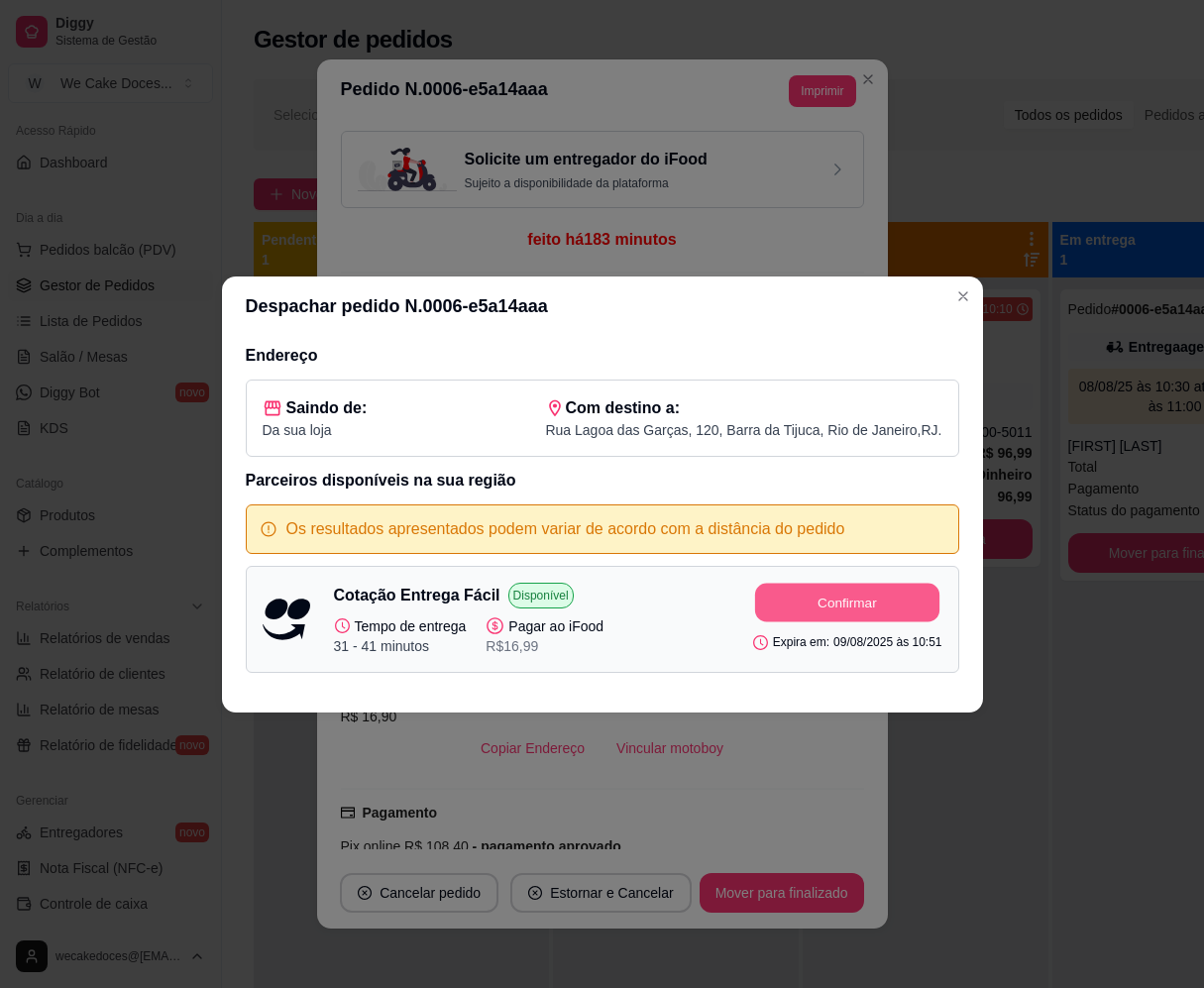 click on "Confirmar" at bounding box center (847, 602) 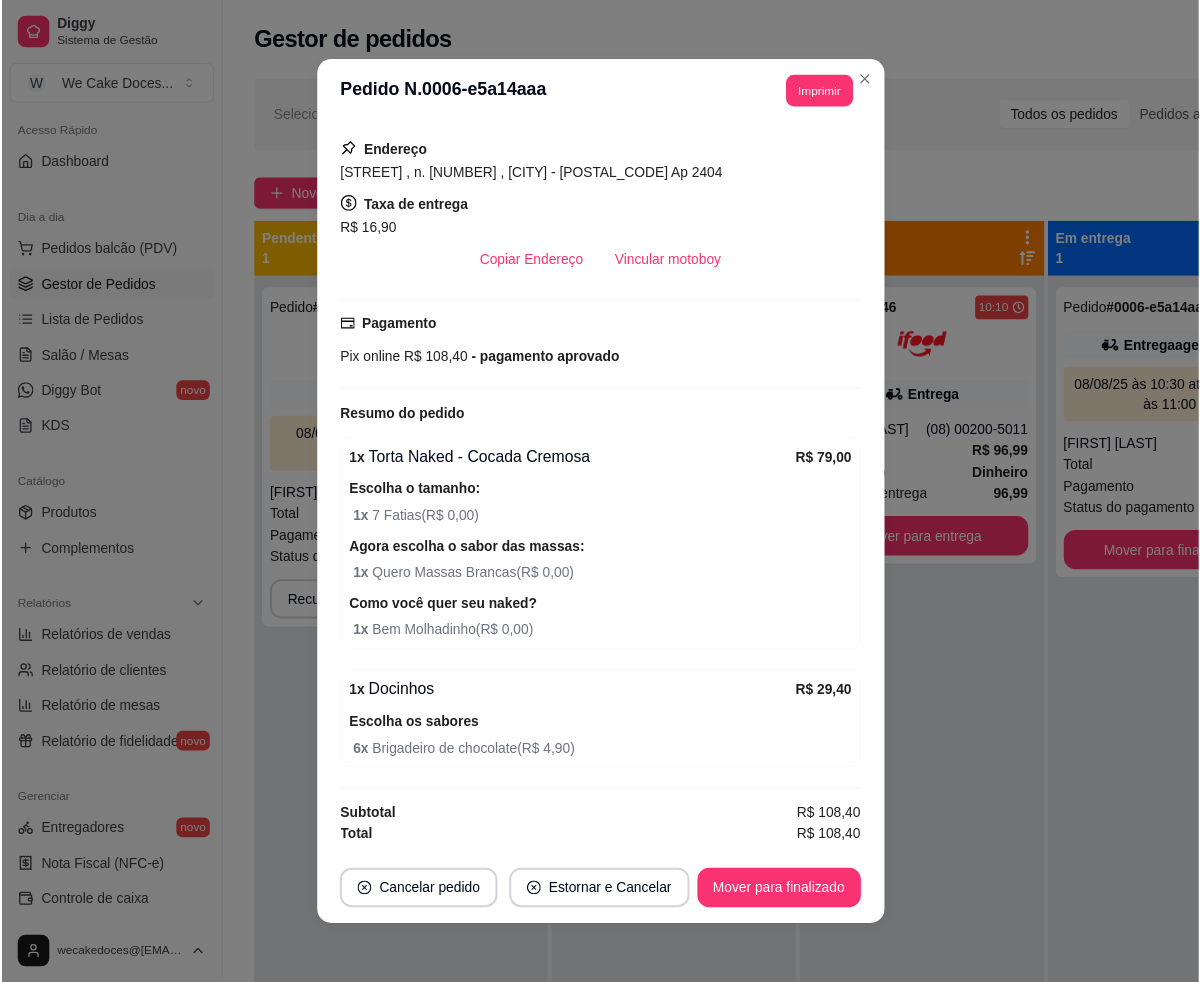 scroll, scrollTop: 0, scrollLeft: 0, axis: both 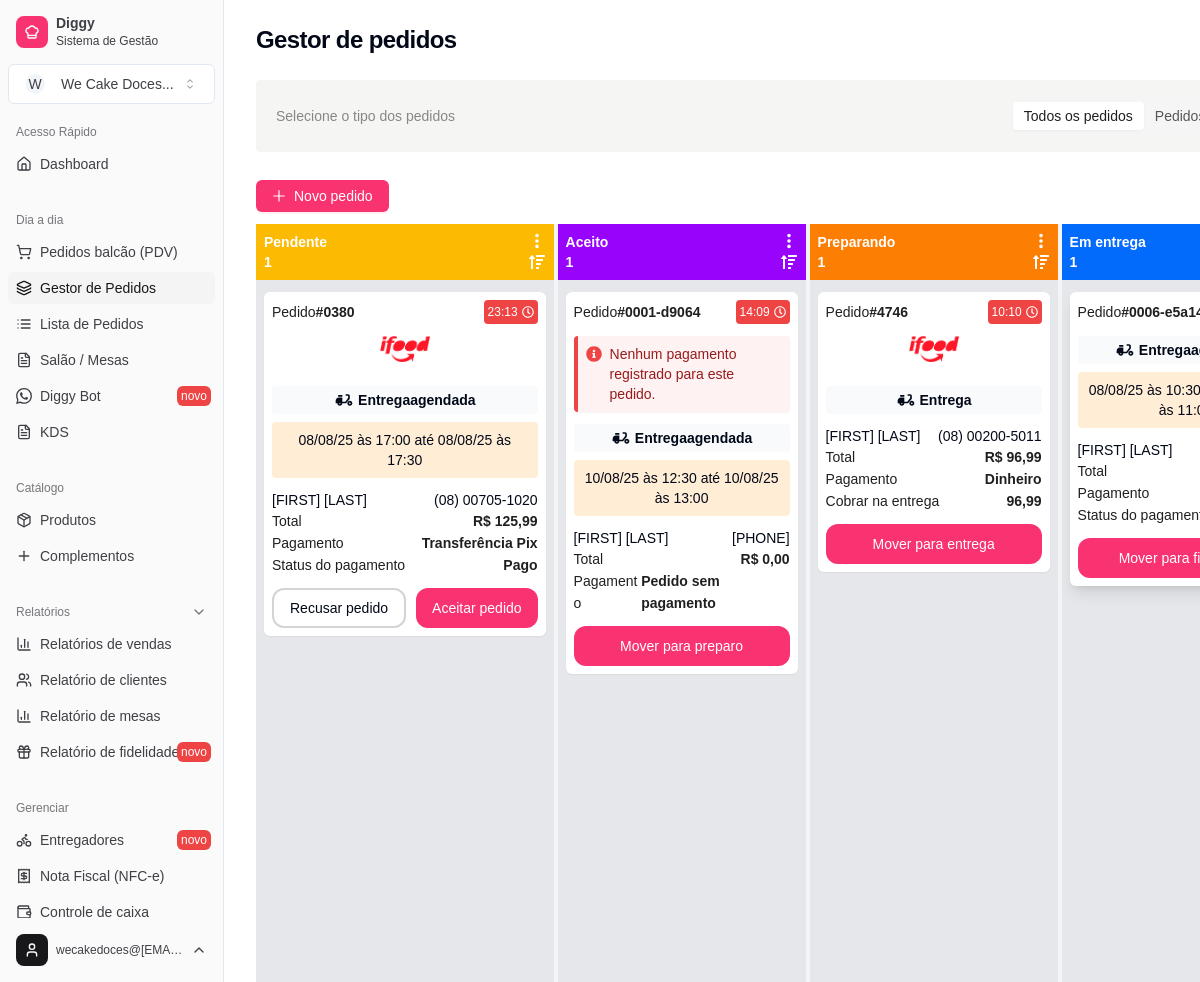 click on "Entrega  agendada" at bounding box center [1197, 350] 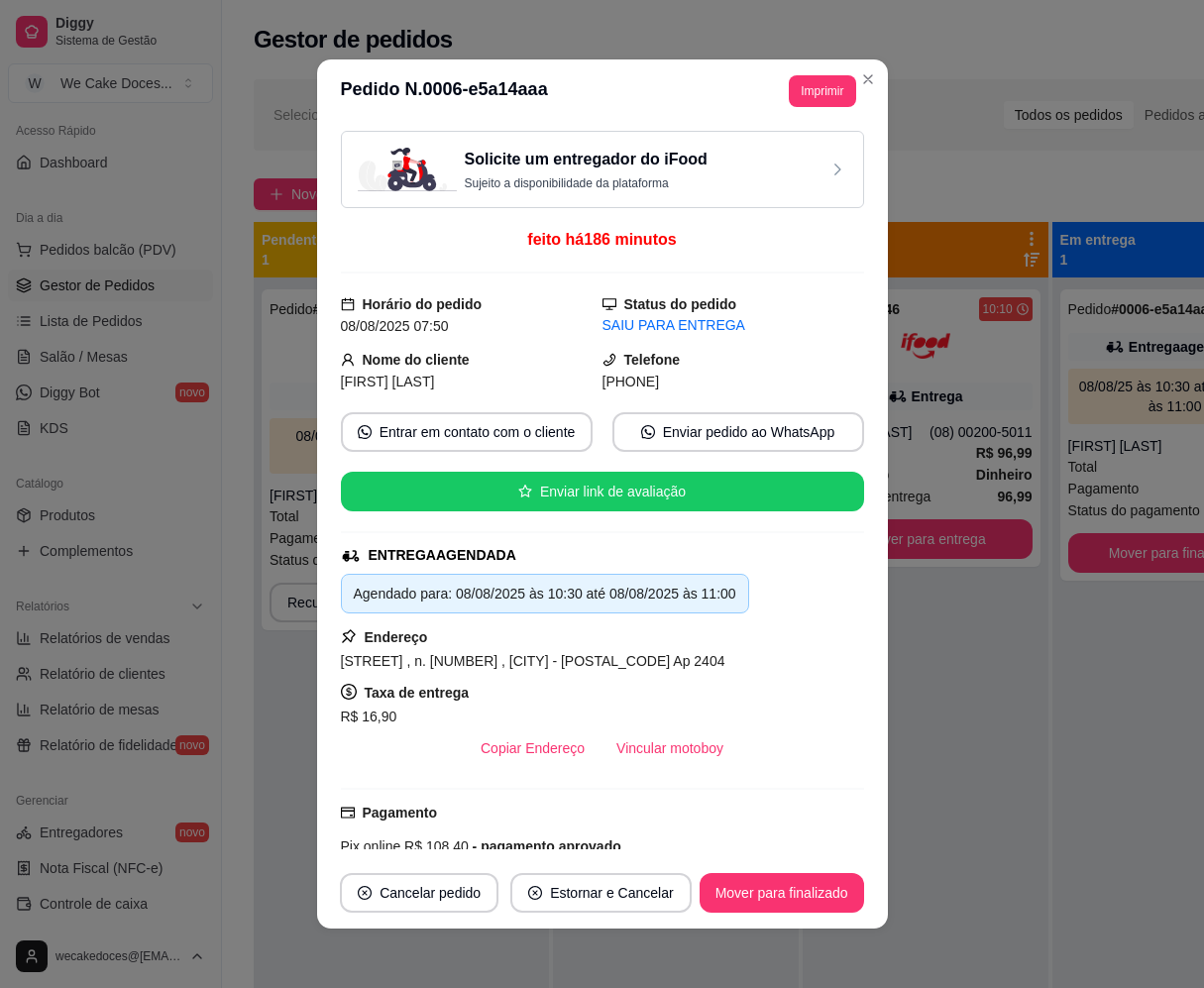 click on "Solicite um entregador do iFood" at bounding box center (586, 160) 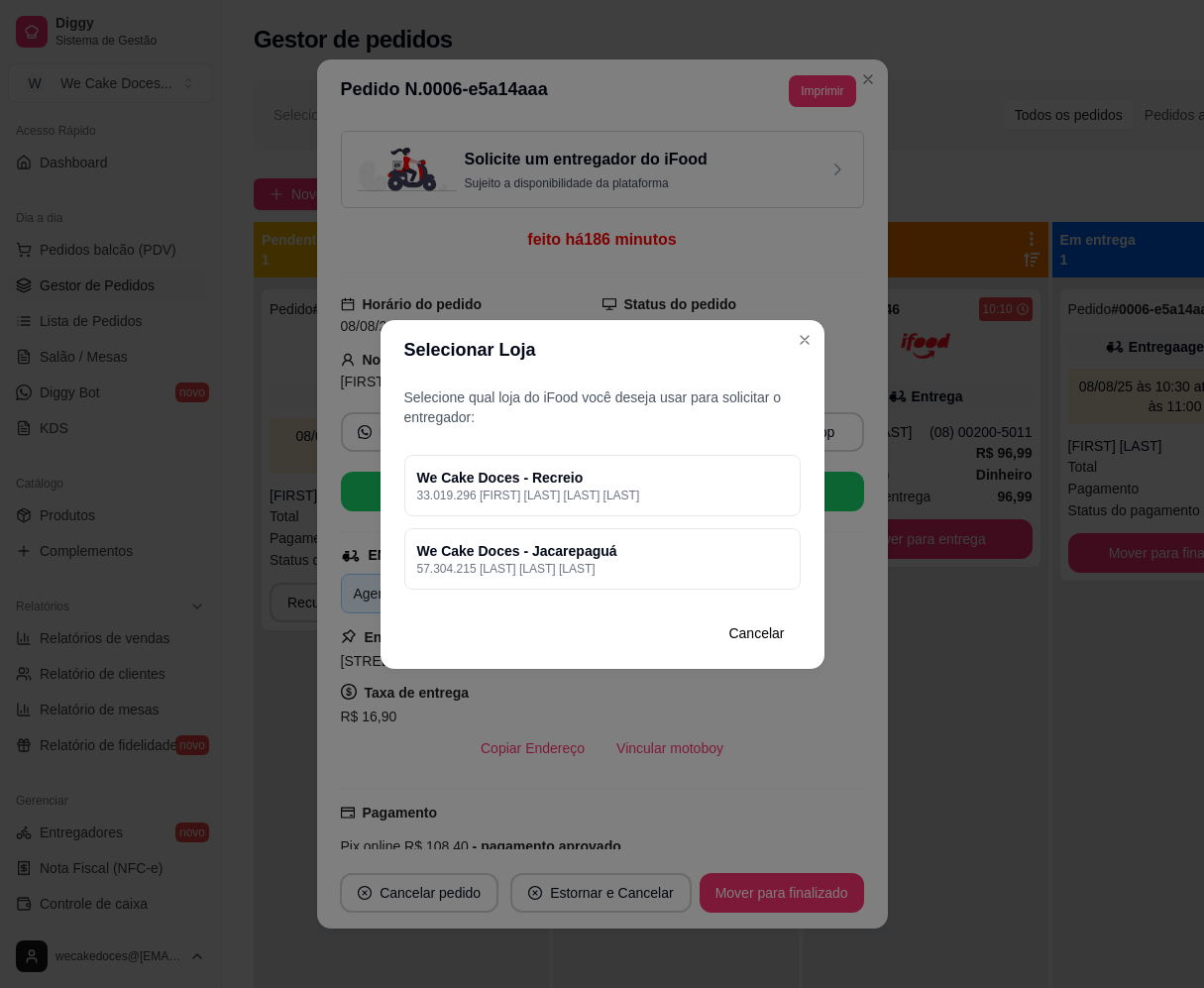 click on "33.019.296 [FIRST] [LAST] [LAST] [LAST]" at bounding box center (602, 495) 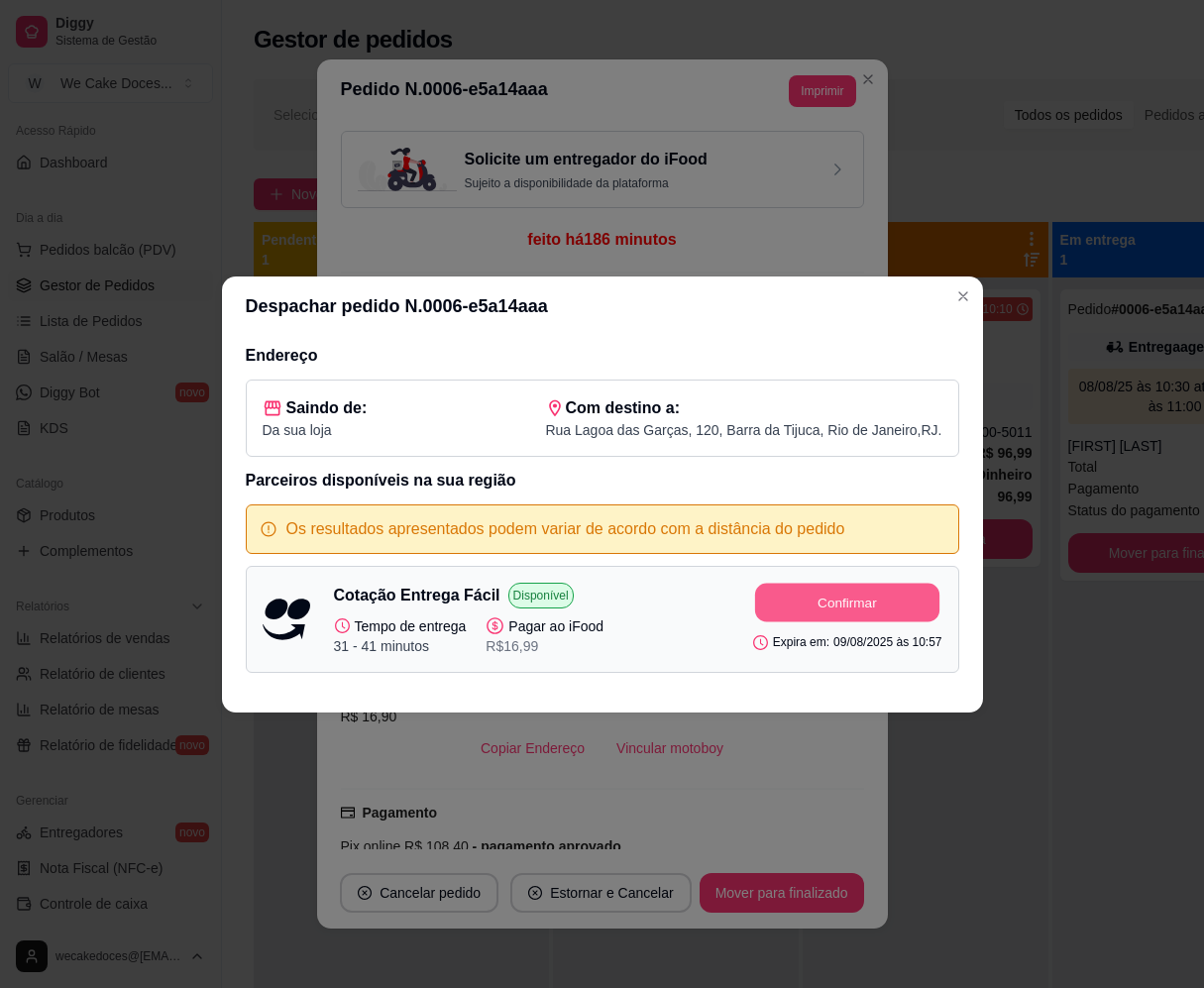 click on "Confirmar" at bounding box center (847, 602) 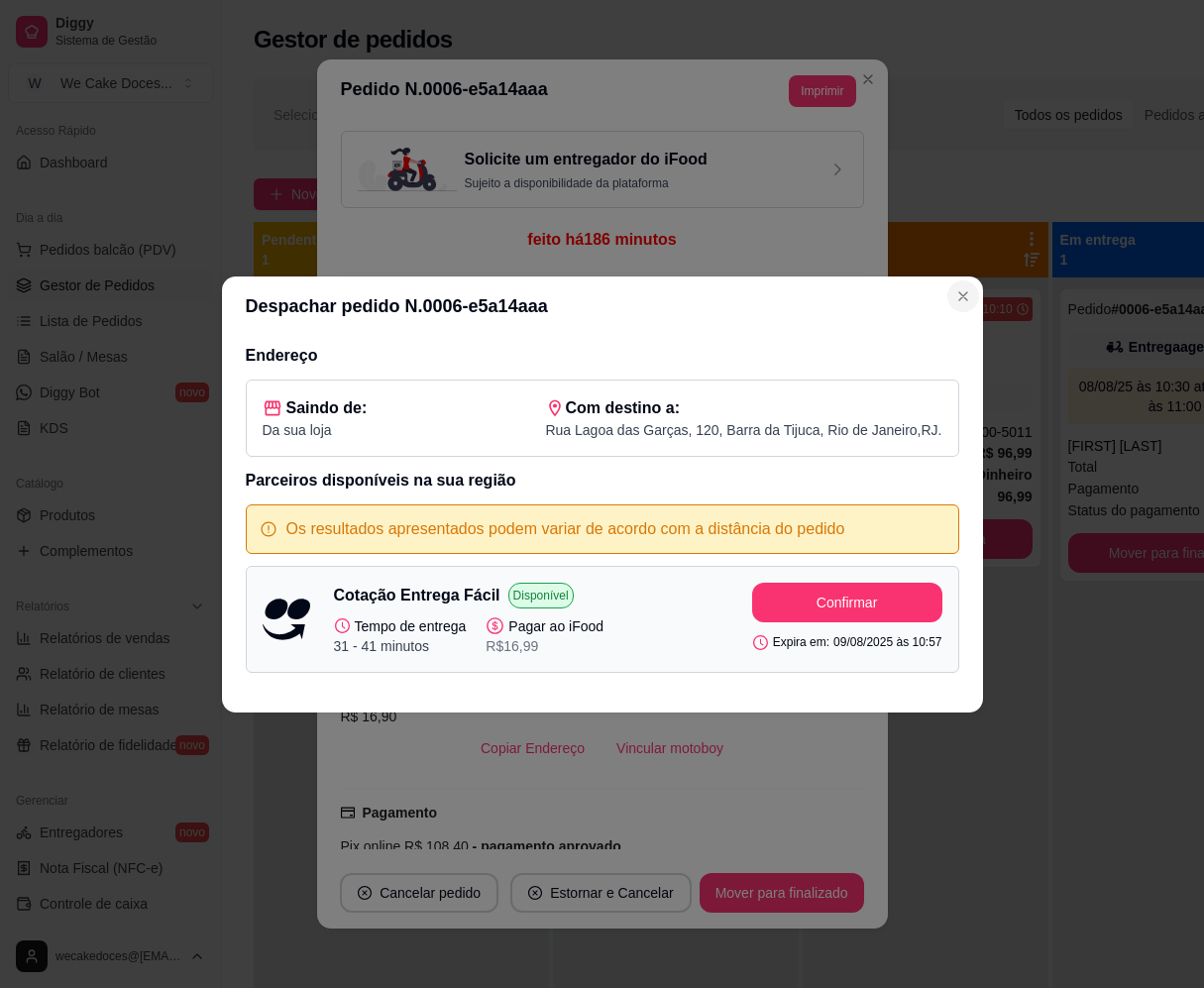 click 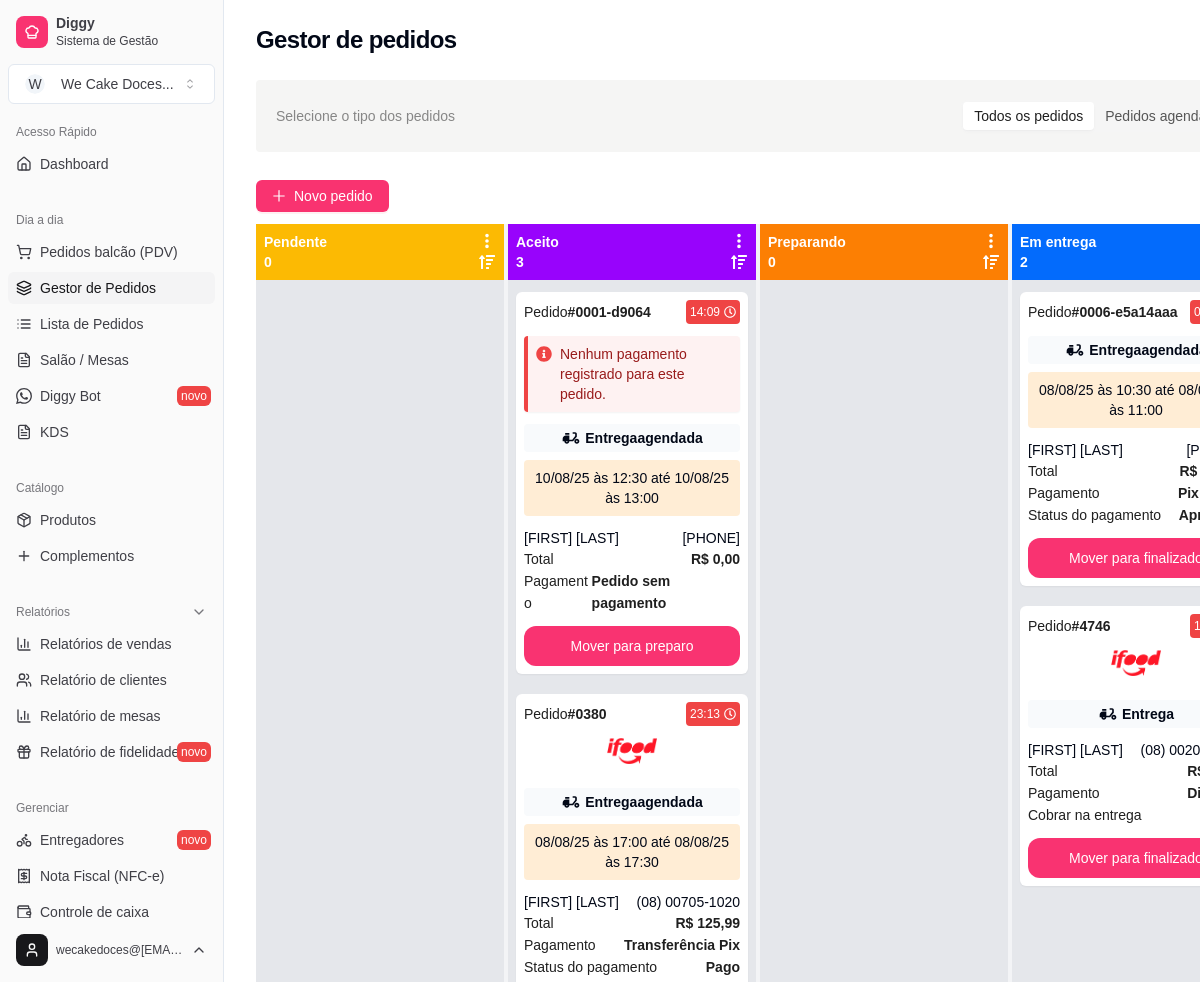 scroll, scrollTop: 56, scrollLeft: 0, axis: vertical 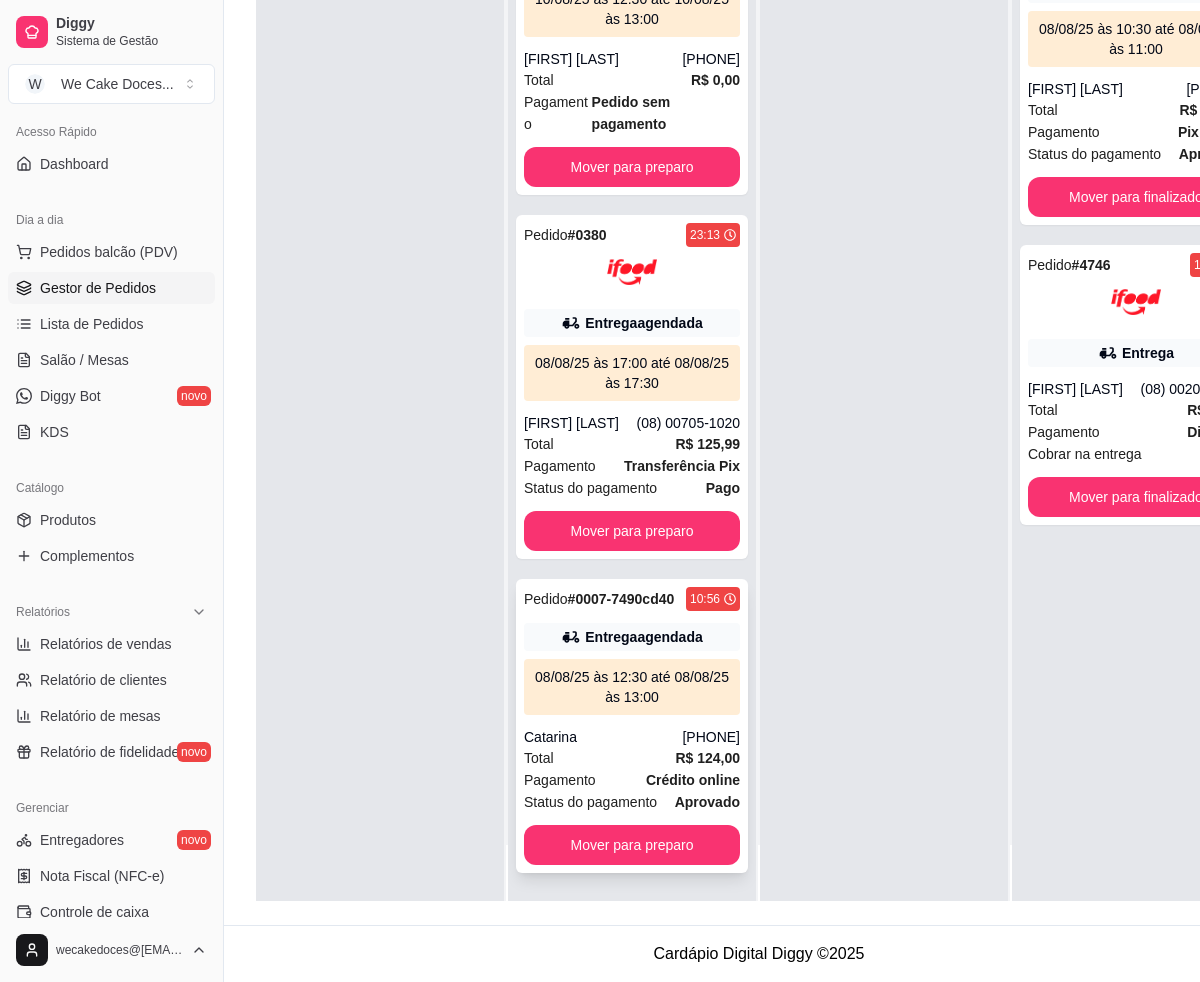 click on "08/08/25 às 12:30 até 08/08/25 às 13:00" at bounding box center [632, 687] 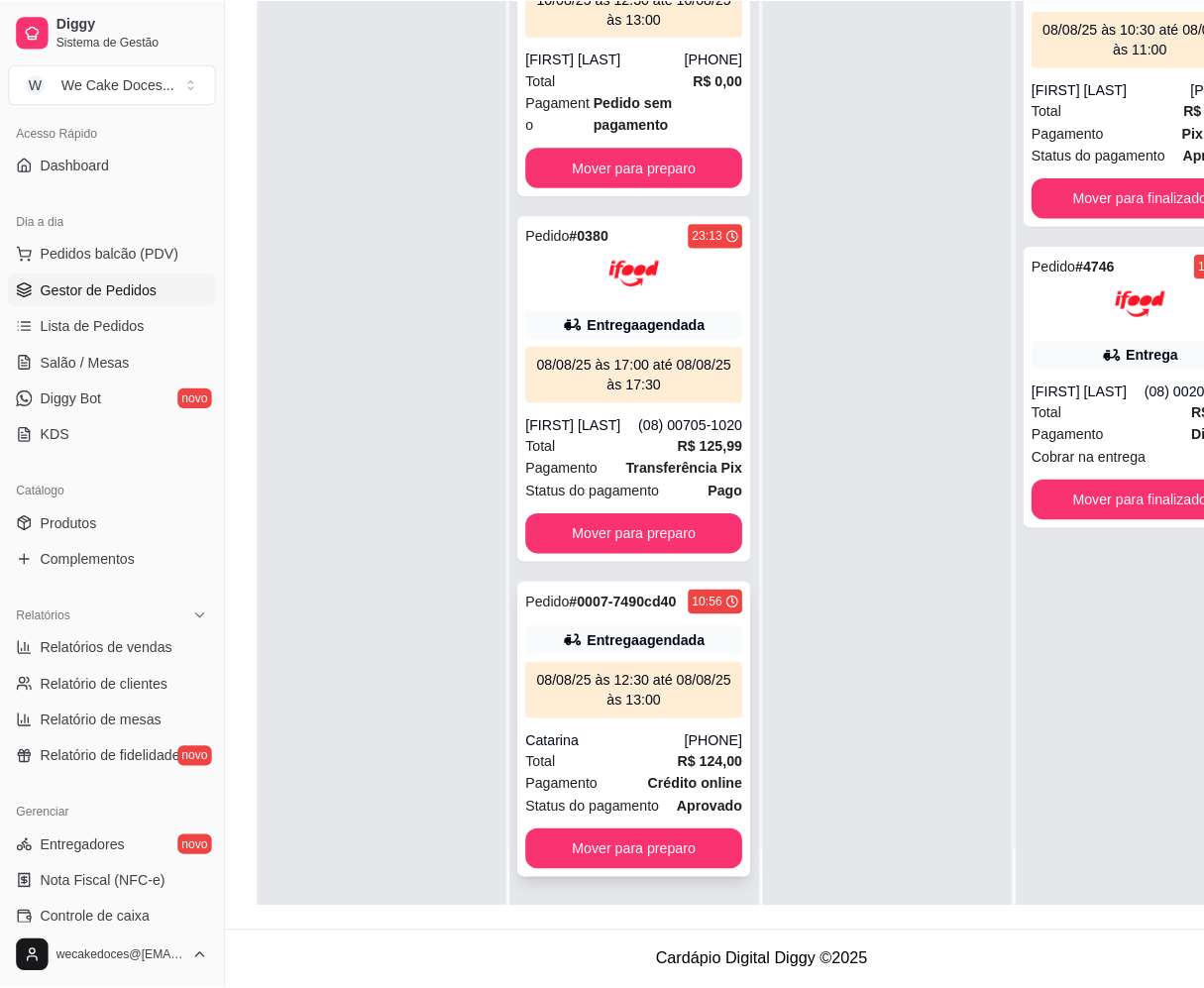 scroll, scrollTop: 302, scrollLeft: 0, axis: vertical 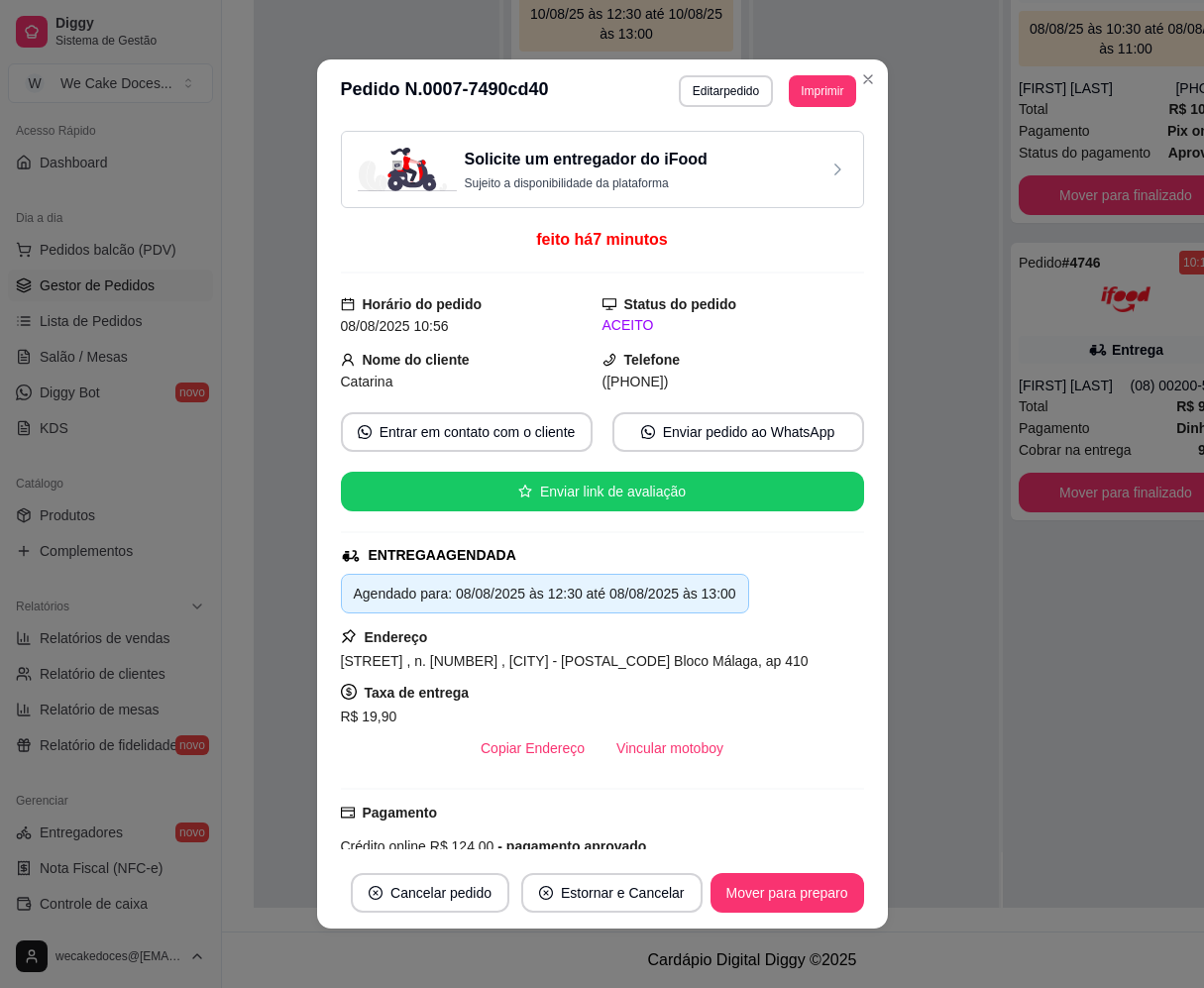 click on "Solicite um entregador do iFood Sujeito a disponibilidade da plataforma" at bounding box center [602, 169] 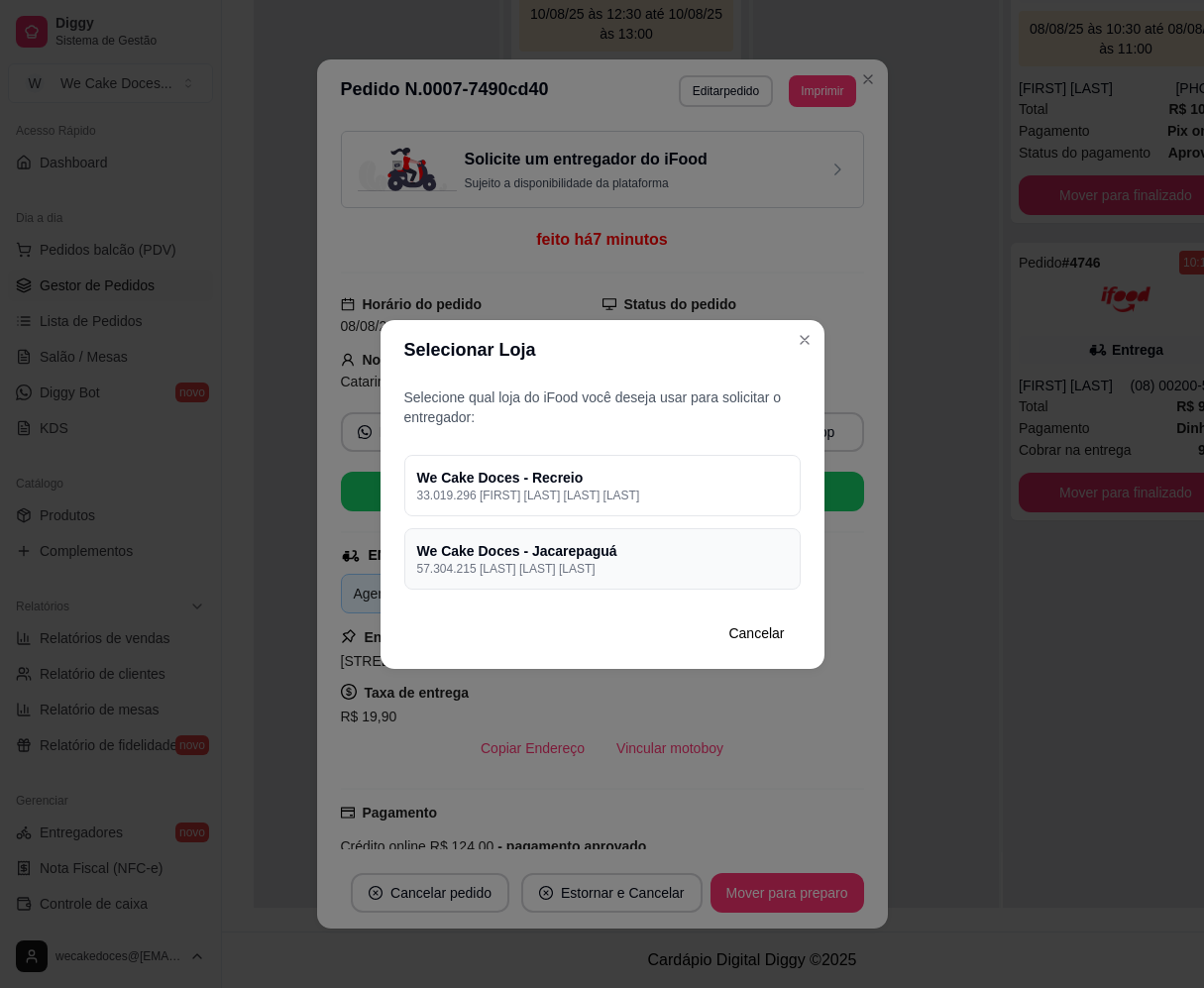 click on "We Cake Doces - Jacarepaguá" at bounding box center (602, 551) 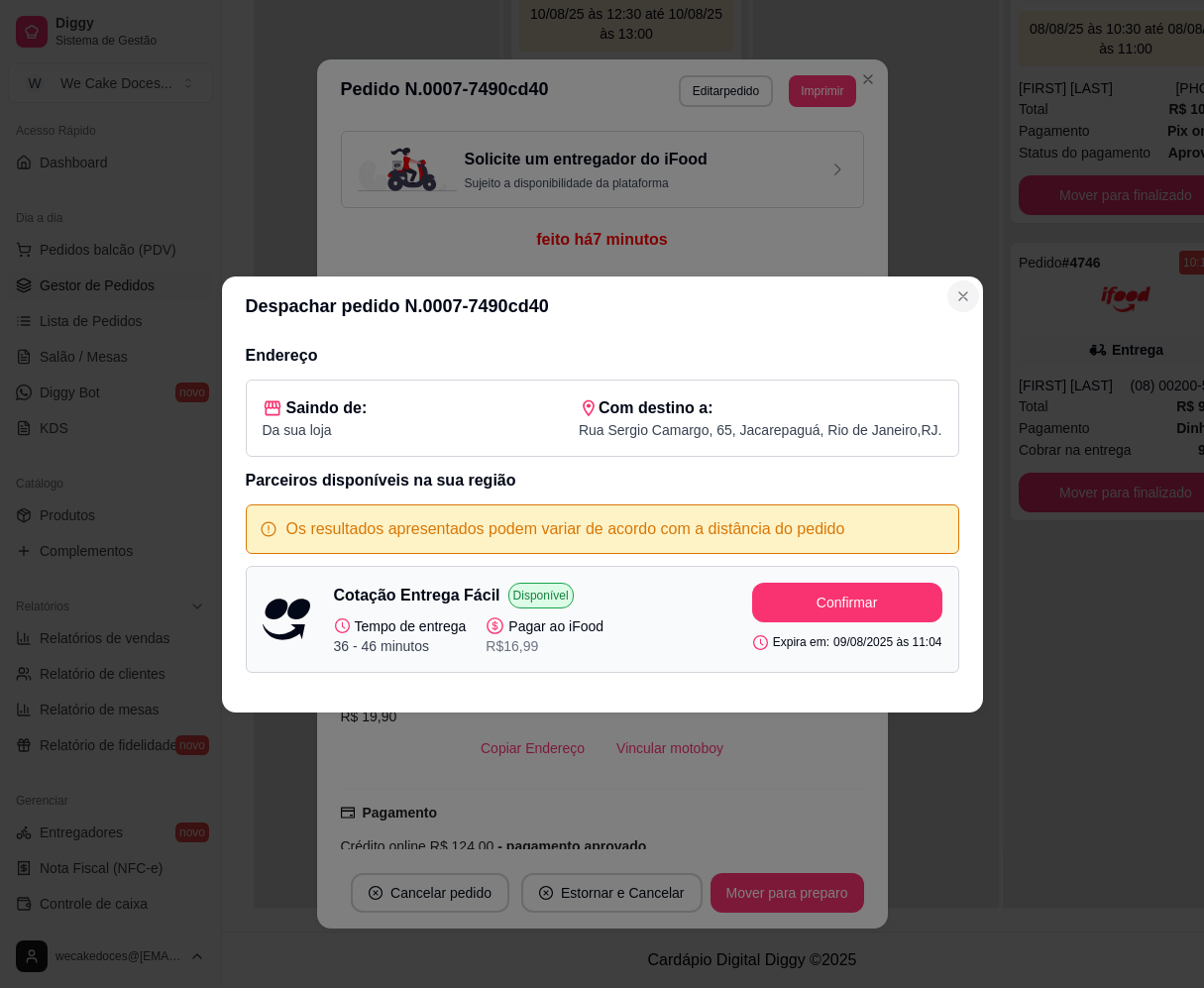 click 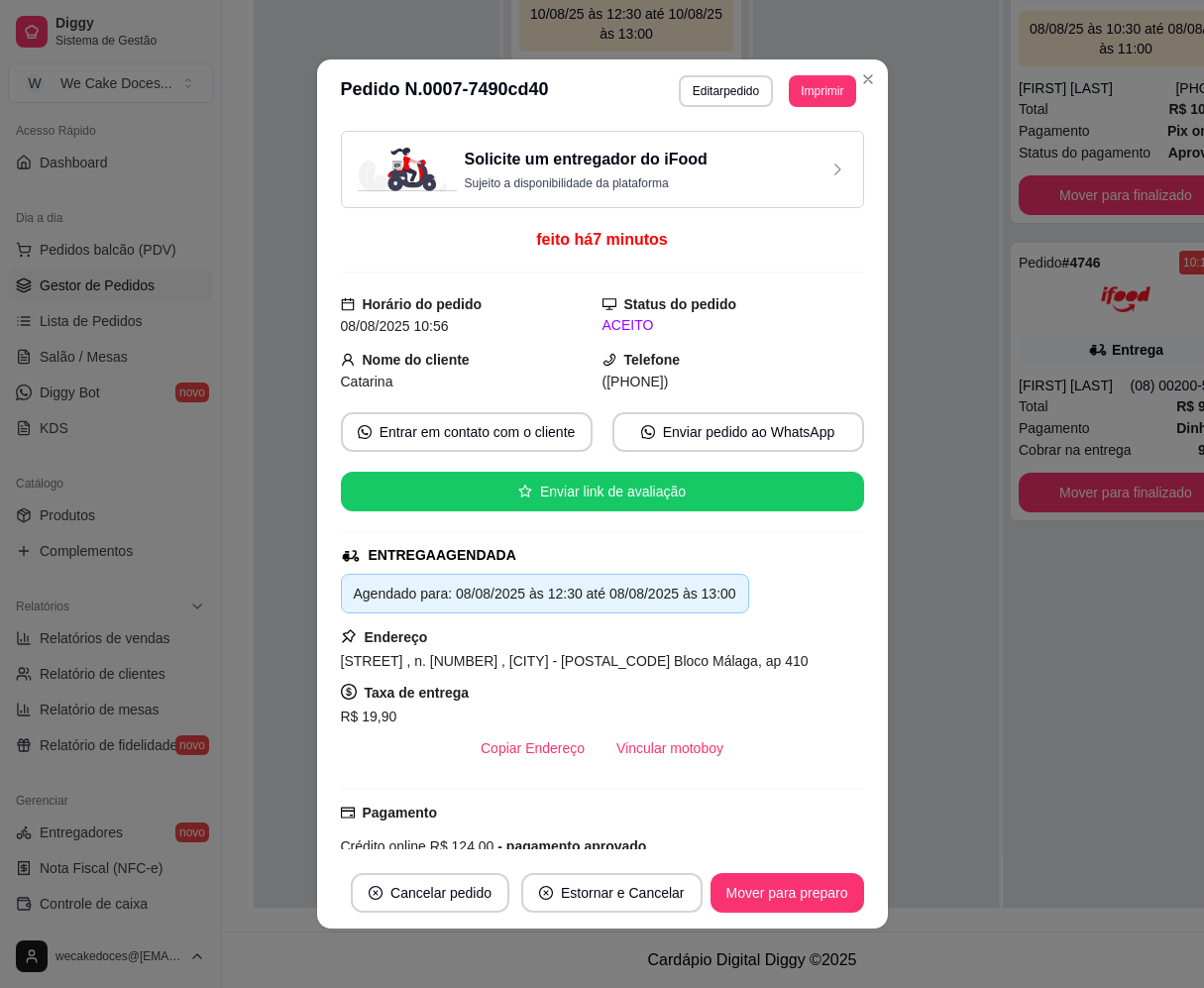 click on "Solicite um entregador do iFood Sujeito a disponibilidade da plataforma" at bounding box center [602, 169] 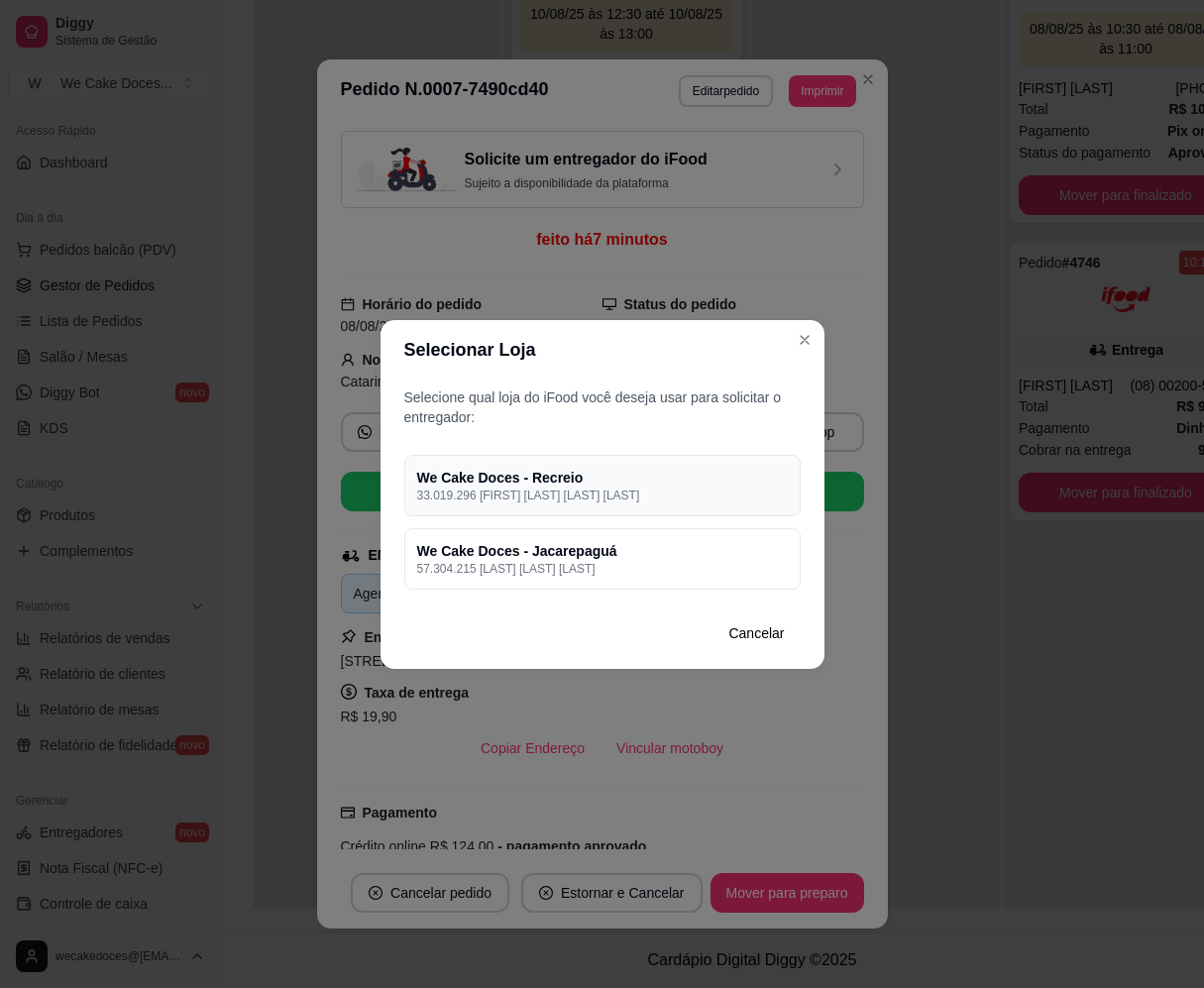 click on "33.019.296 [FIRST] [LAST] [LAST] [LAST]" at bounding box center (602, 495) 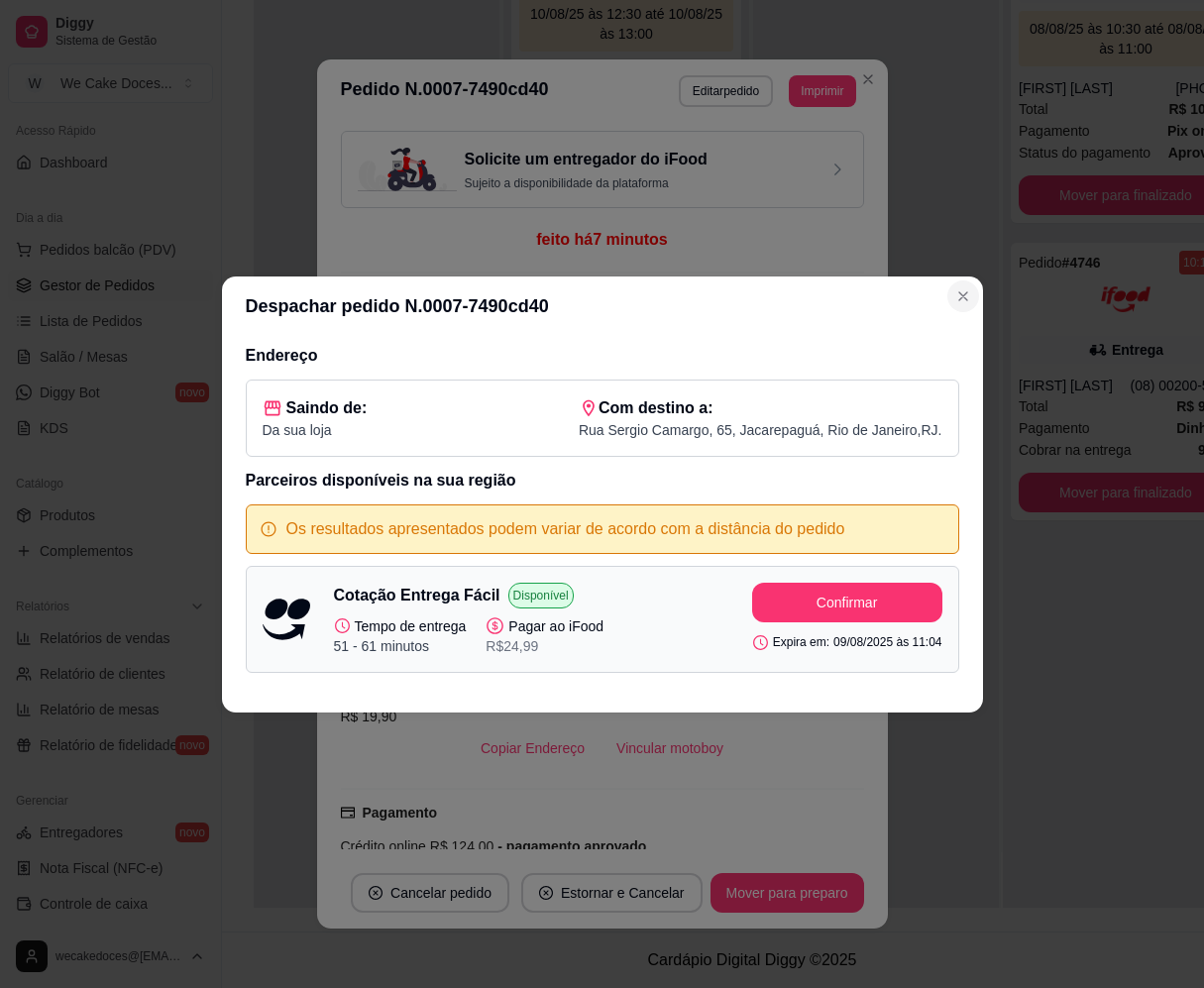 click 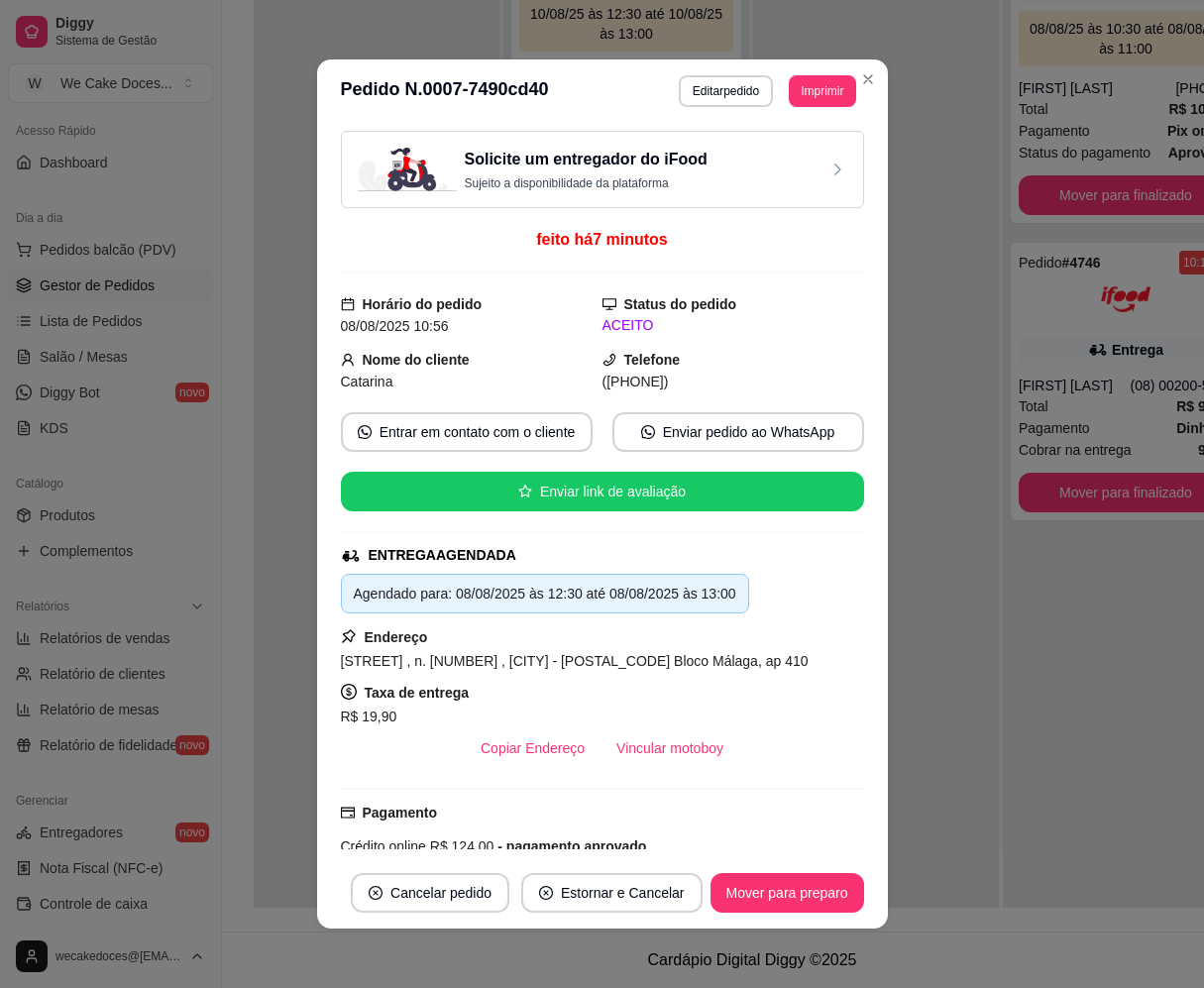 click on "Solicite um entregador do iFood Sujeito a disponibilidade da plataforma" at bounding box center (602, 169) 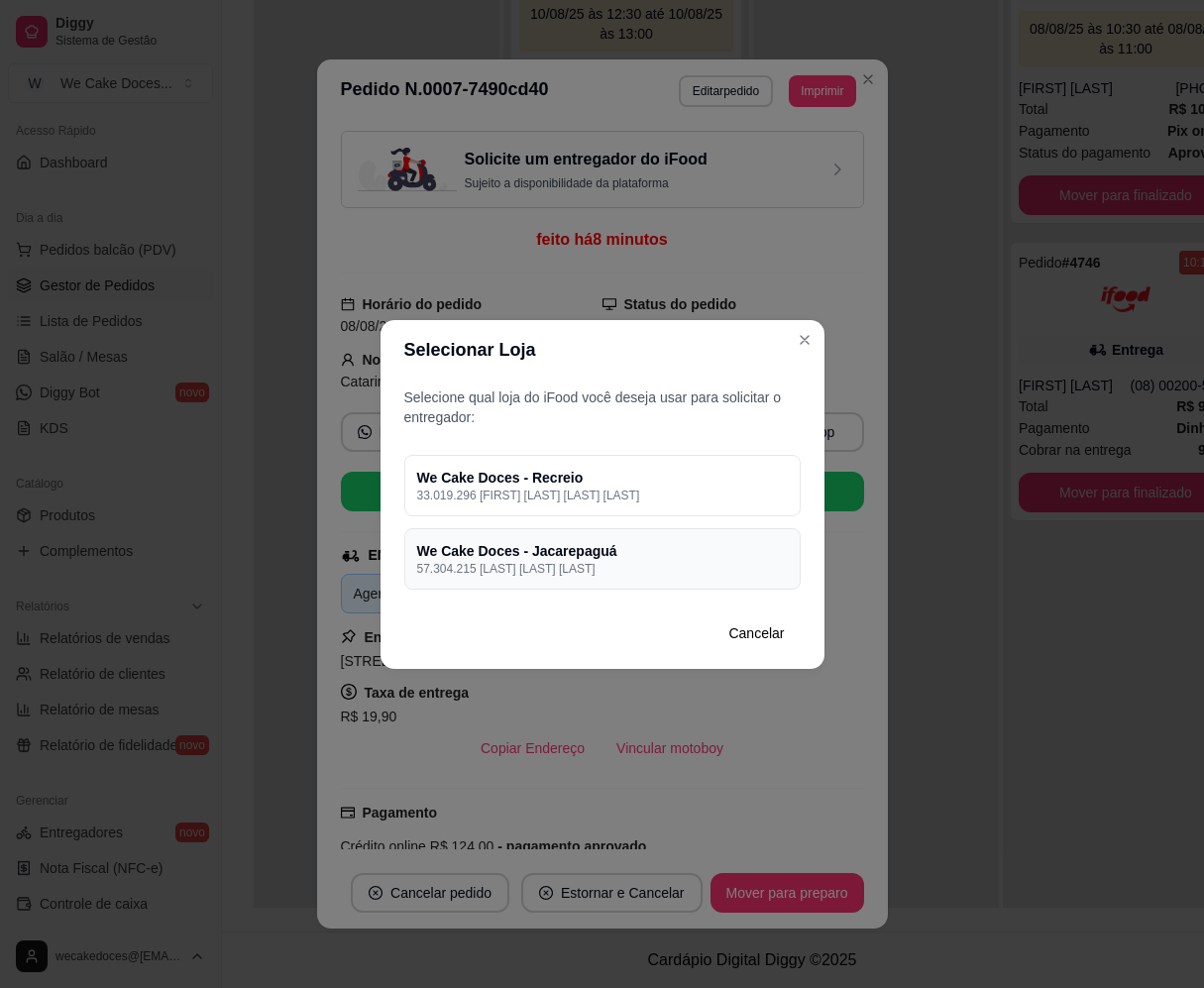 click on "We Cake Doces - Jacarepaguá" at bounding box center (602, 551) 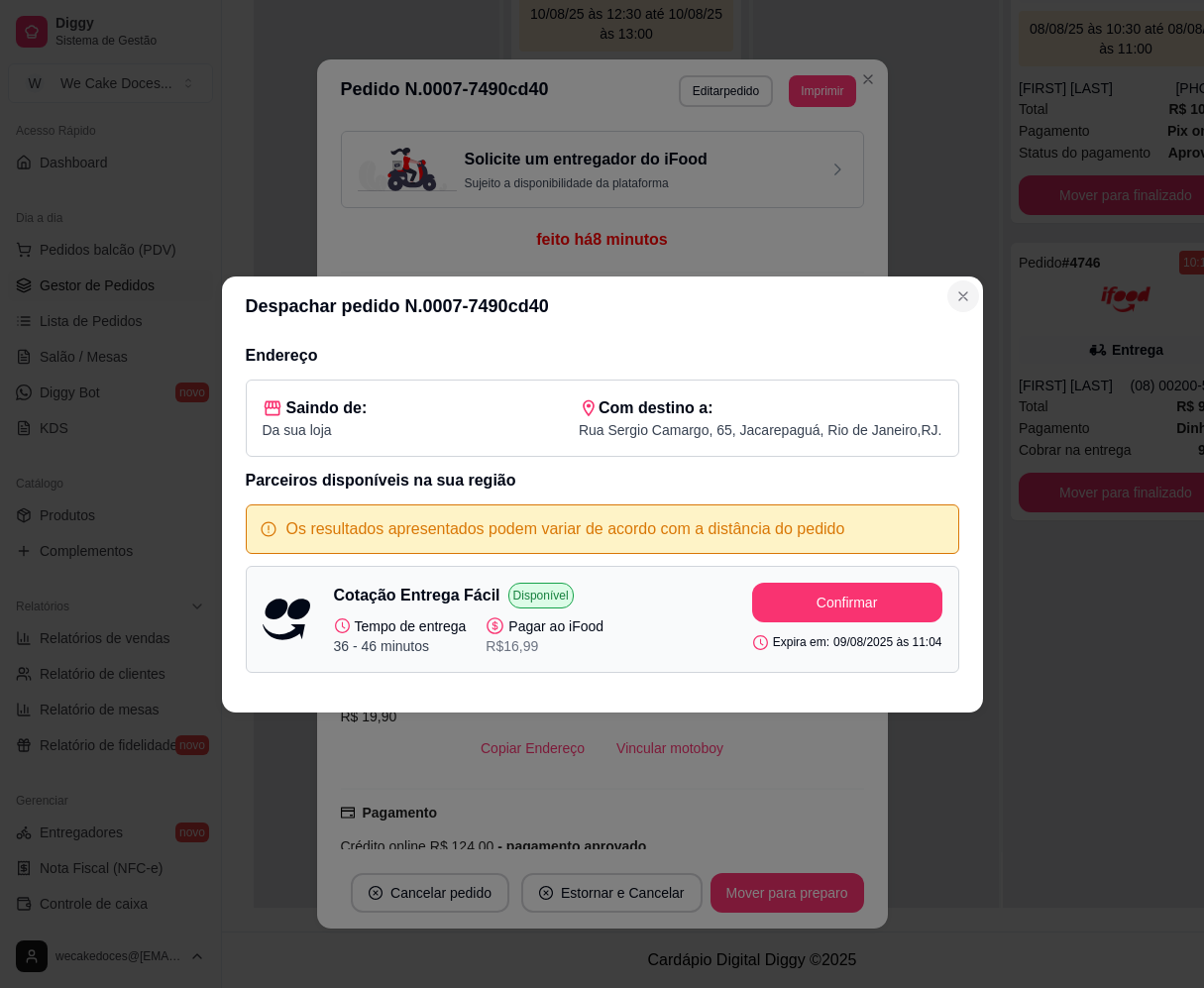 click at bounding box center (963, 296) 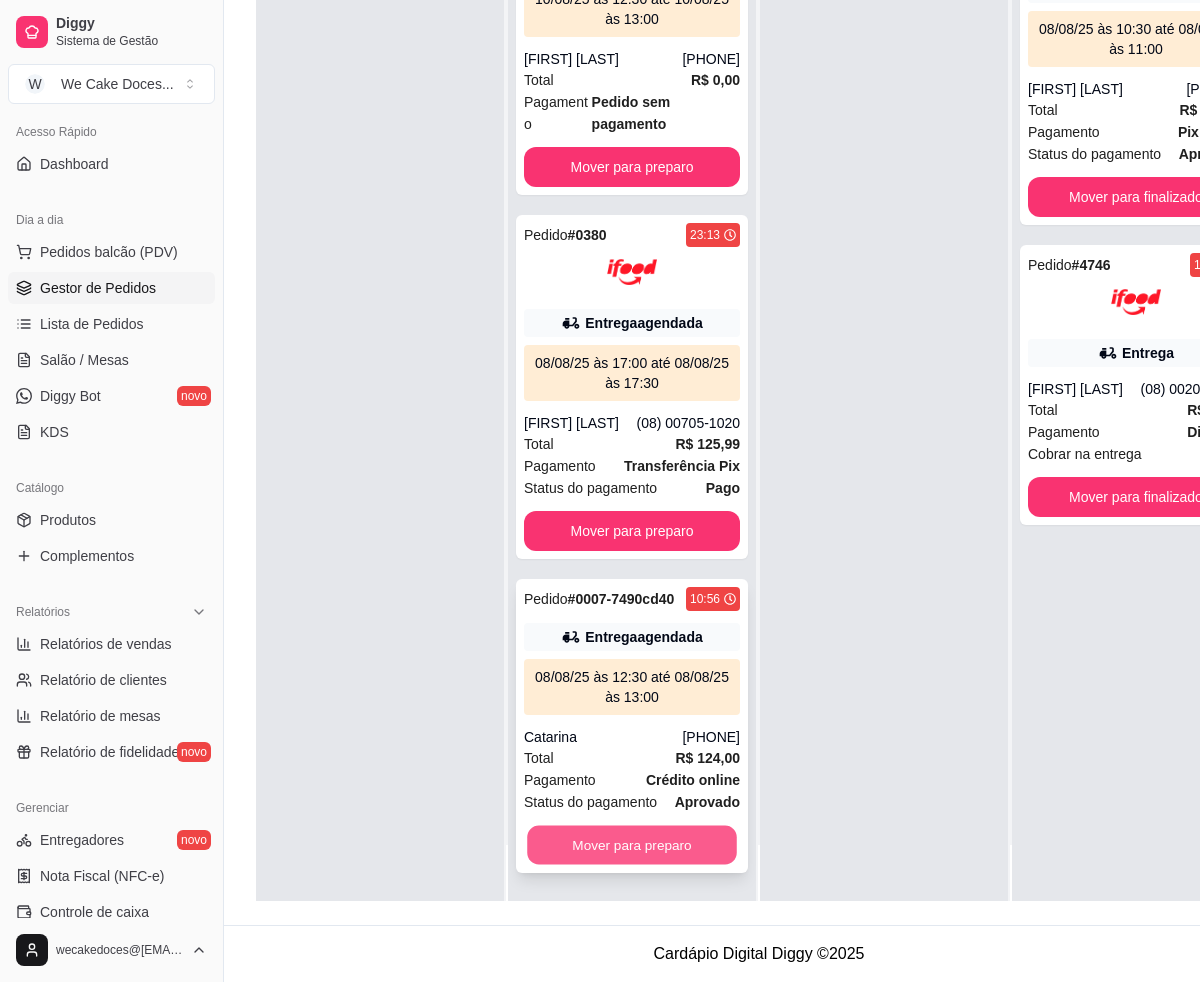 click on "Mover para preparo" at bounding box center [632, 845] 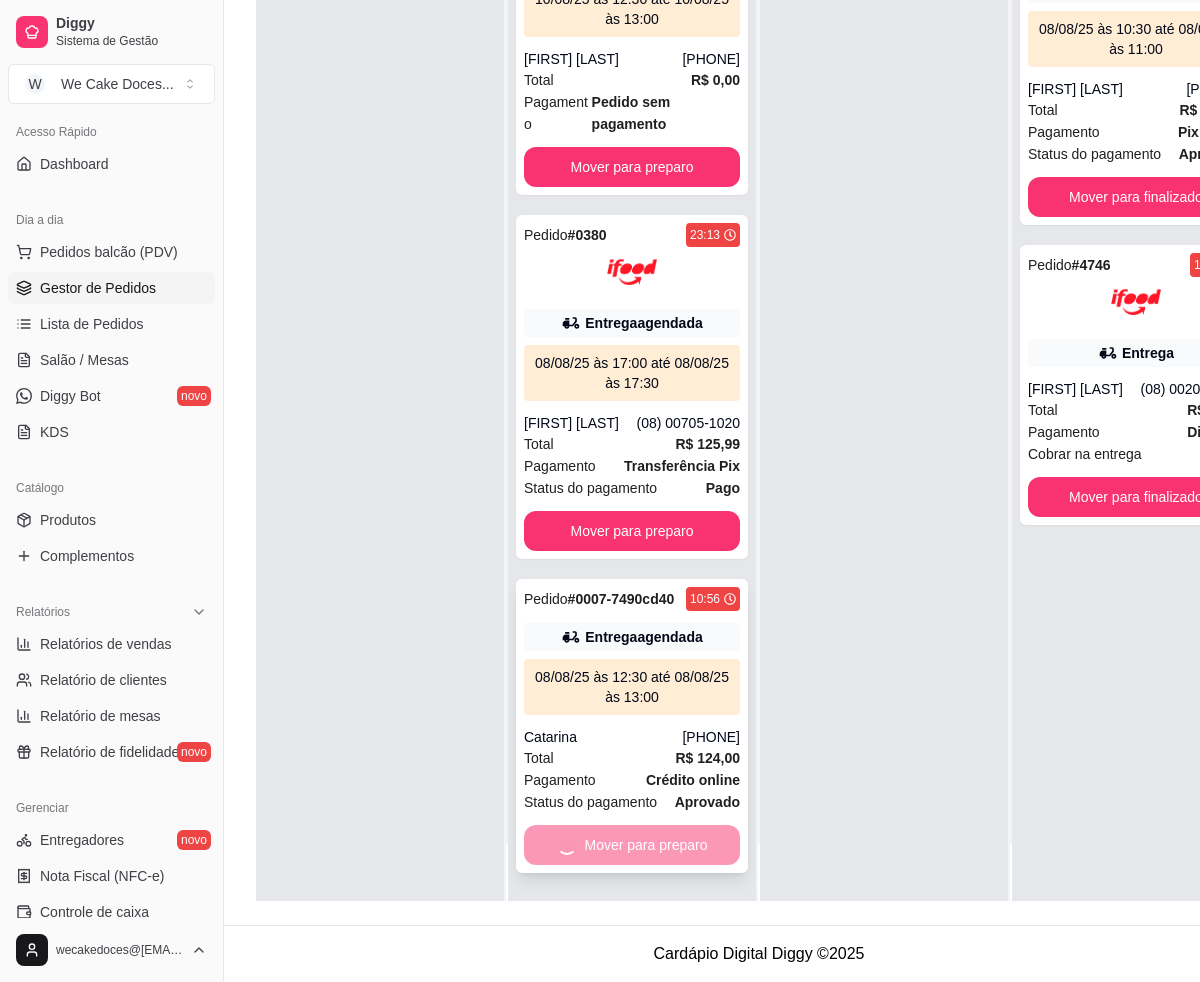 scroll, scrollTop: 0, scrollLeft: 0, axis: both 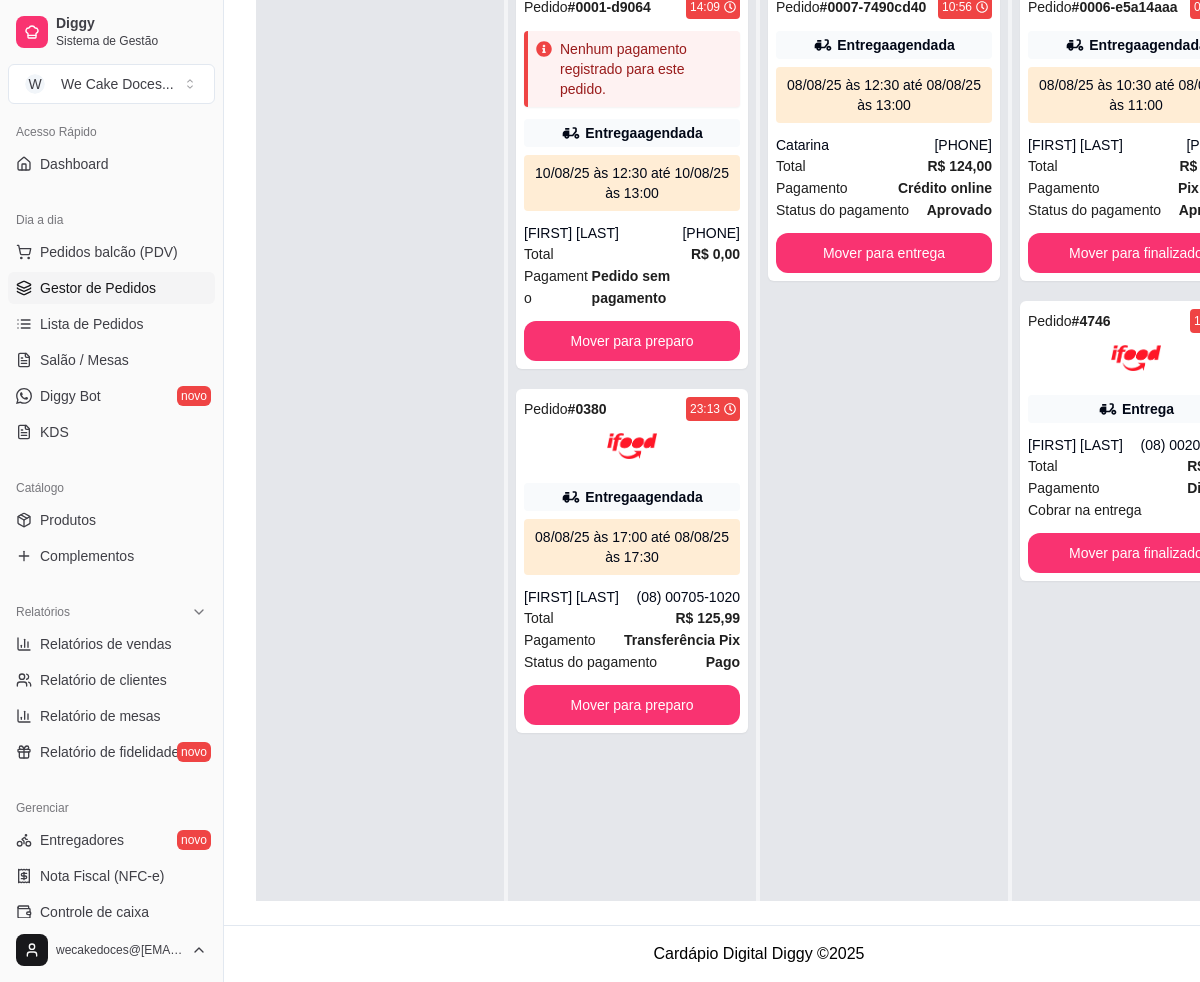click at bounding box center (380, 466) 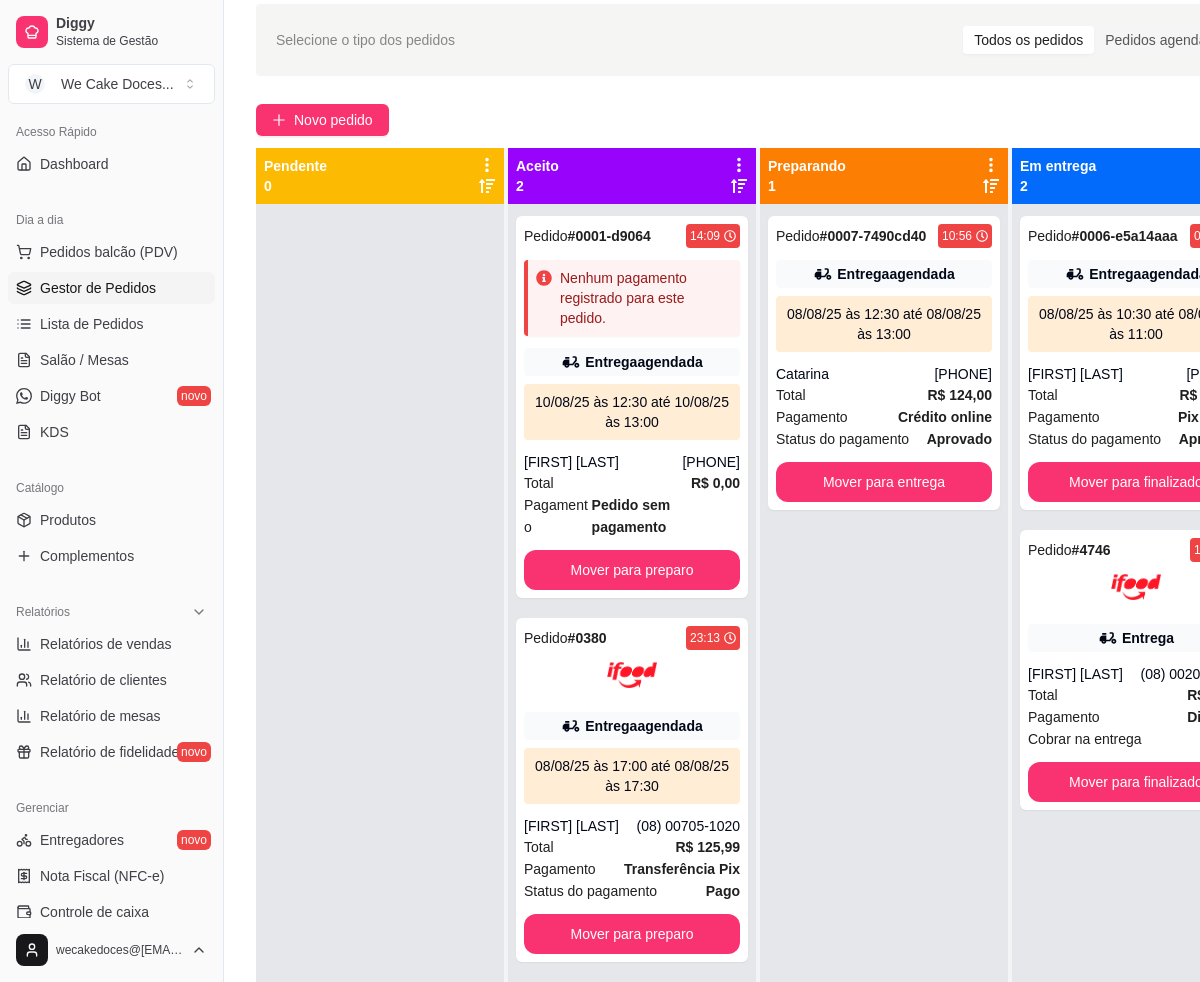 scroll, scrollTop: 75, scrollLeft: 0, axis: vertical 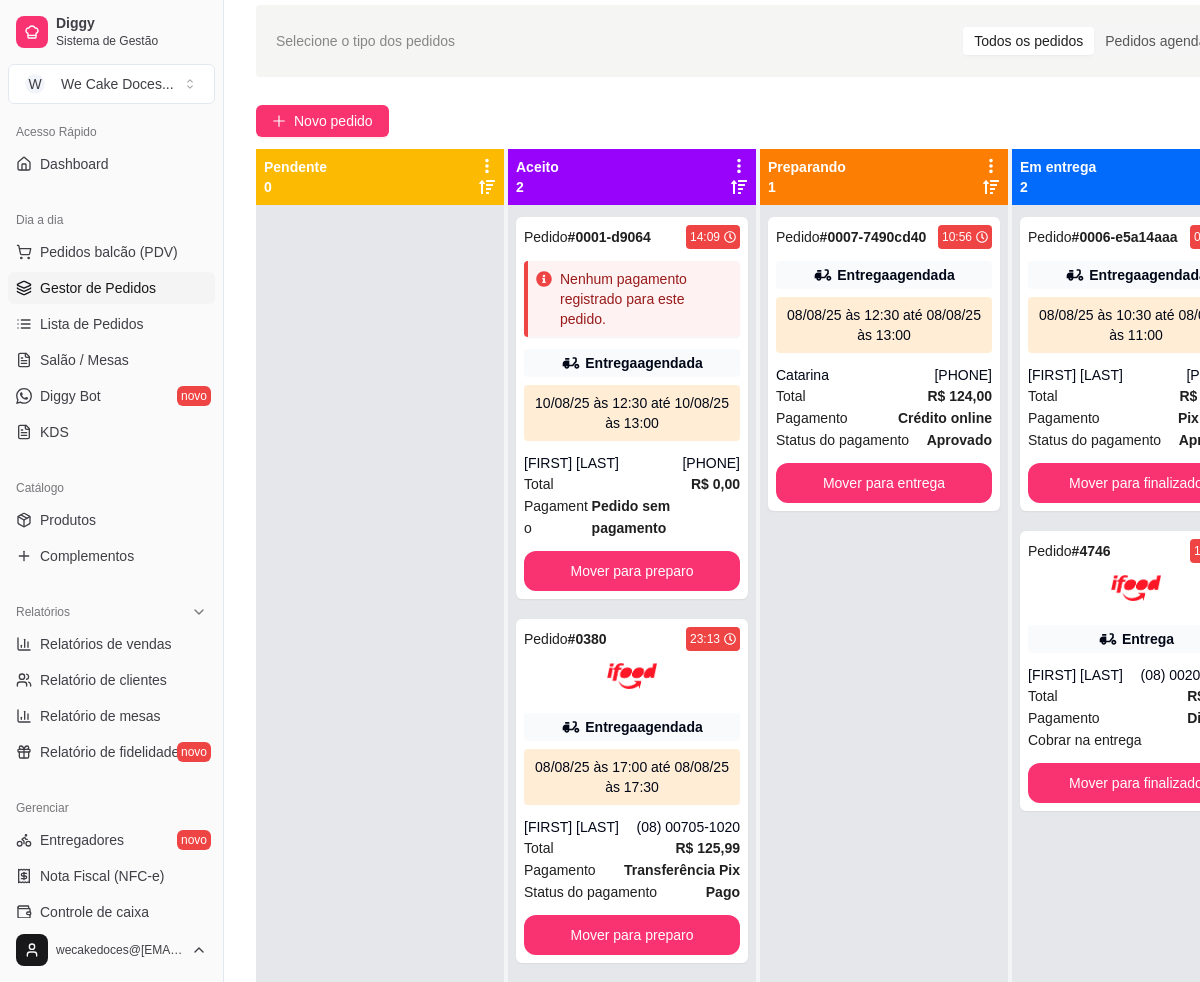click at bounding box center [380, 696] 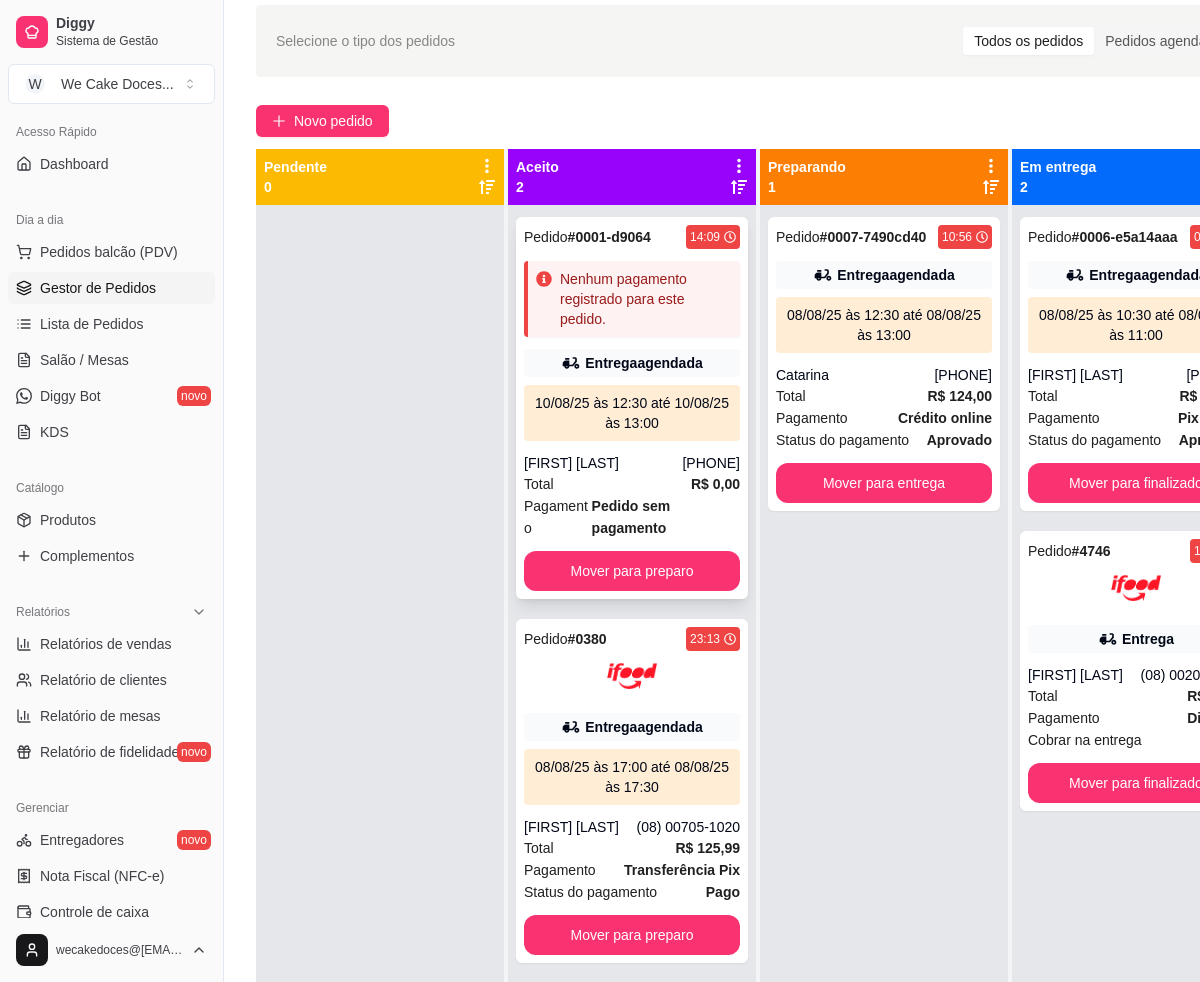scroll, scrollTop: 75, scrollLeft: 109, axis: both 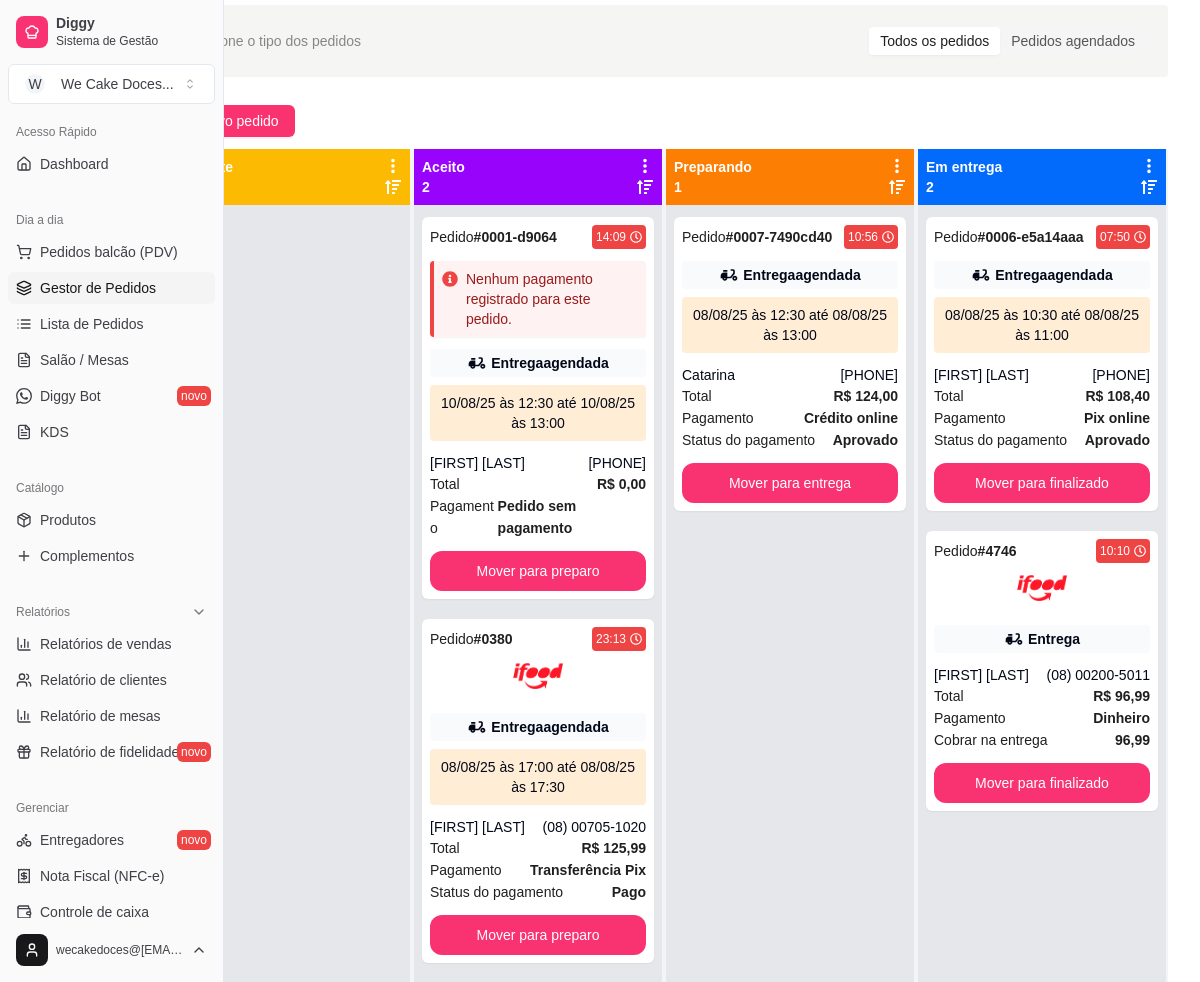 click at bounding box center [286, 696] 